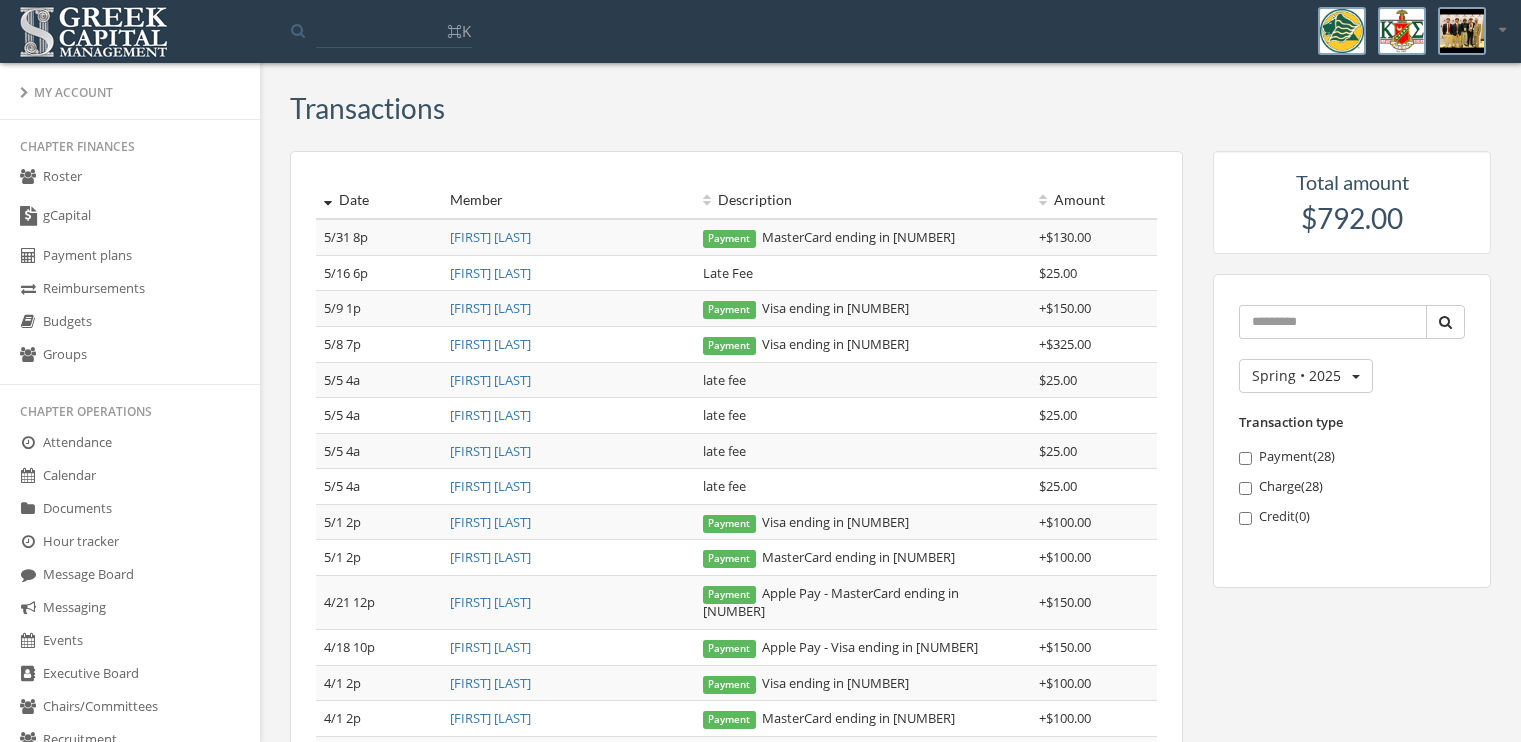 scroll, scrollTop: 0, scrollLeft: 0, axis: both 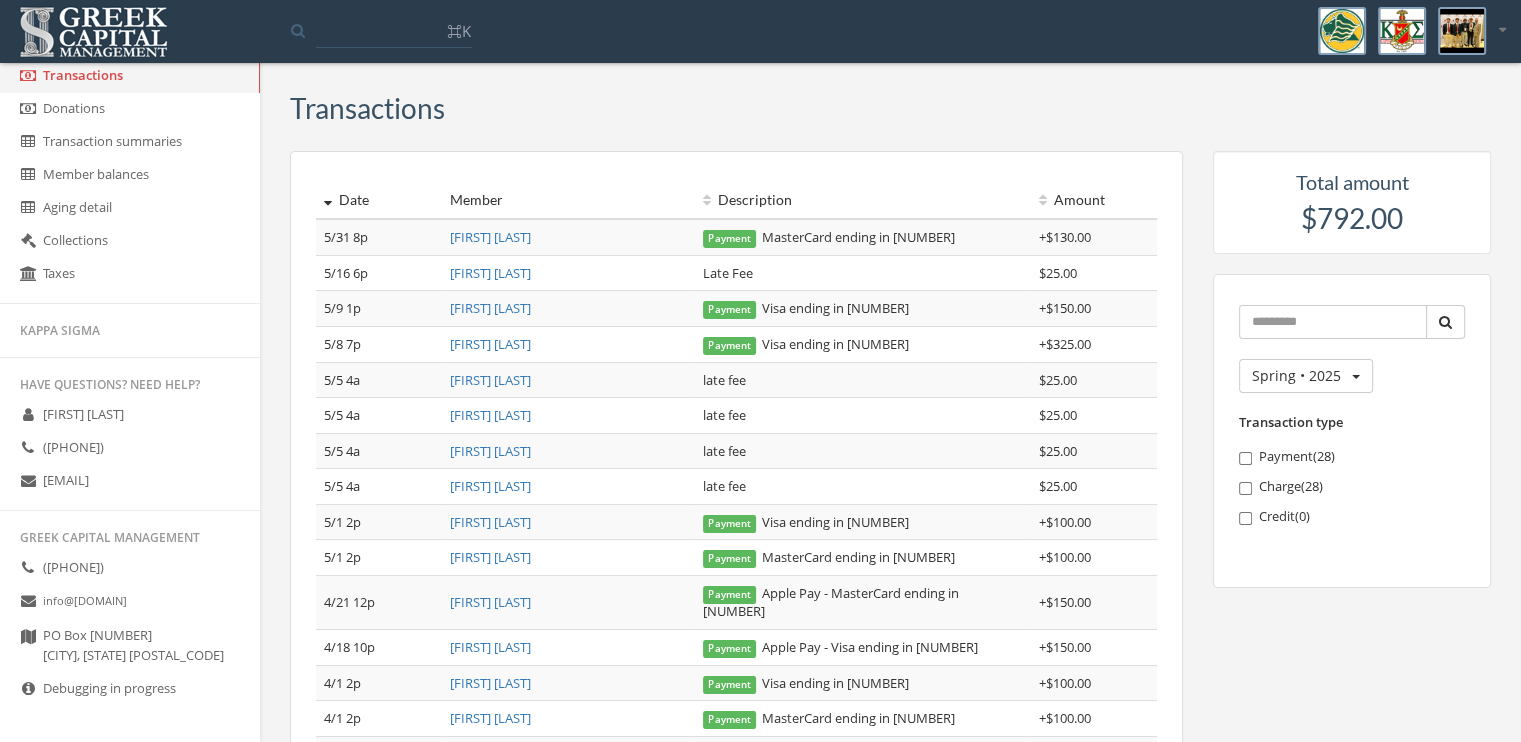 click on "Debugging in progress" at bounding box center (130, 689) 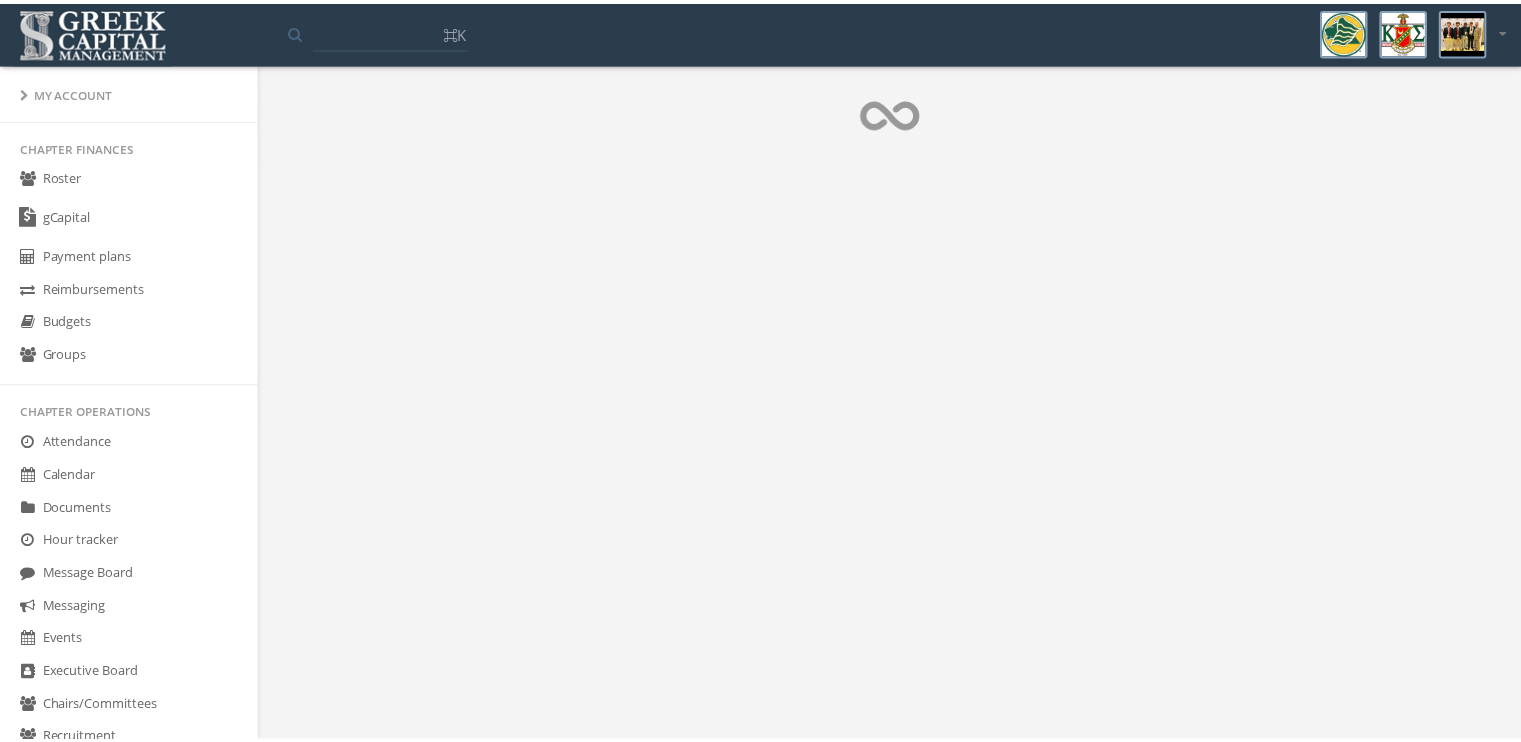 scroll, scrollTop: 0, scrollLeft: 0, axis: both 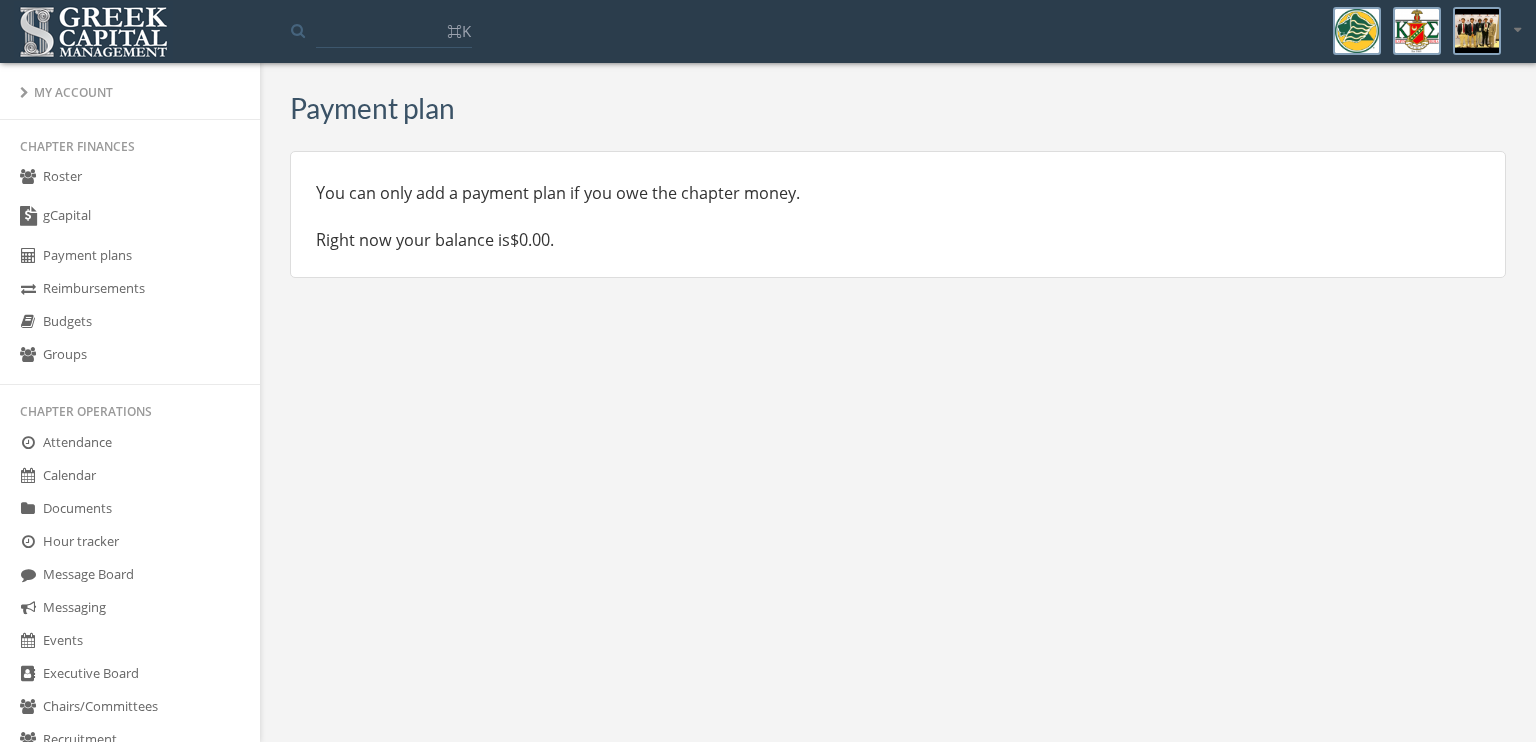 click on "Roster" at bounding box center [130, 177] 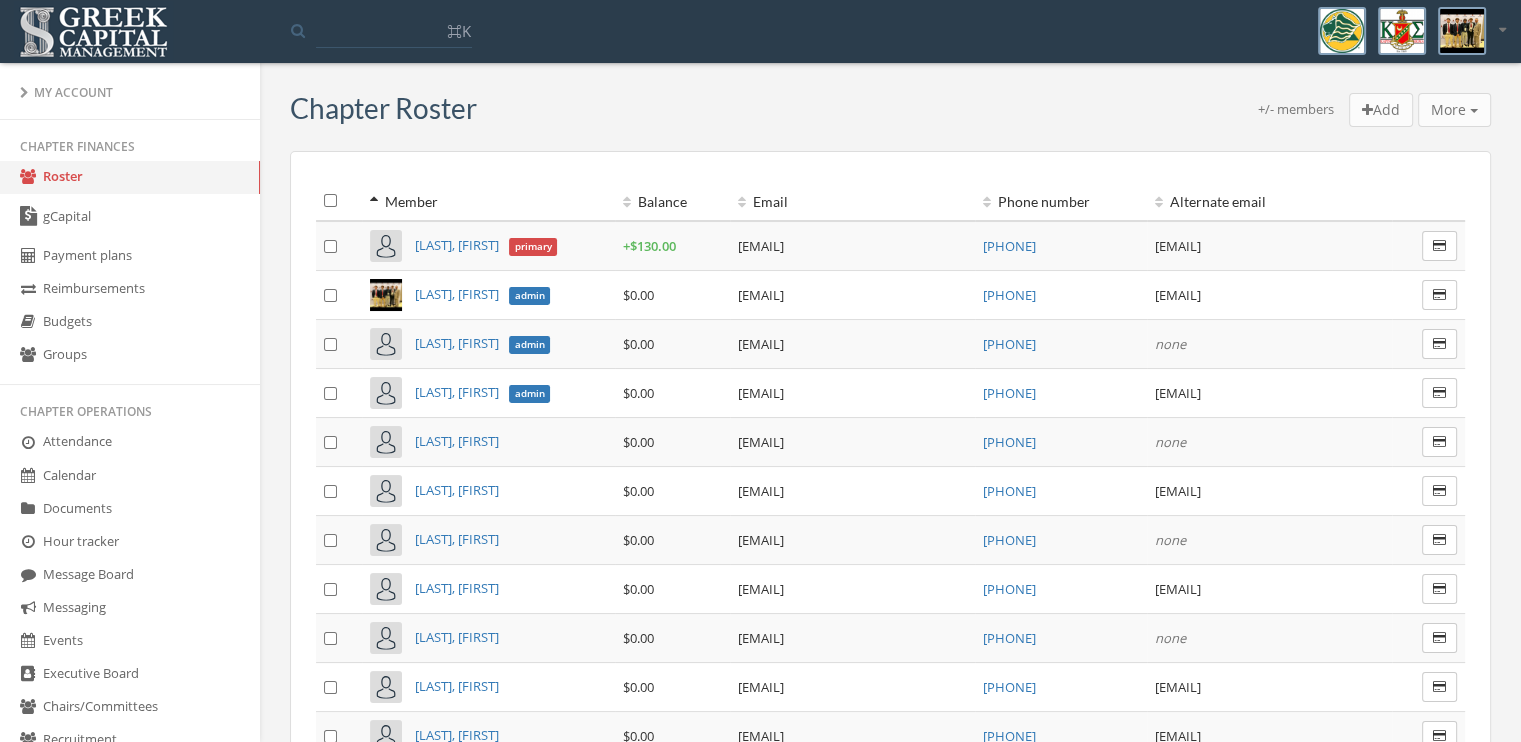 click on "primary" at bounding box center (533, 247) 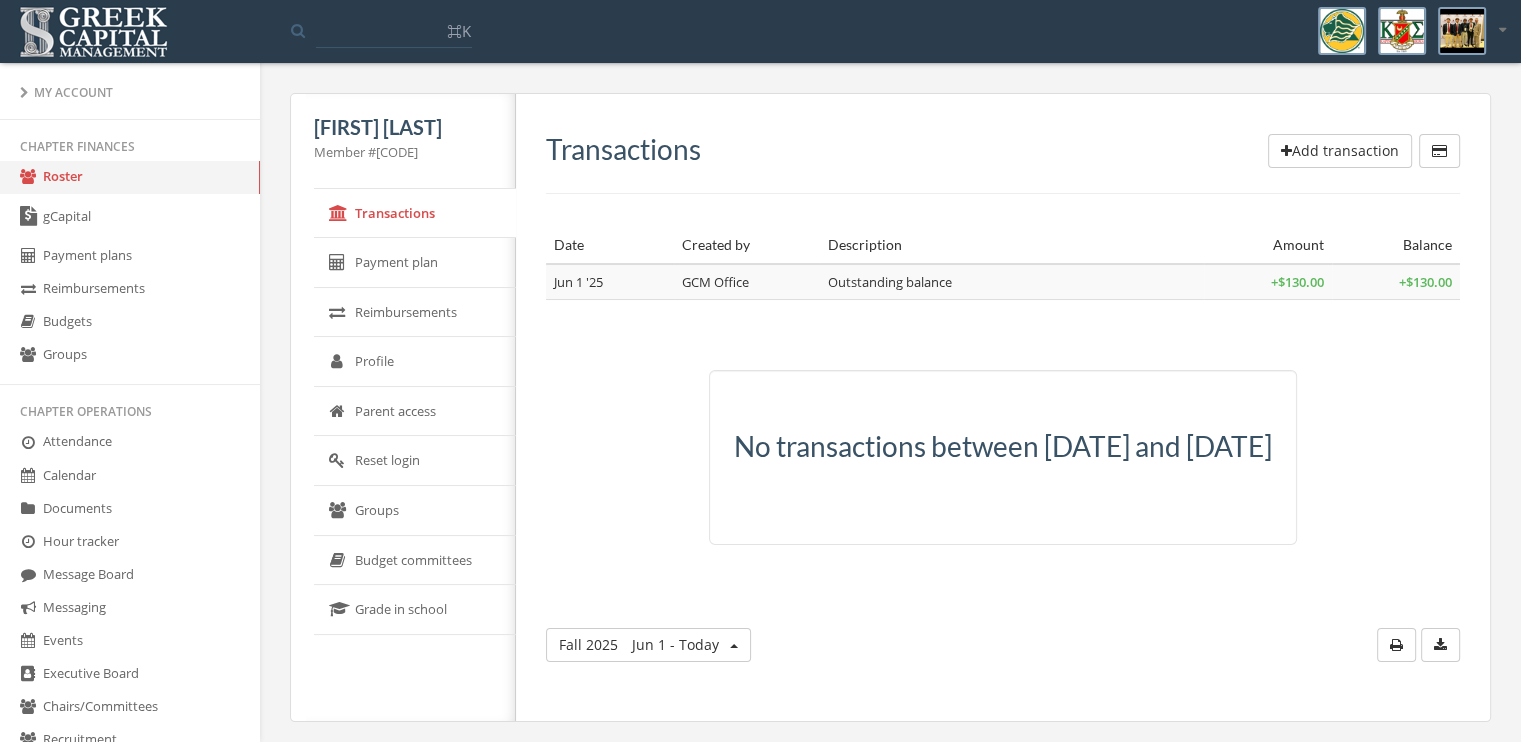 click on "Roster" at bounding box center (130, 177) 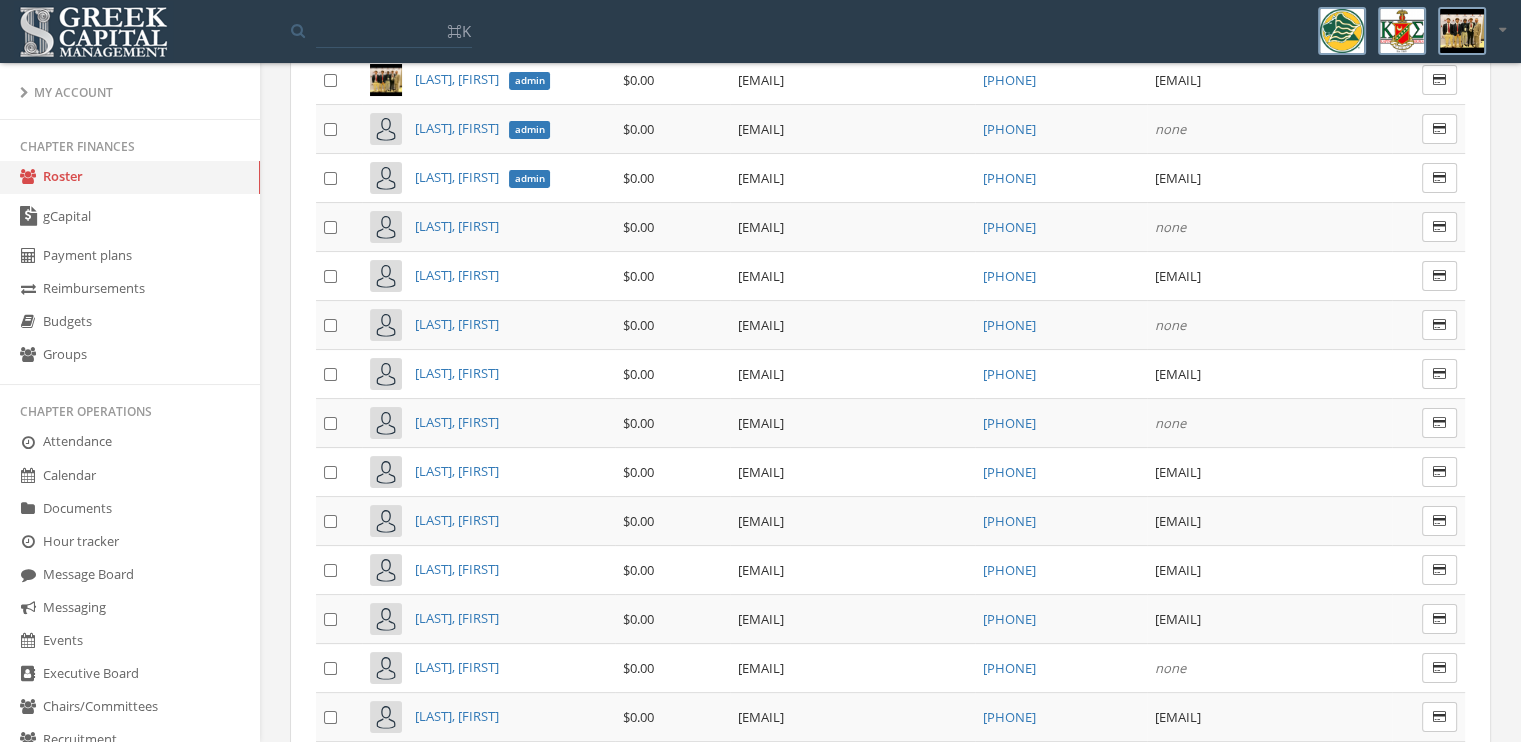 scroll, scrollTop: 0, scrollLeft: 0, axis: both 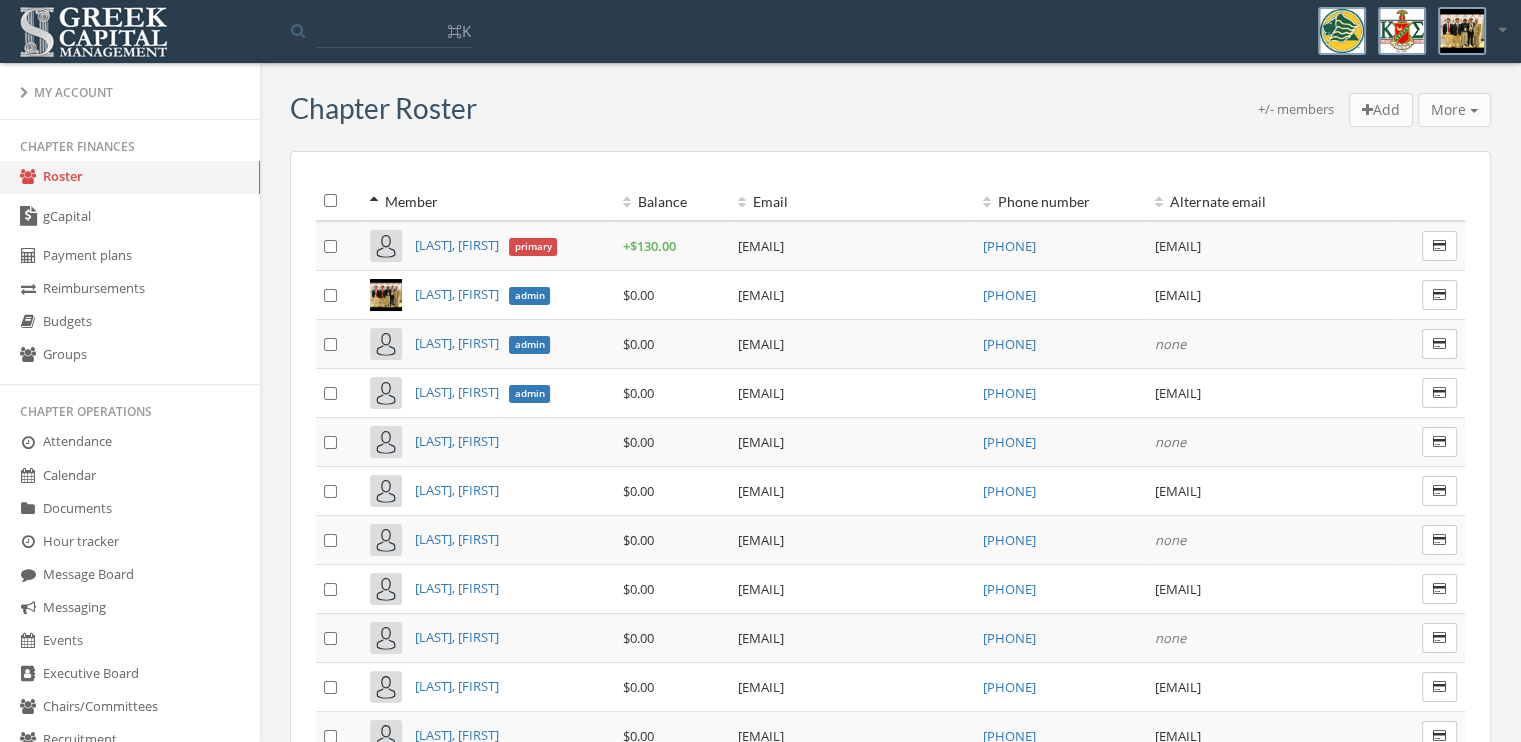 click on "gCapital" at bounding box center (130, 217) 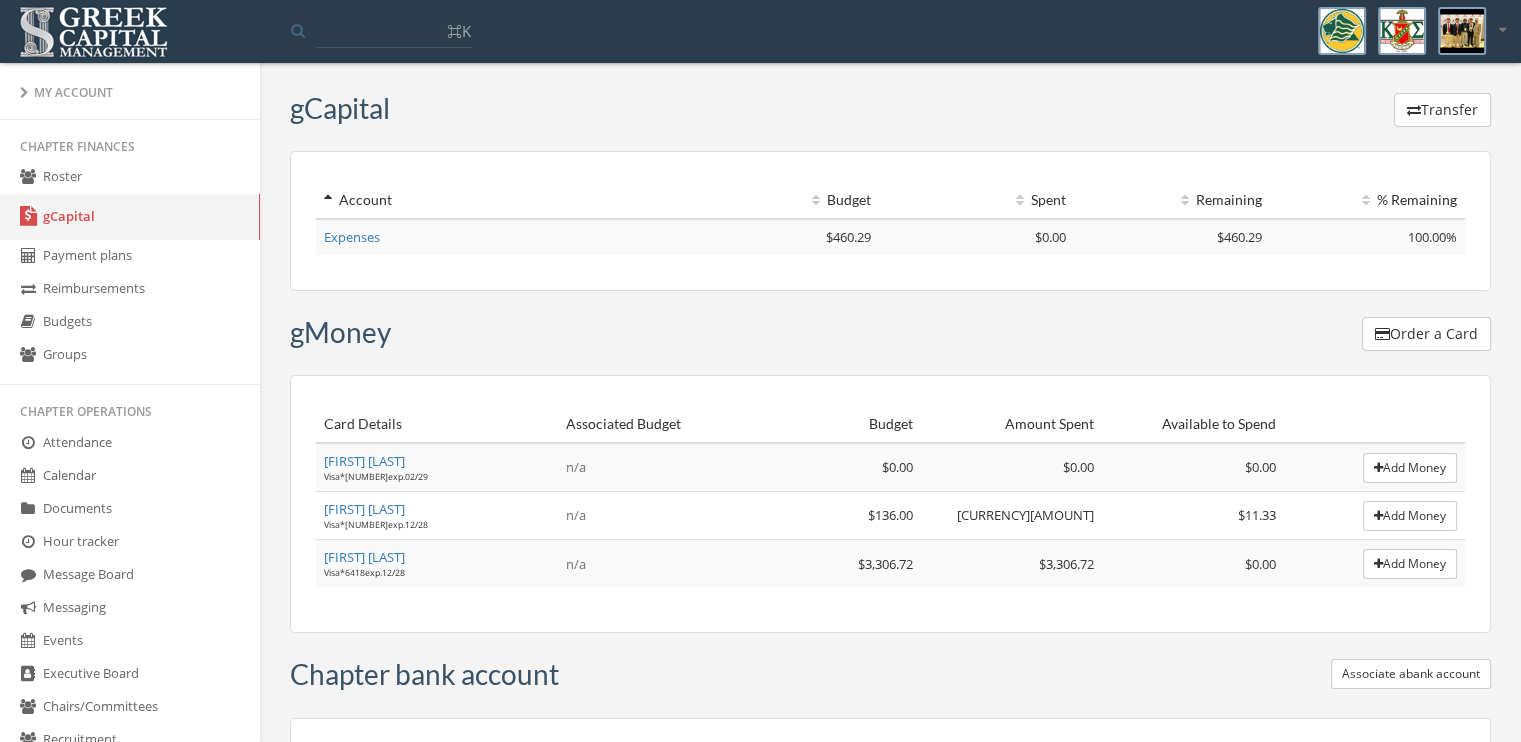 click on "Roster" at bounding box center (130, 177) 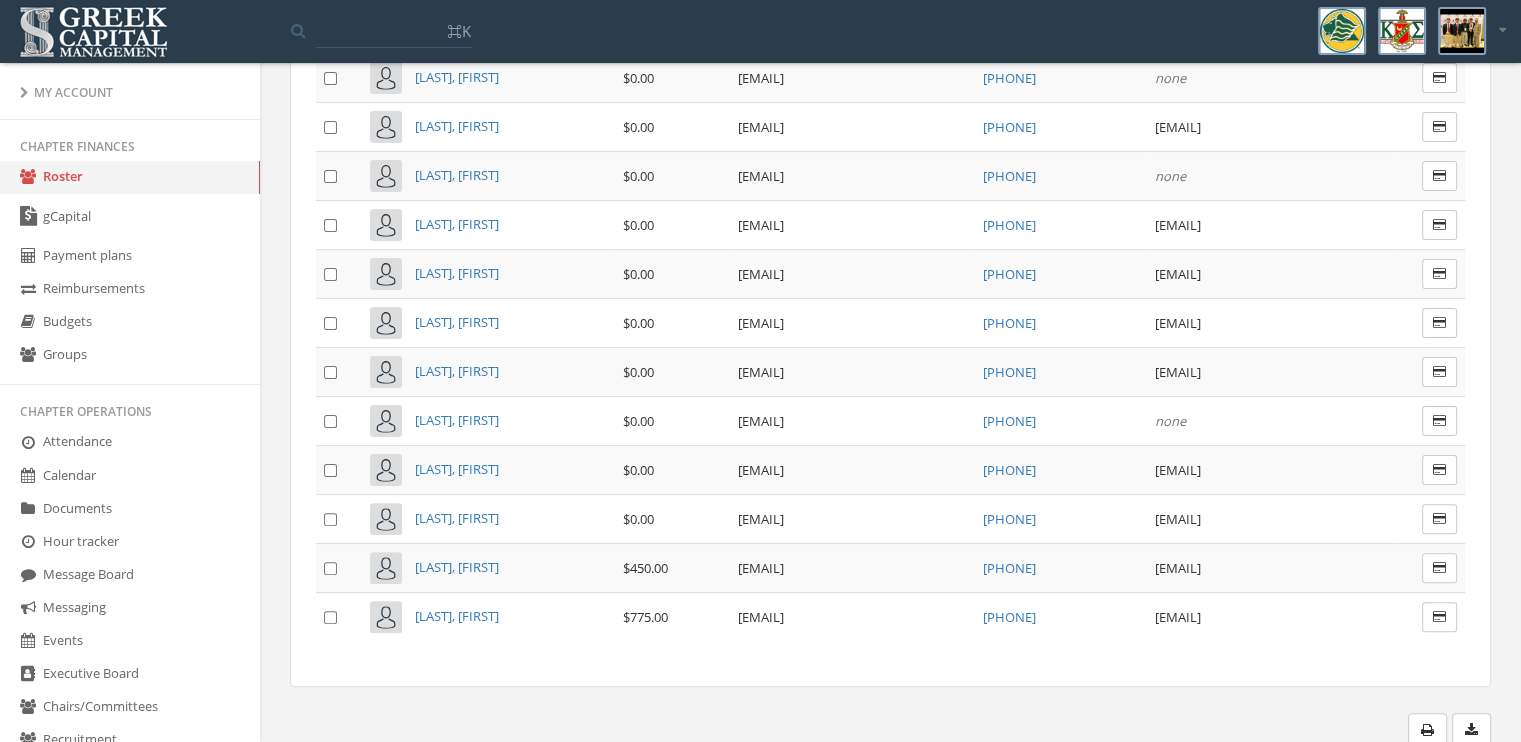 scroll, scrollTop: 0, scrollLeft: 0, axis: both 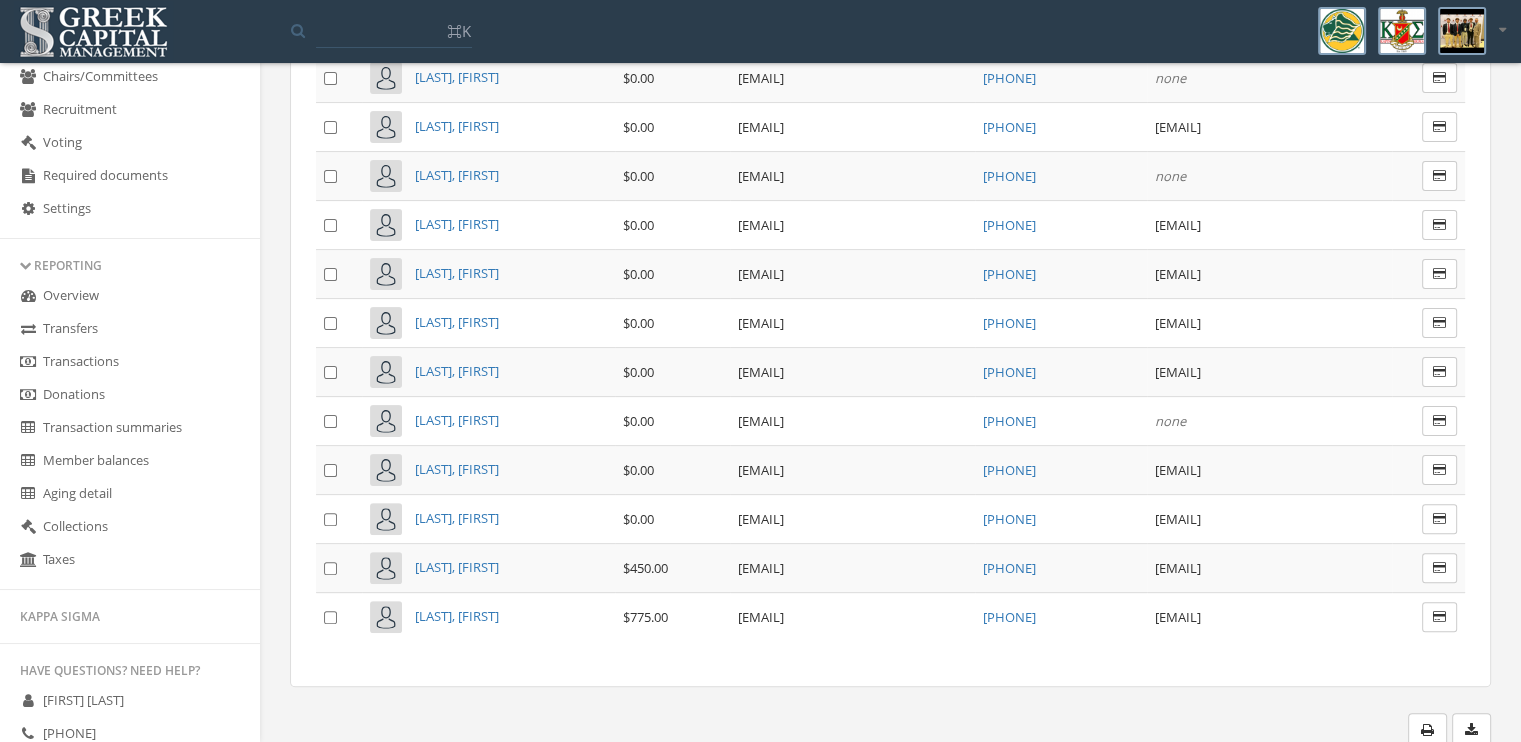 click on "Transactions" at bounding box center [130, 362] 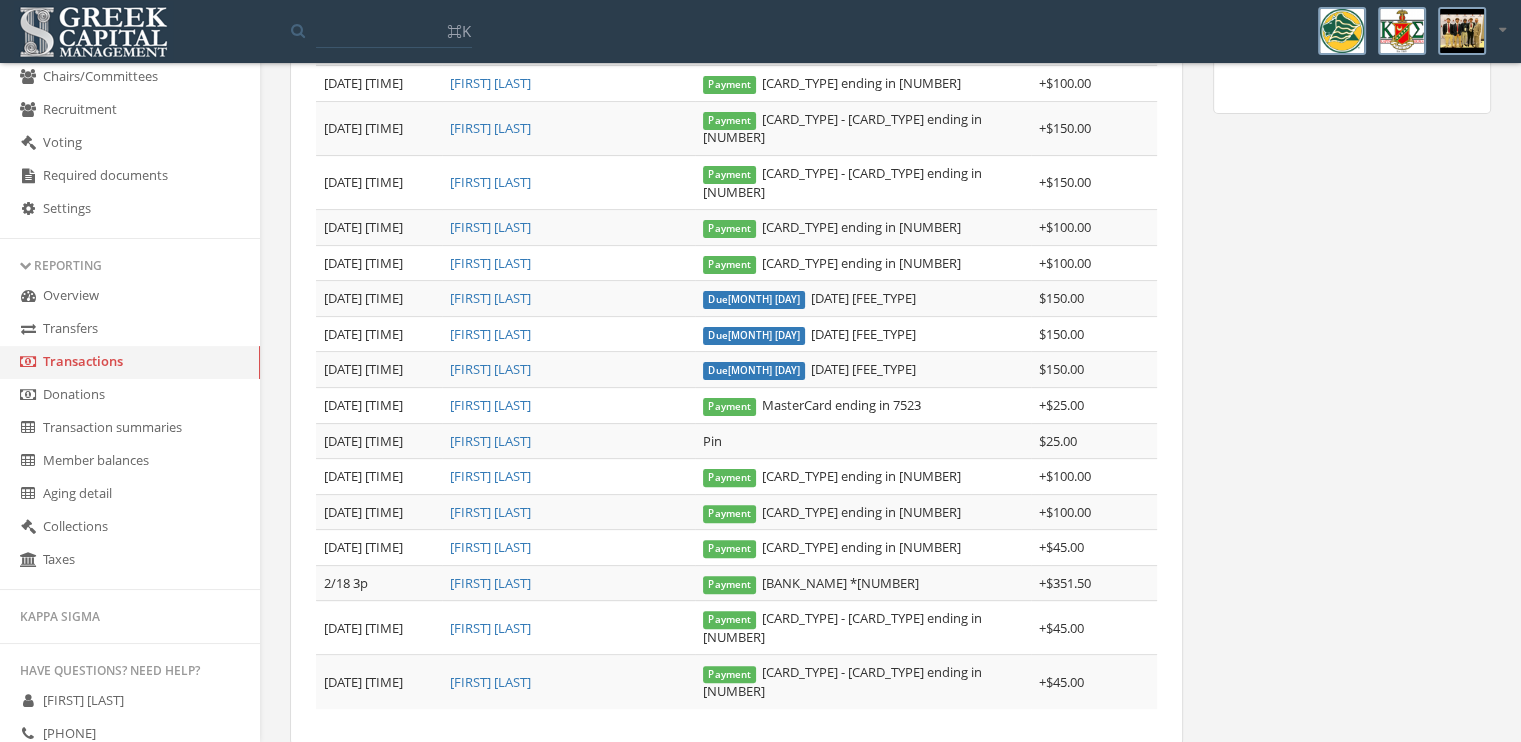 scroll, scrollTop: 479, scrollLeft: 0, axis: vertical 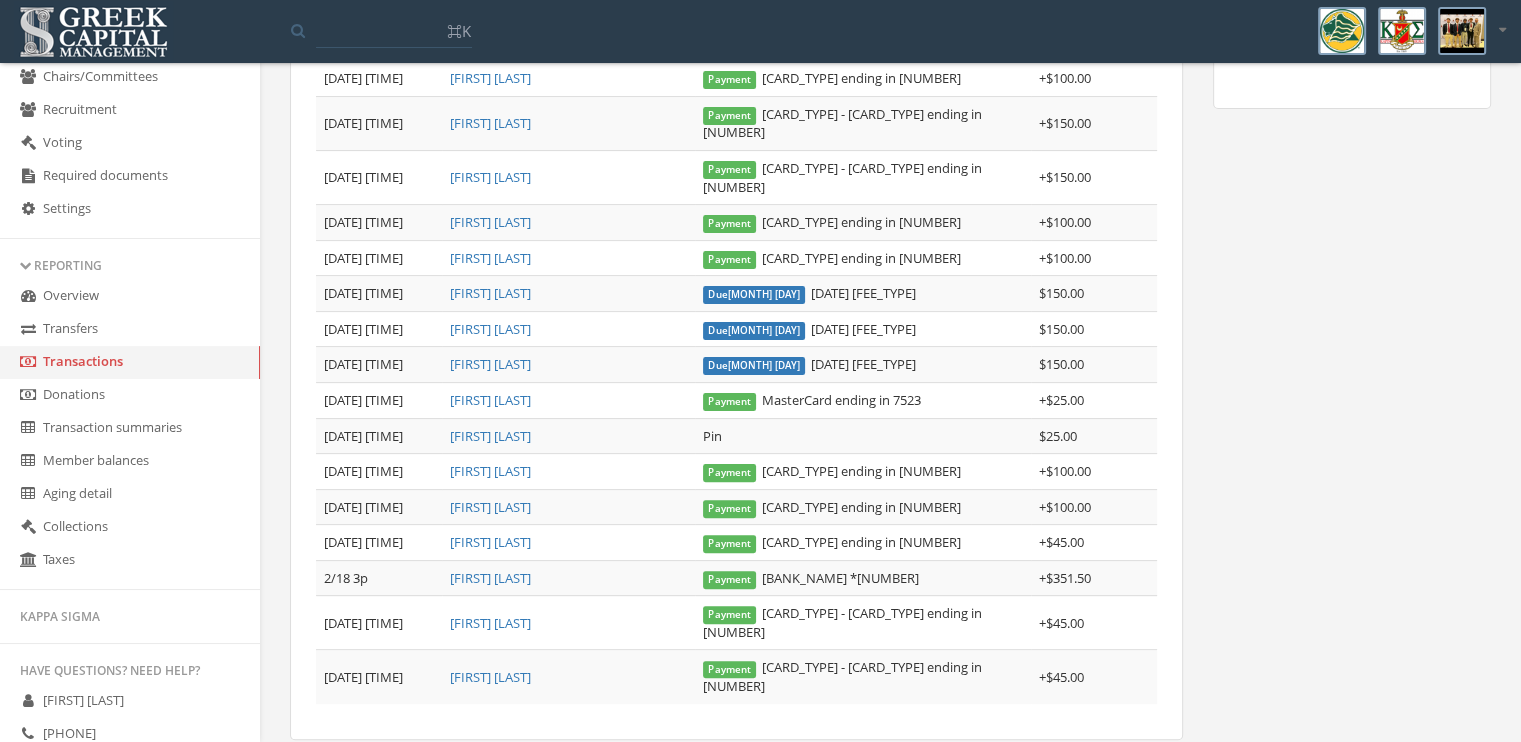 click on "3" at bounding box center [417, 782] 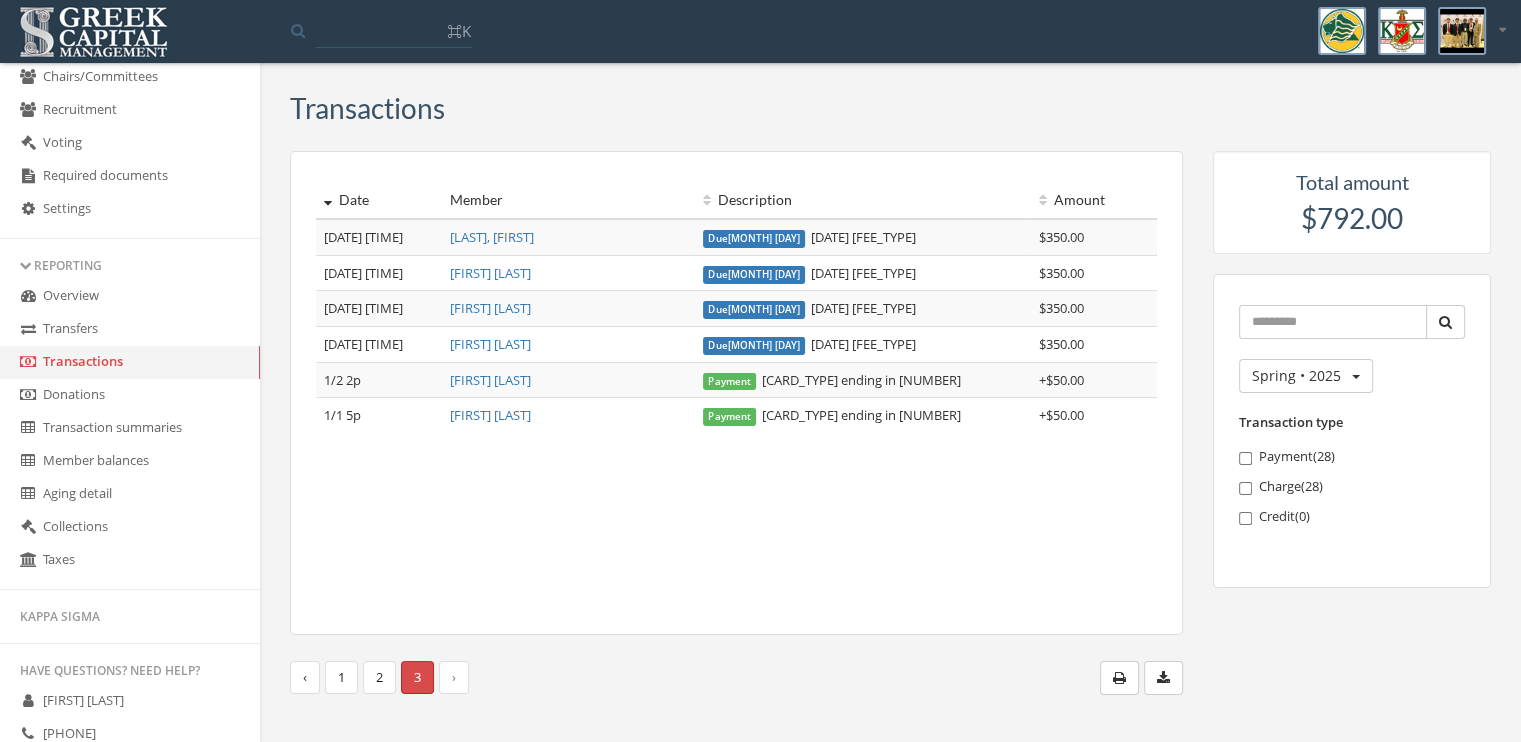 scroll, scrollTop: 0, scrollLeft: 0, axis: both 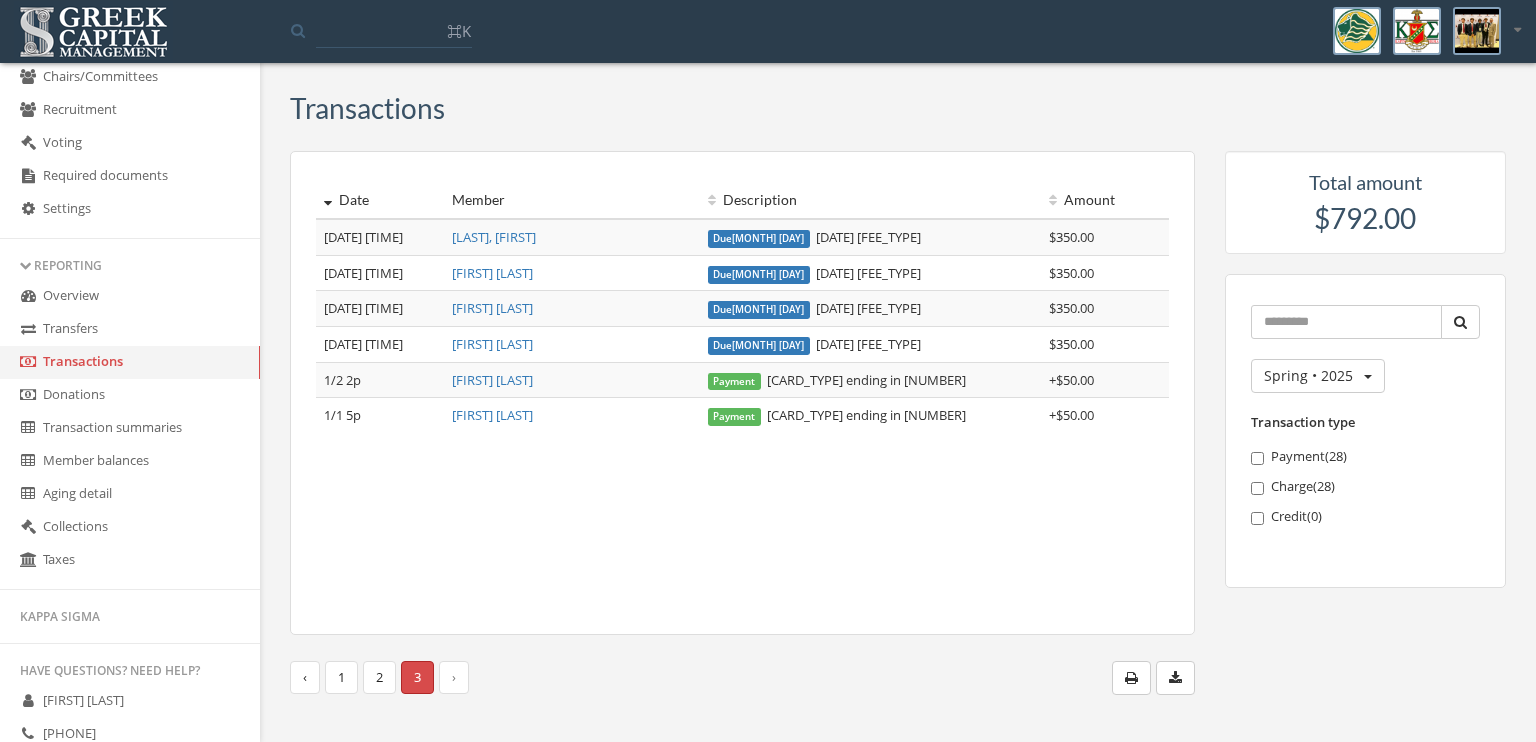click on "2" at bounding box center (379, 677) 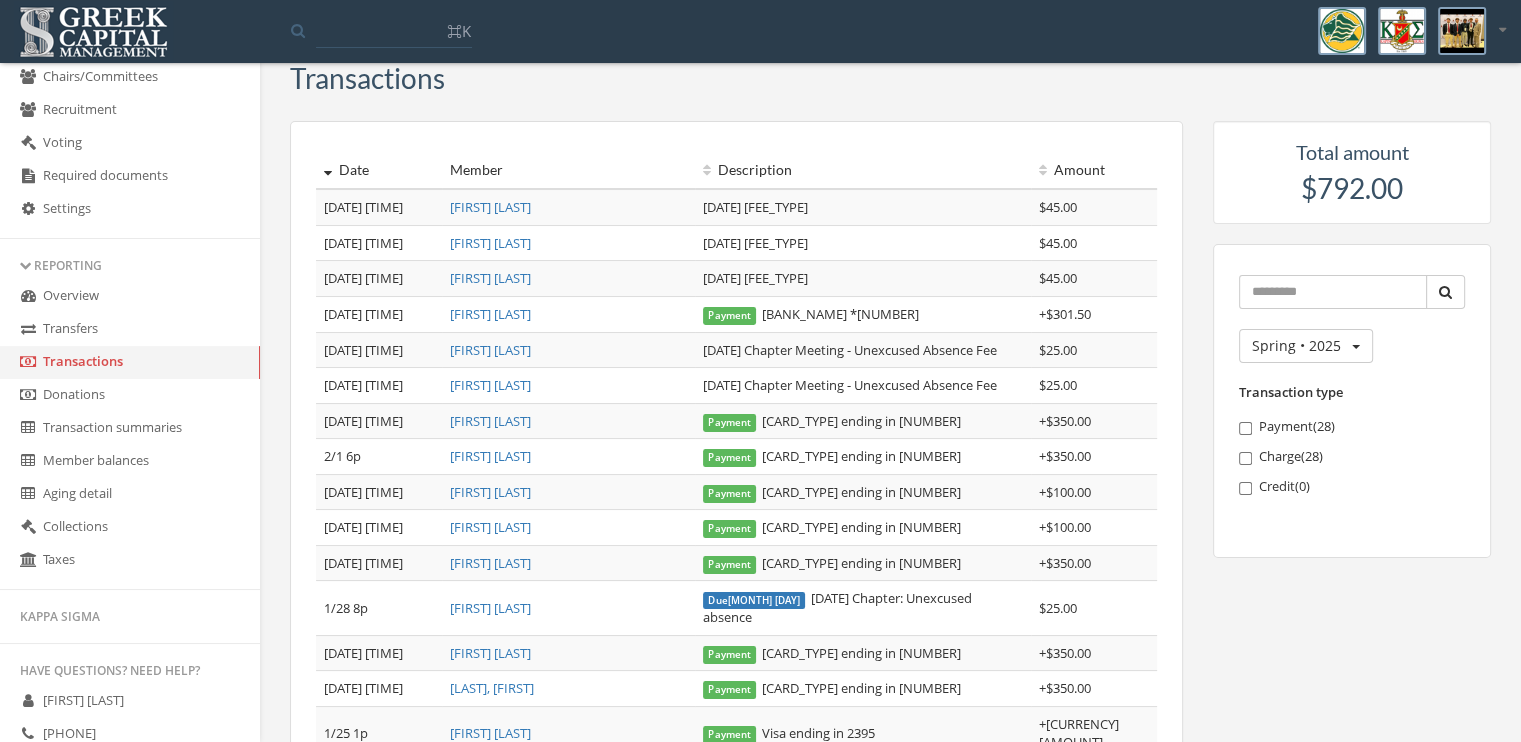 scroll, scrollTop: 0, scrollLeft: 0, axis: both 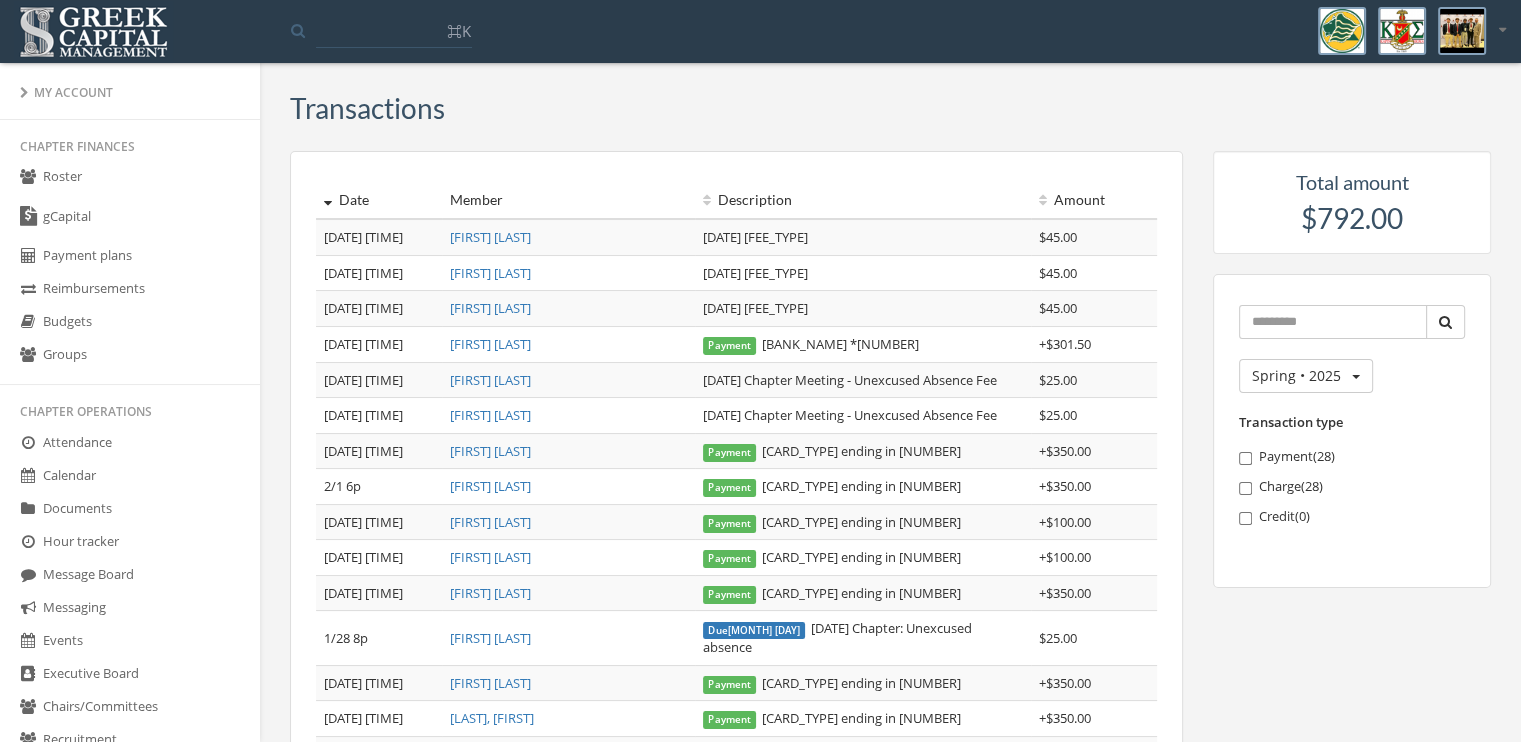 click on "Roster" at bounding box center [130, 177] 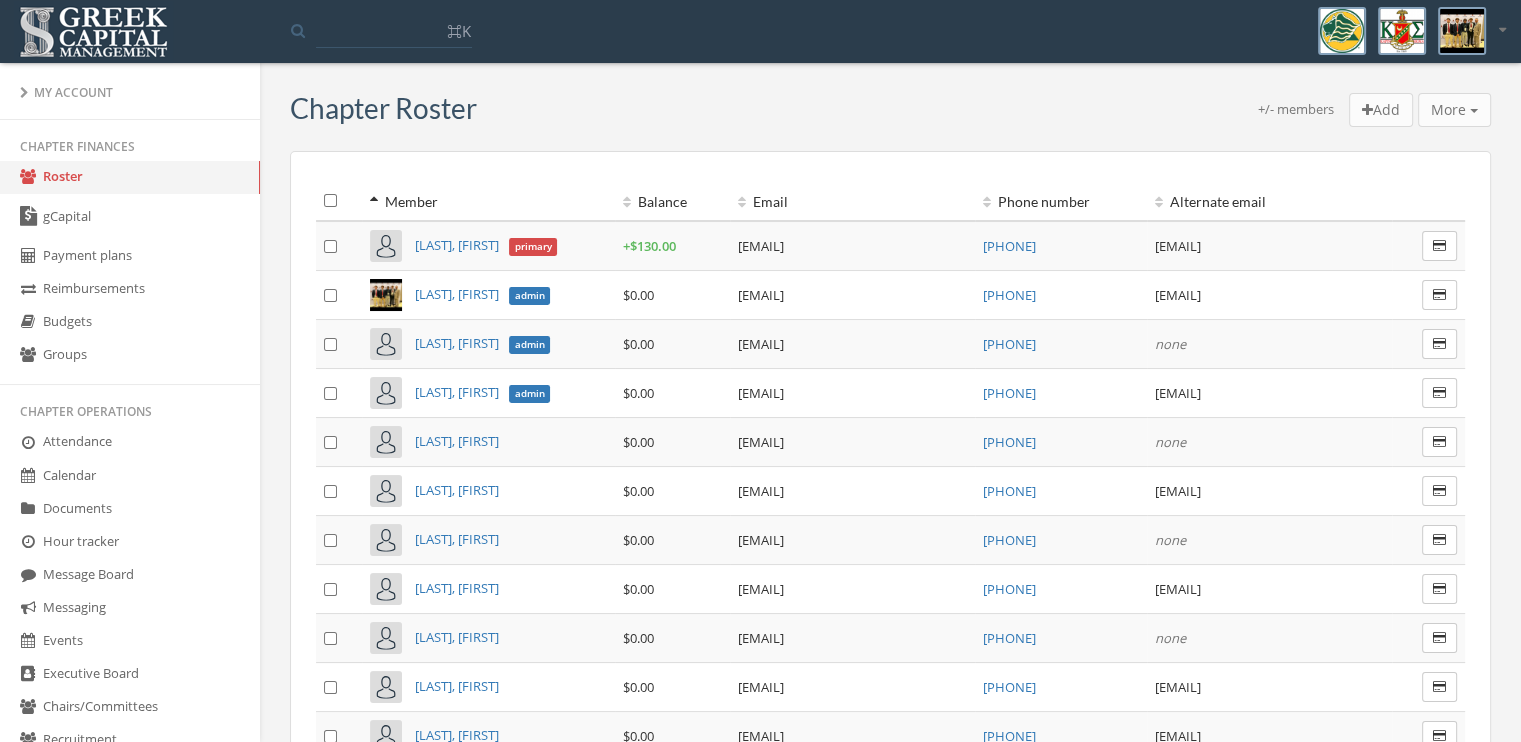 click on "Payment plans" at bounding box center [130, 256] 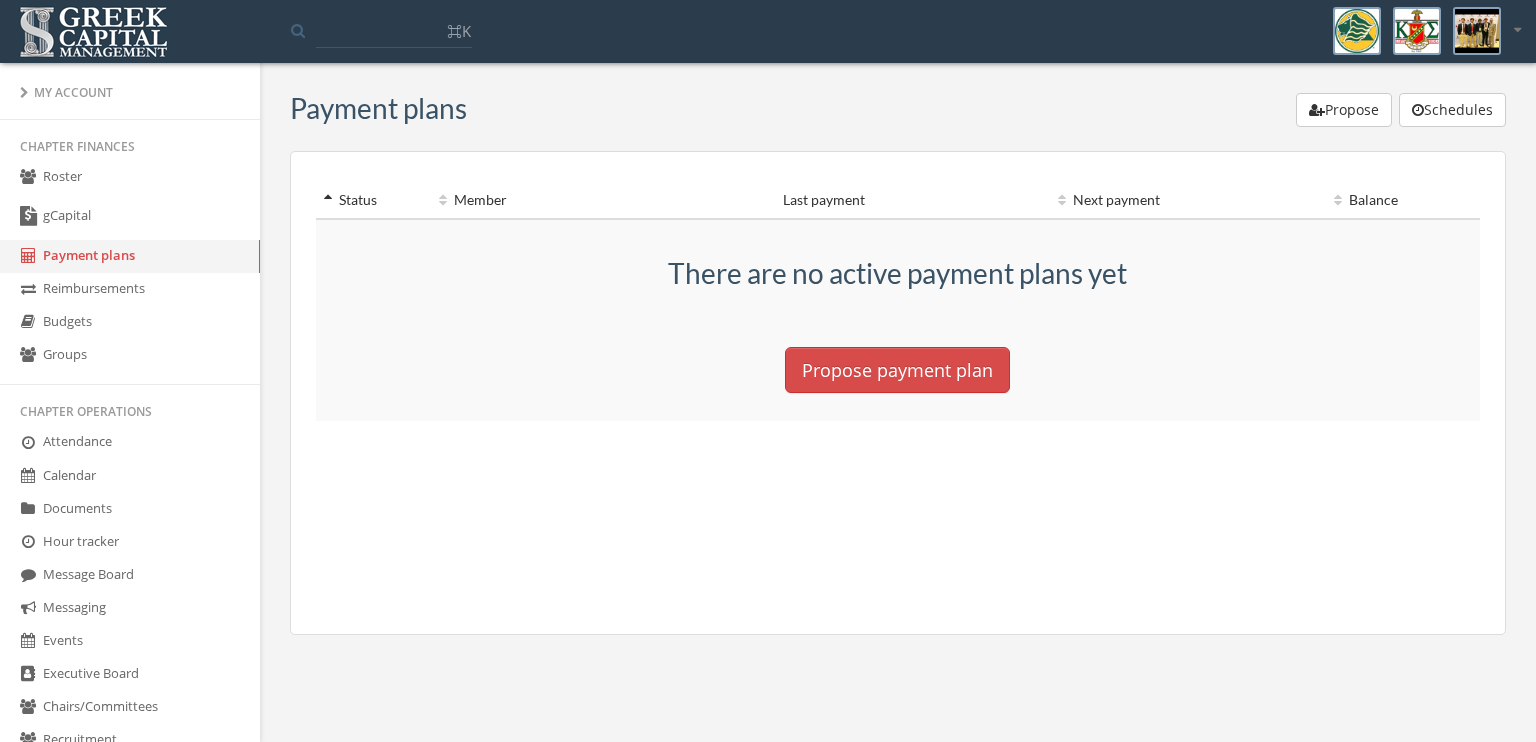 click at bounding box center [897, 332] 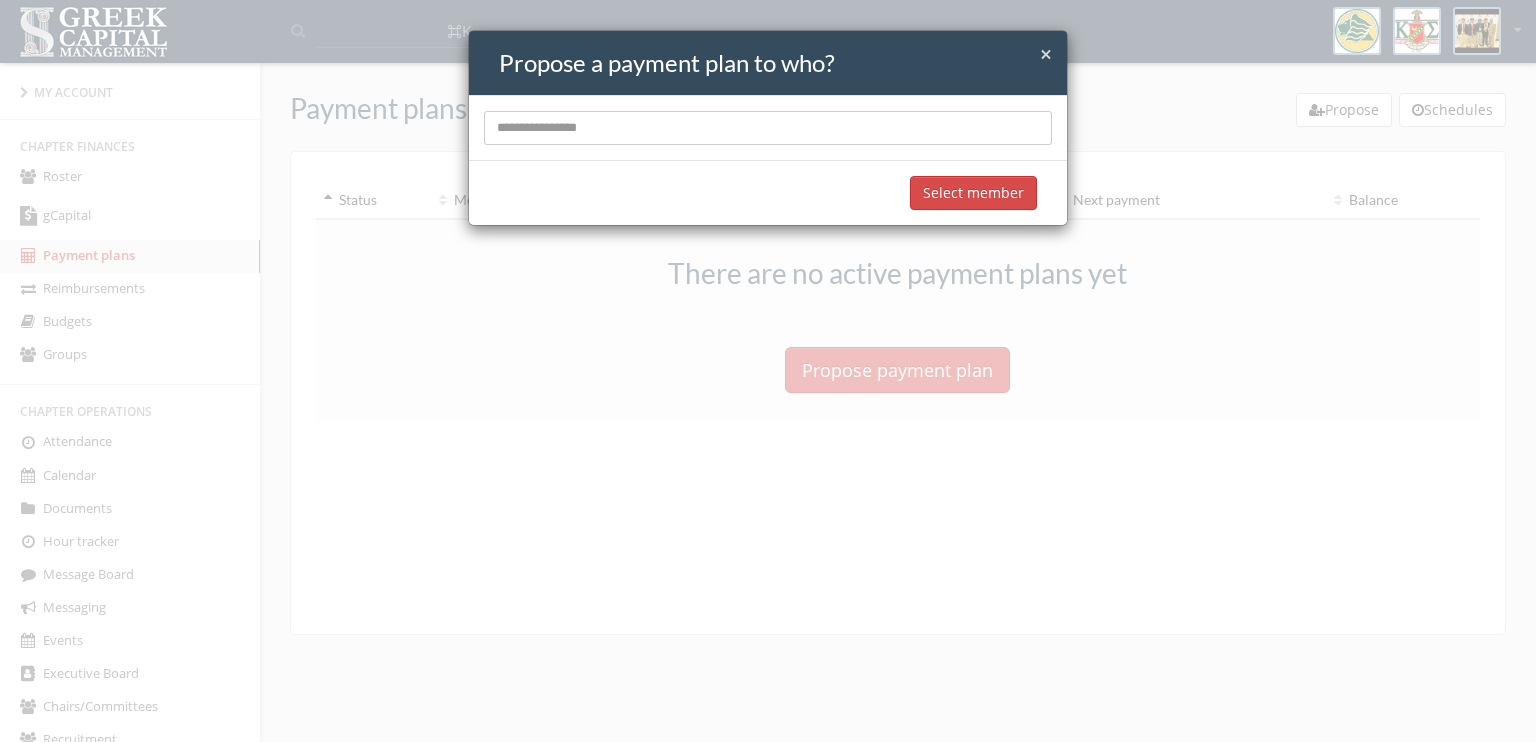 click on "×" at bounding box center [1046, 54] 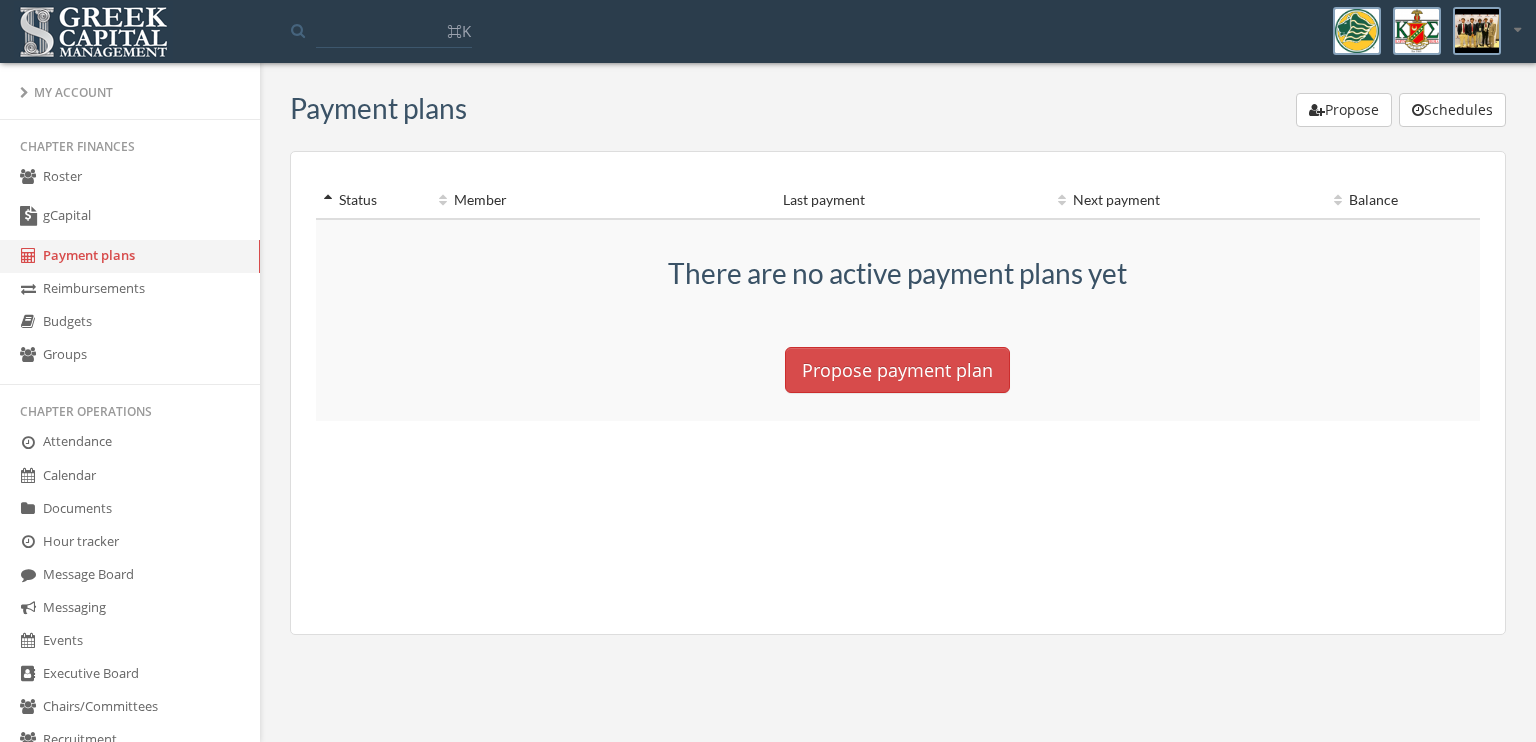 click on "Budgets" at bounding box center (130, 322) 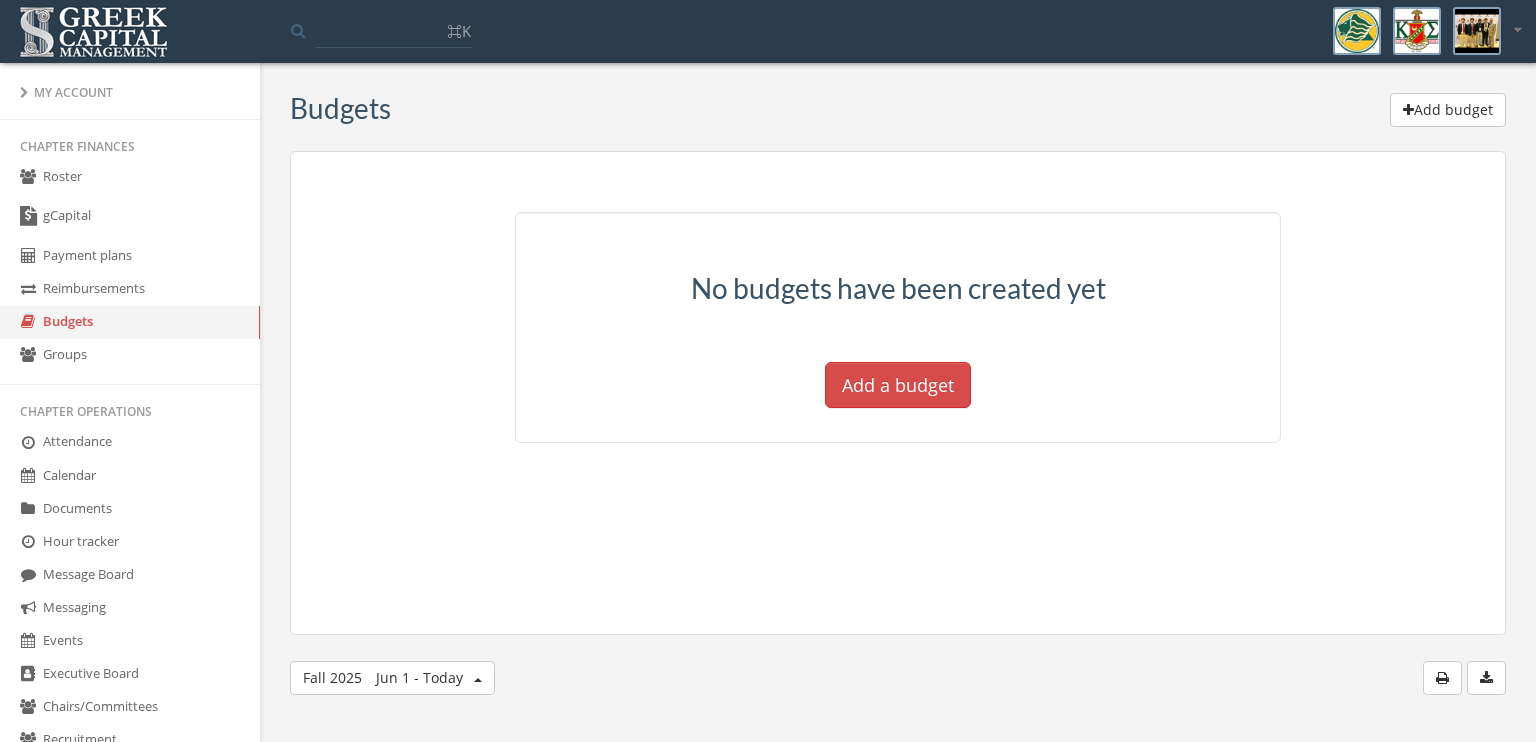 click on "Groups" at bounding box center [130, 355] 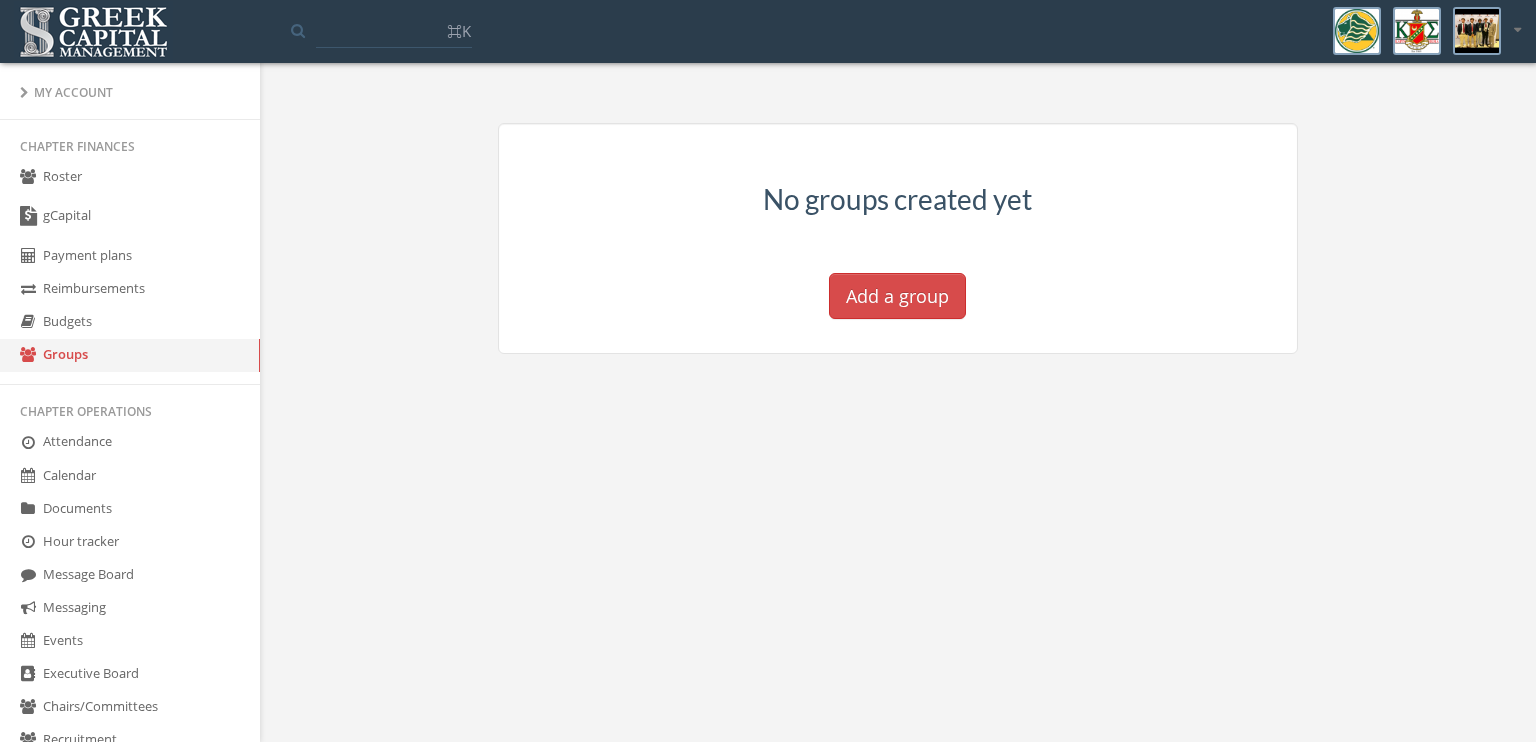 click on "Attendance" at bounding box center [130, 442] 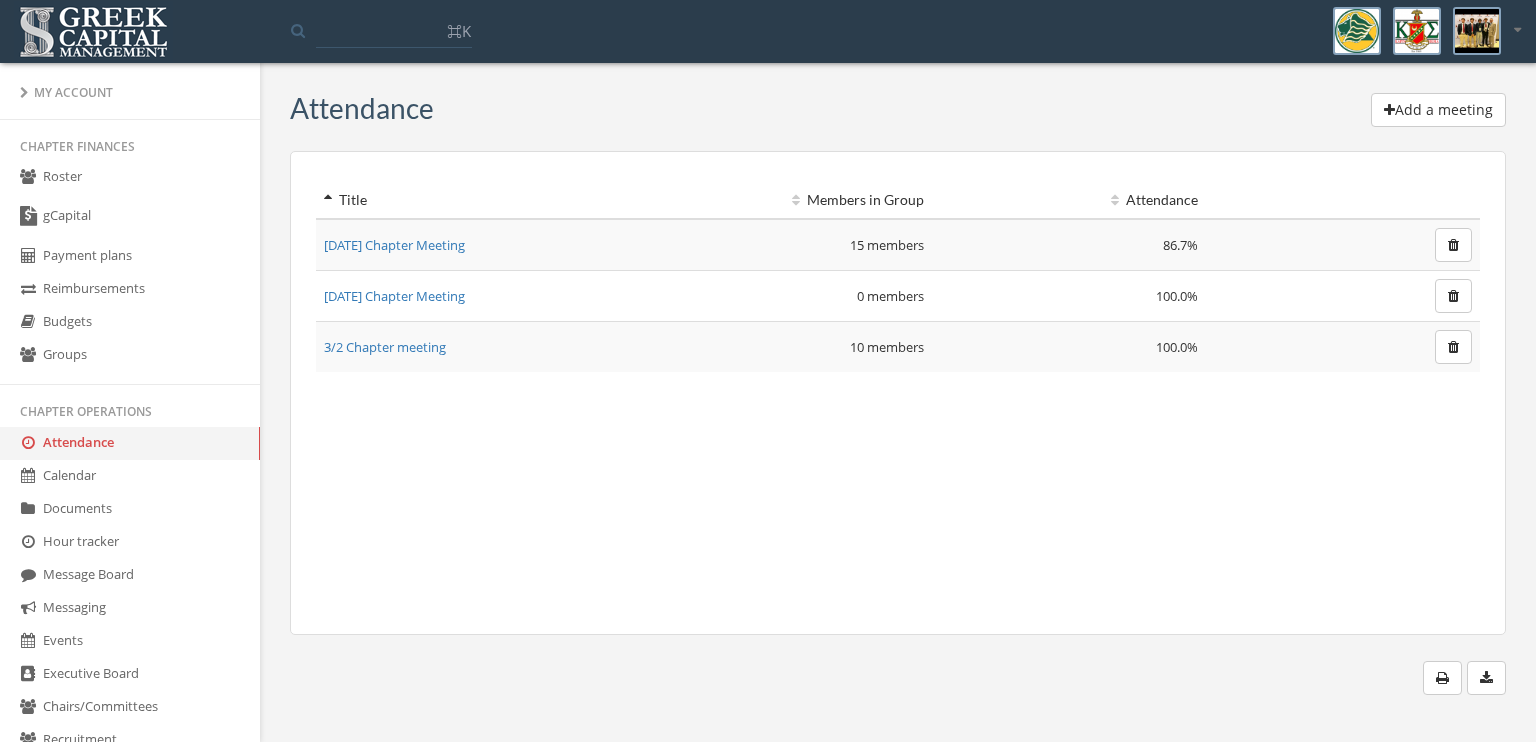 click on "Calendar" at bounding box center [130, 476] 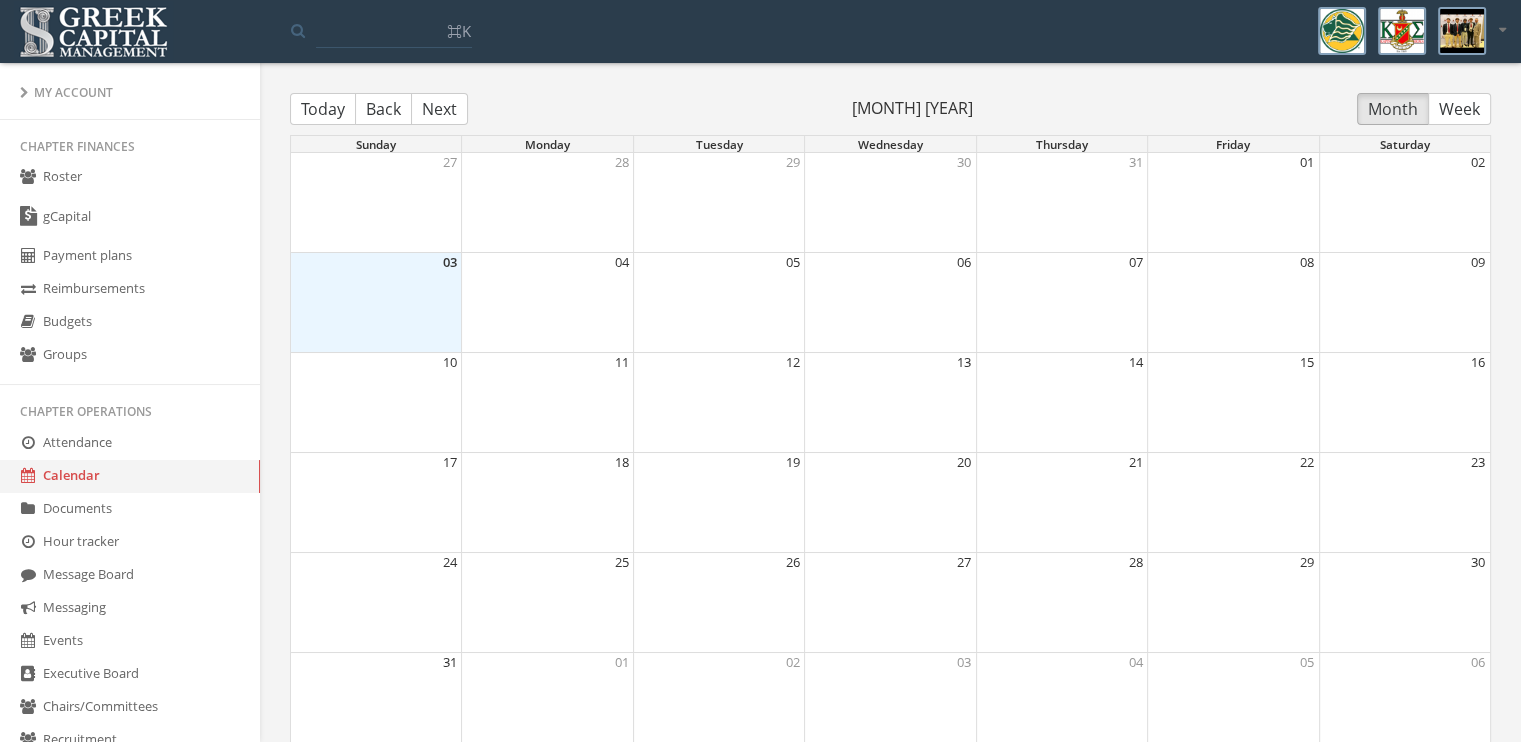 click on "Attendance" at bounding box center (130, 443) 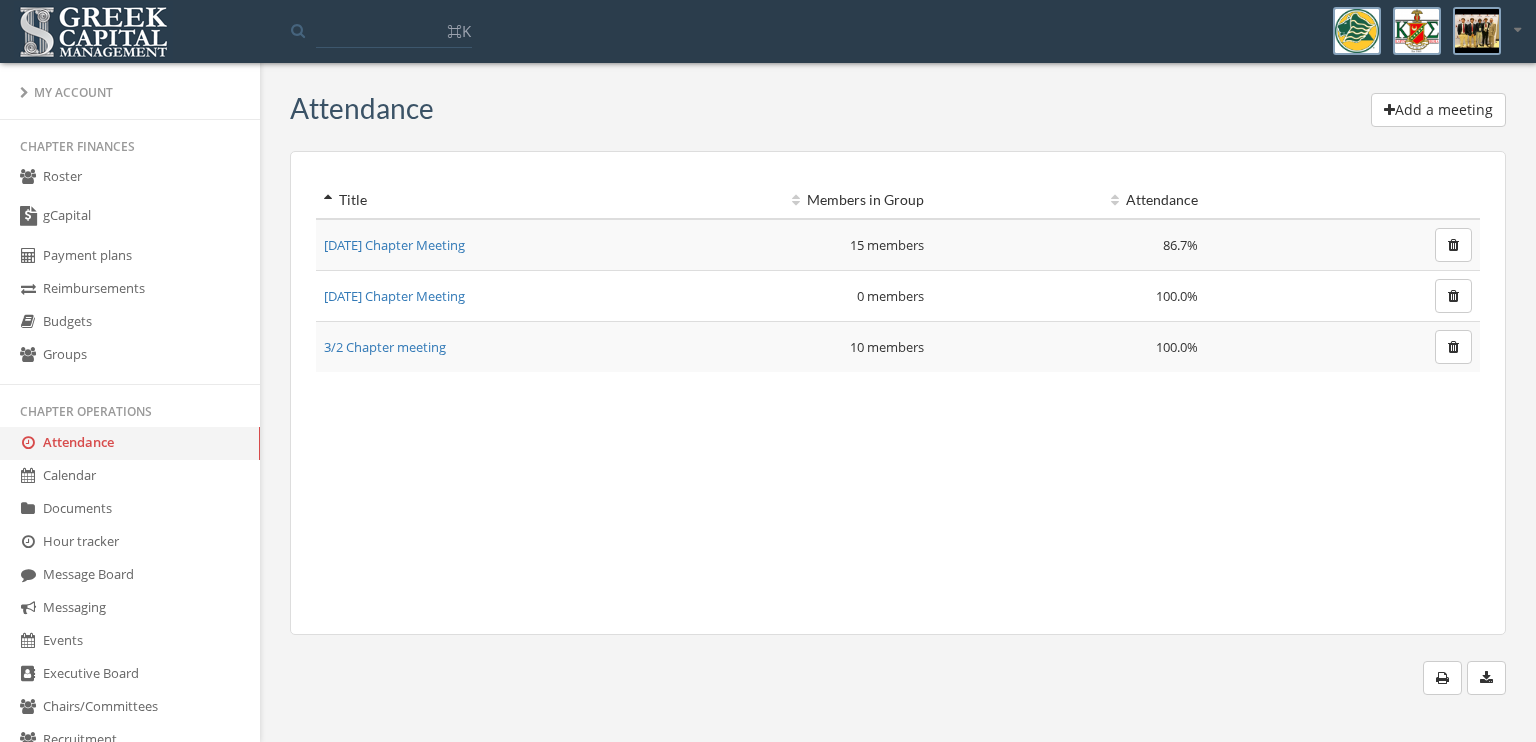 click on "Calendar" at bounding box center [130, 476] 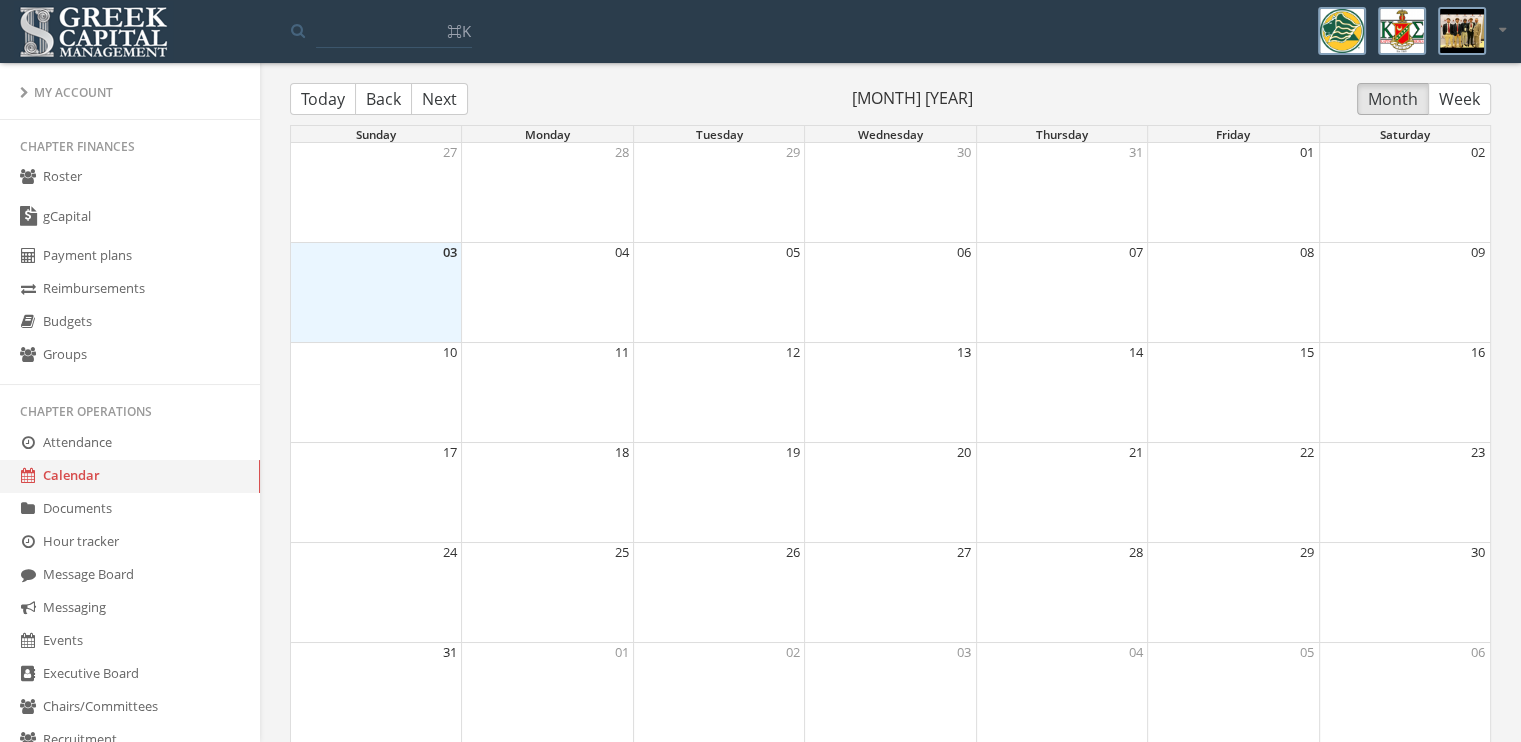 scroll, scrollTop: 9, scrollLeft: 0, axis: vertical 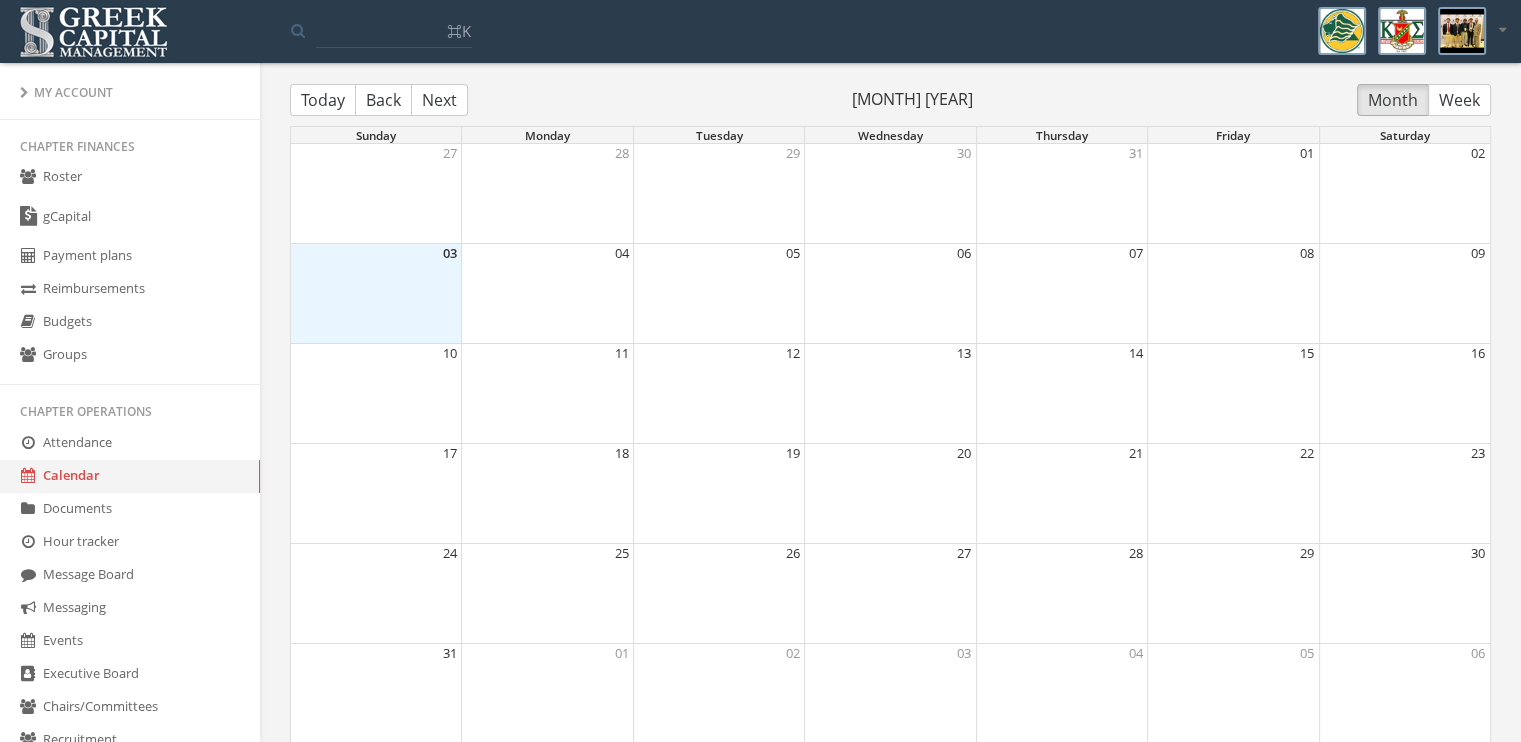 click on "Attendance" at bounding box center [130, 443] 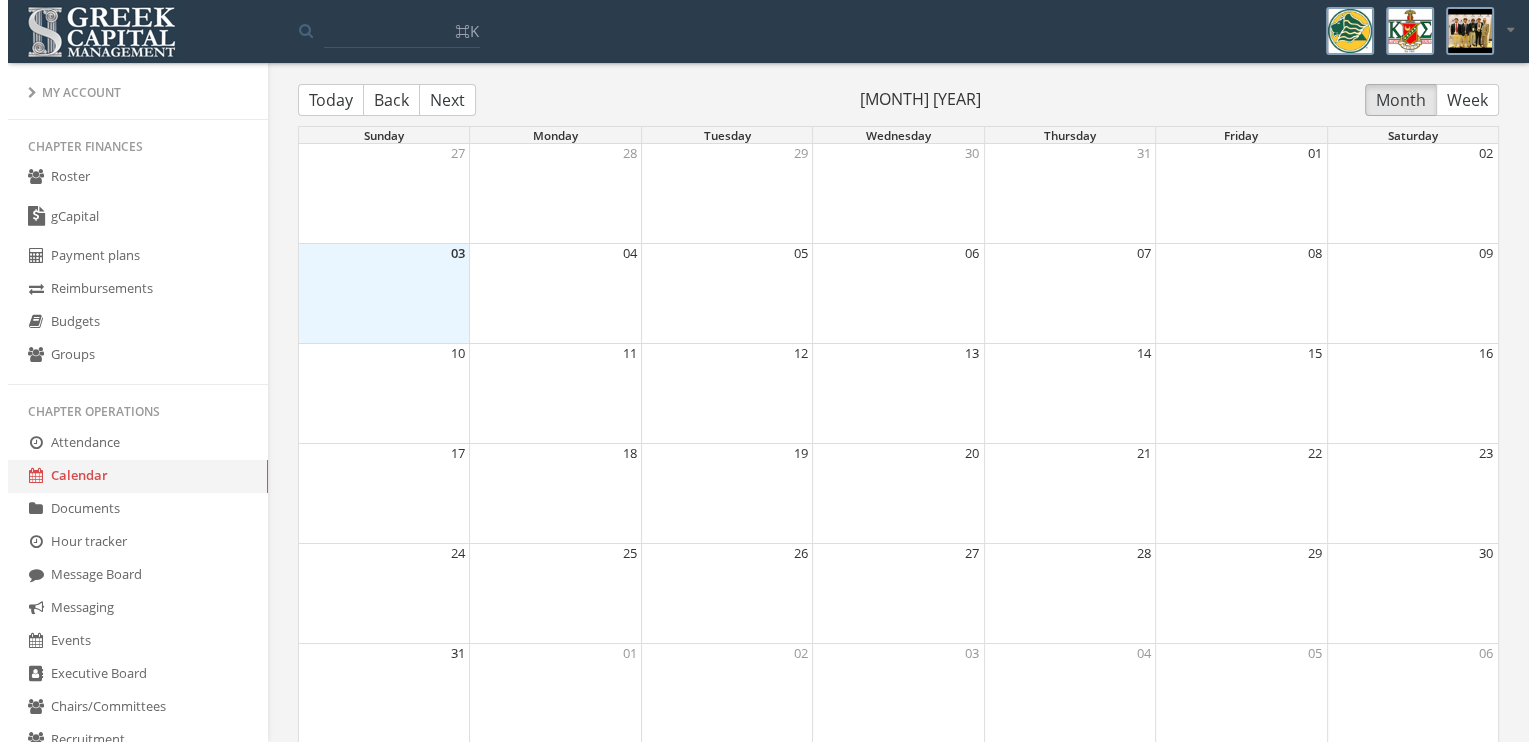 scroll, scrollTop: 0, scrollLeft: 0, axis: both 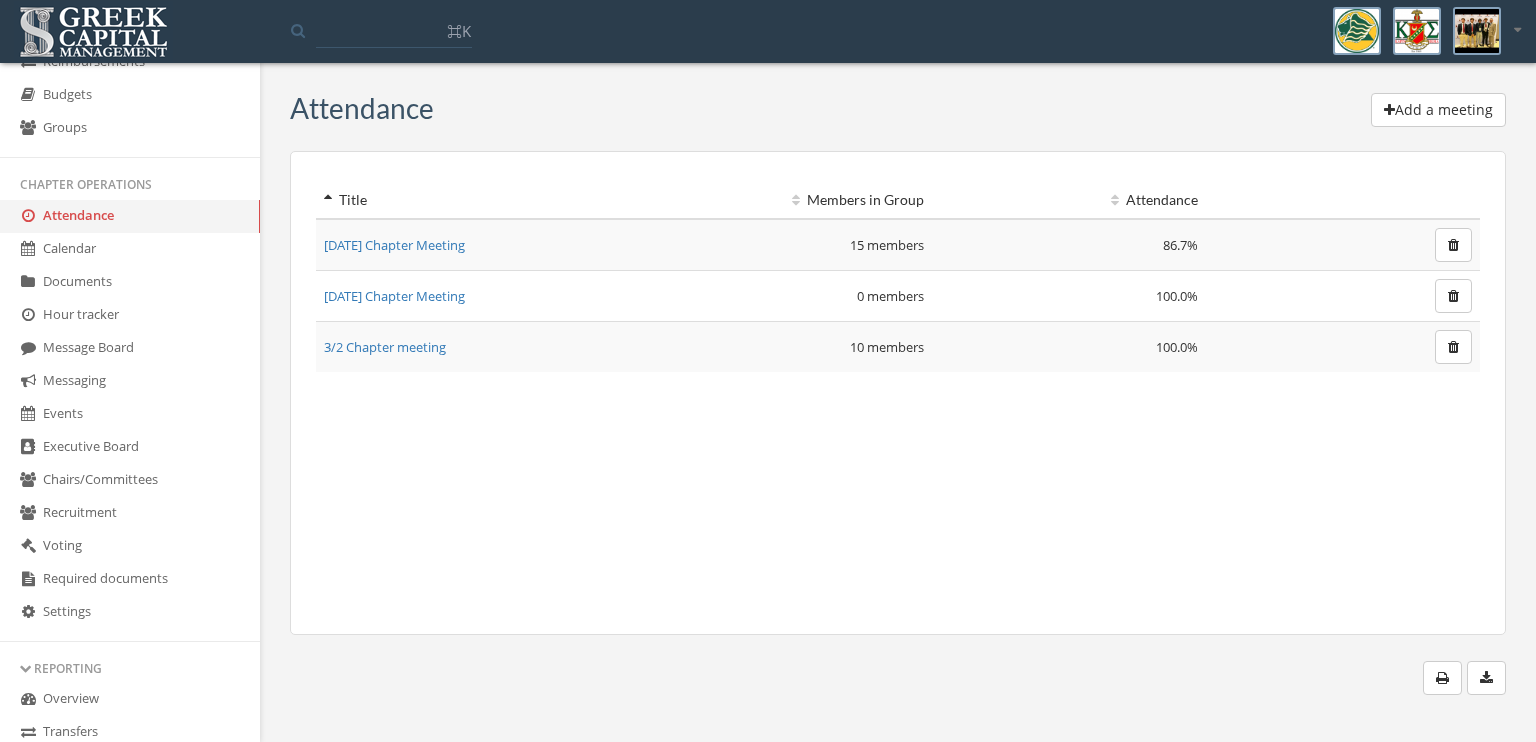 click on "Settings" at bounding box center (130, 612) 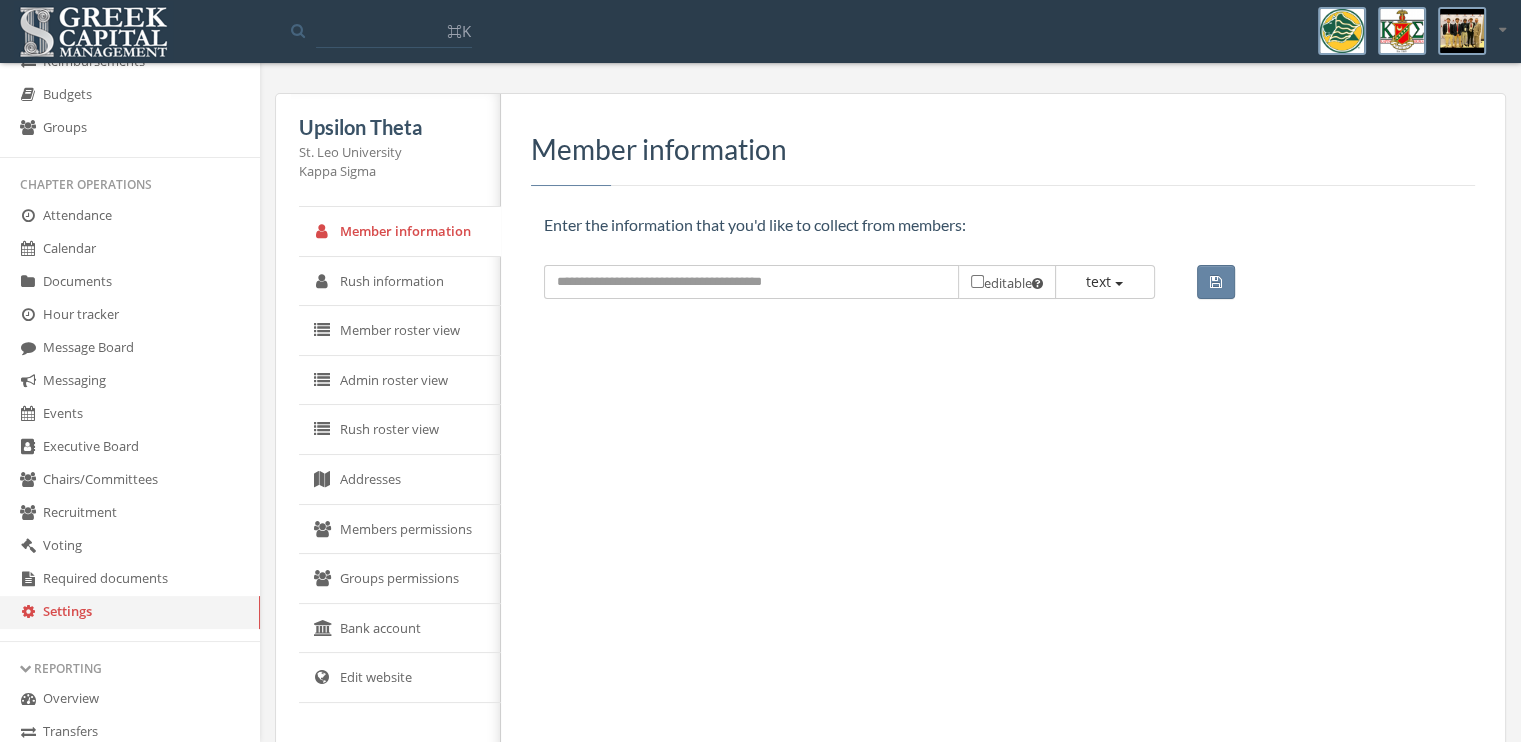 scroll, scrollTop: 0, scrollLeft: 0, axis: both 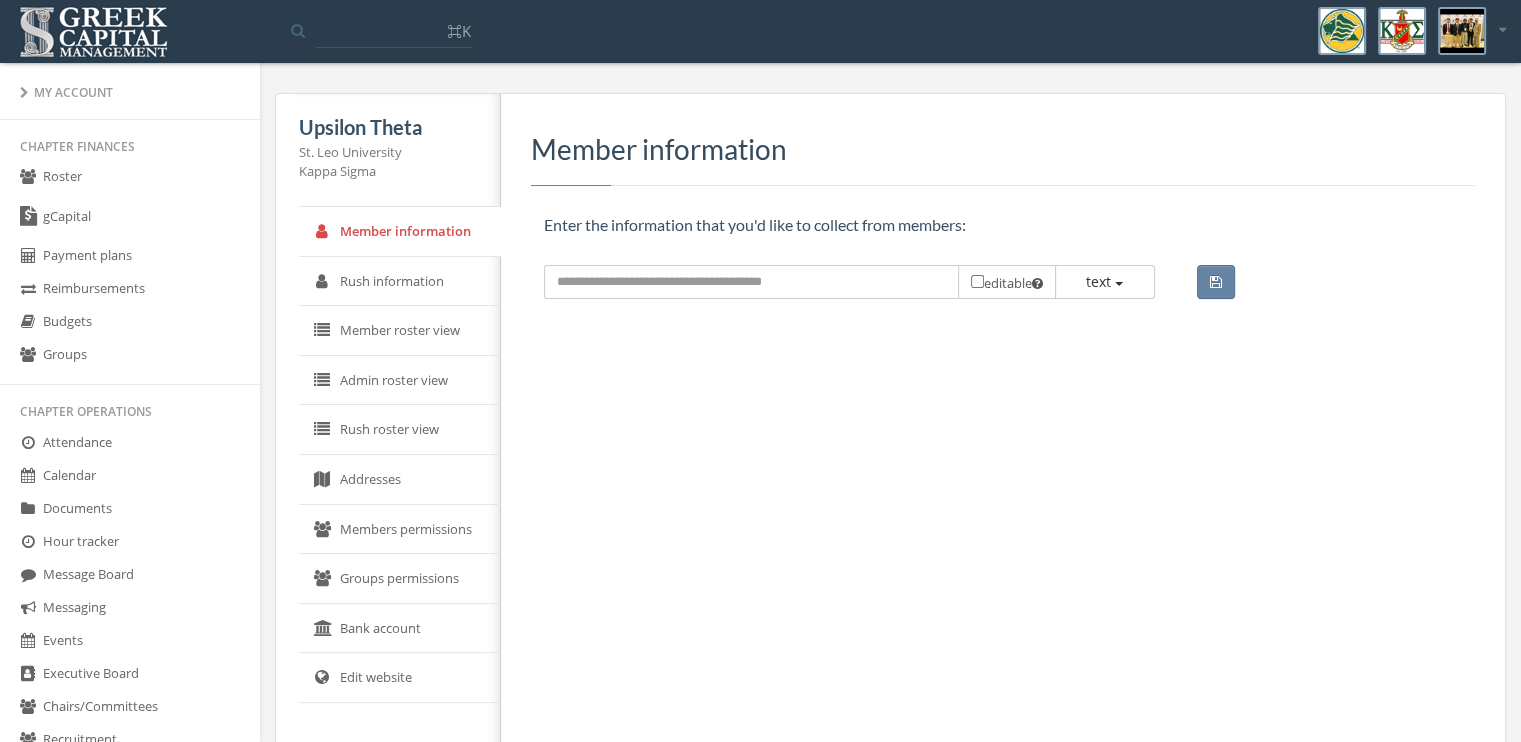 click on "My Account" at bounding box center (130, 92) 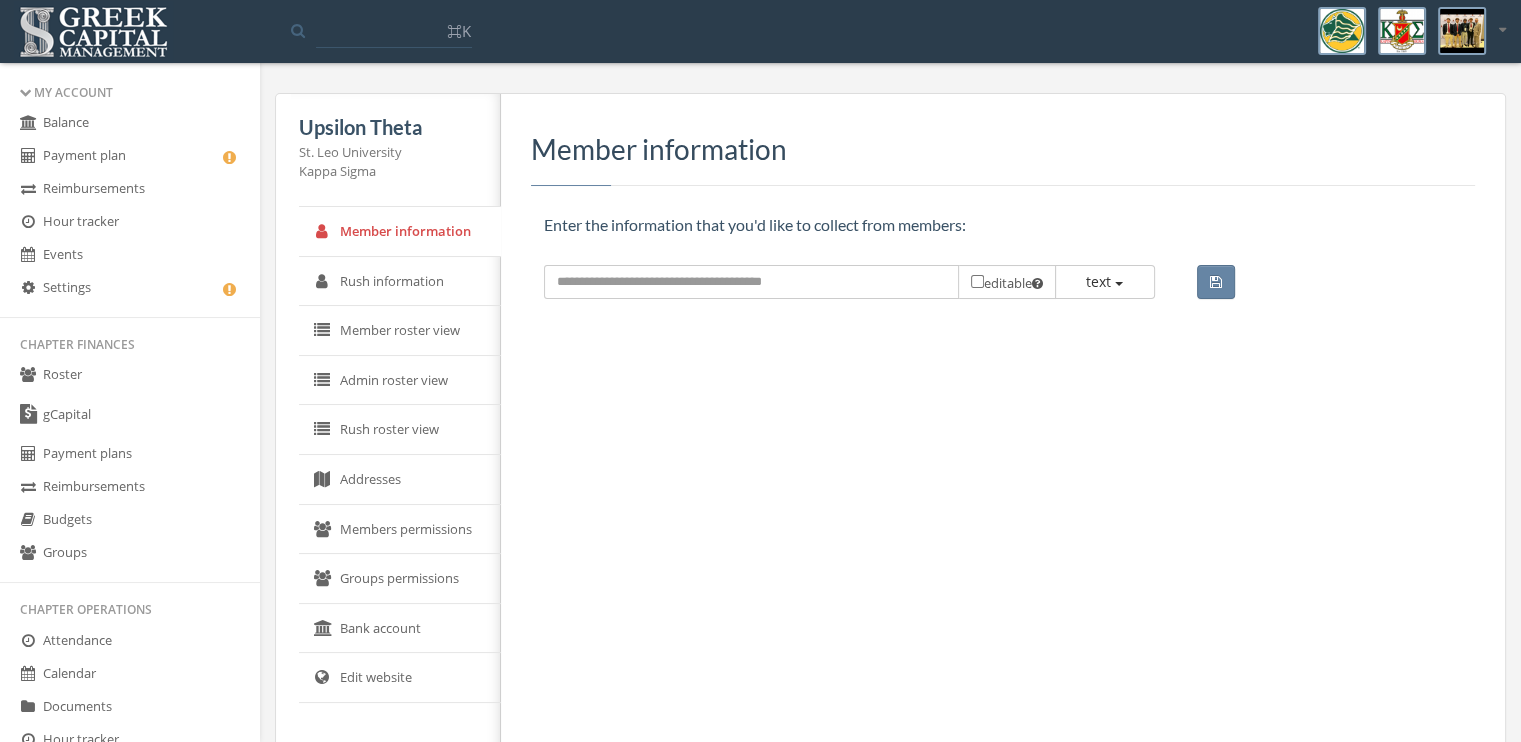 click on "Payment plan" at bounding box center [130, 156] 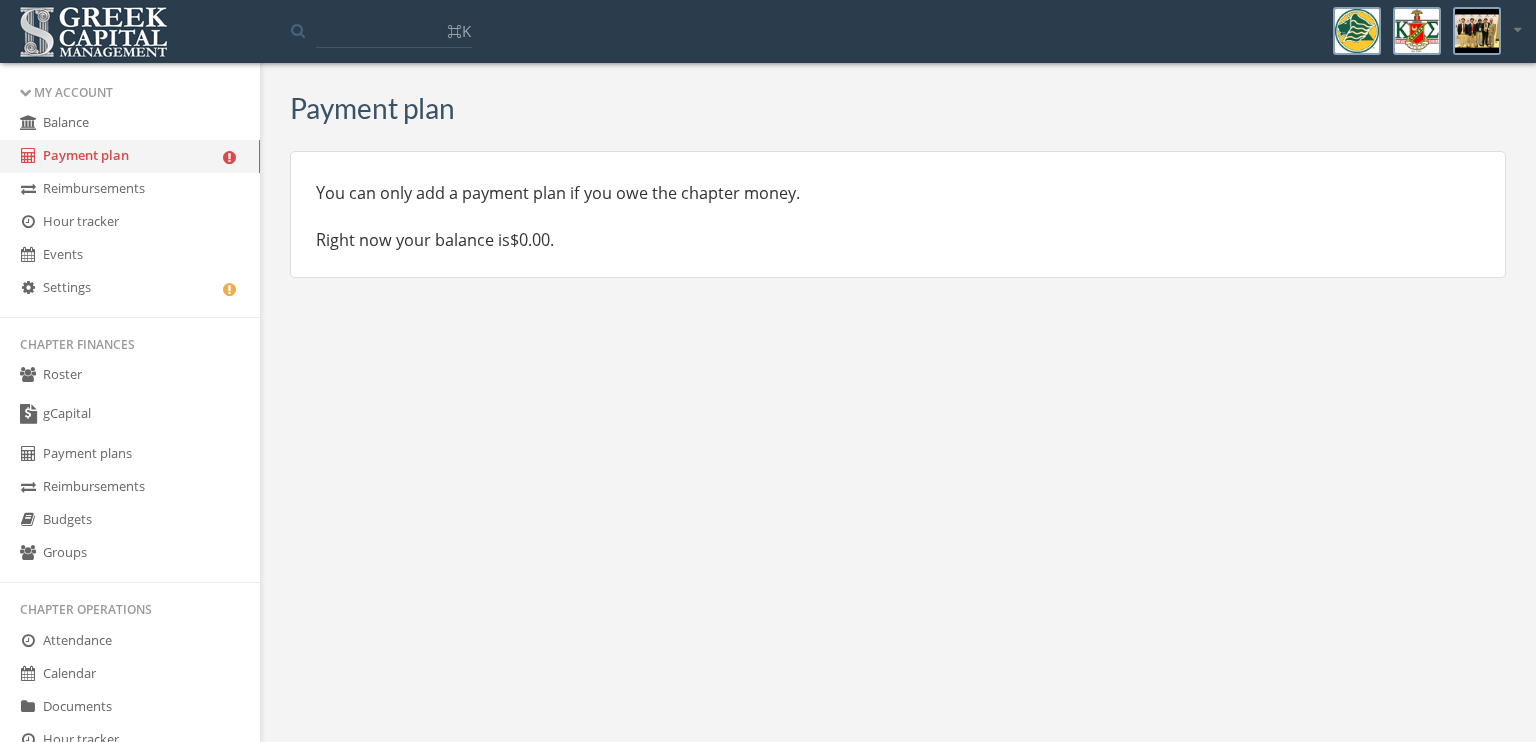click on "Settings" at bounding box center [130, 288] 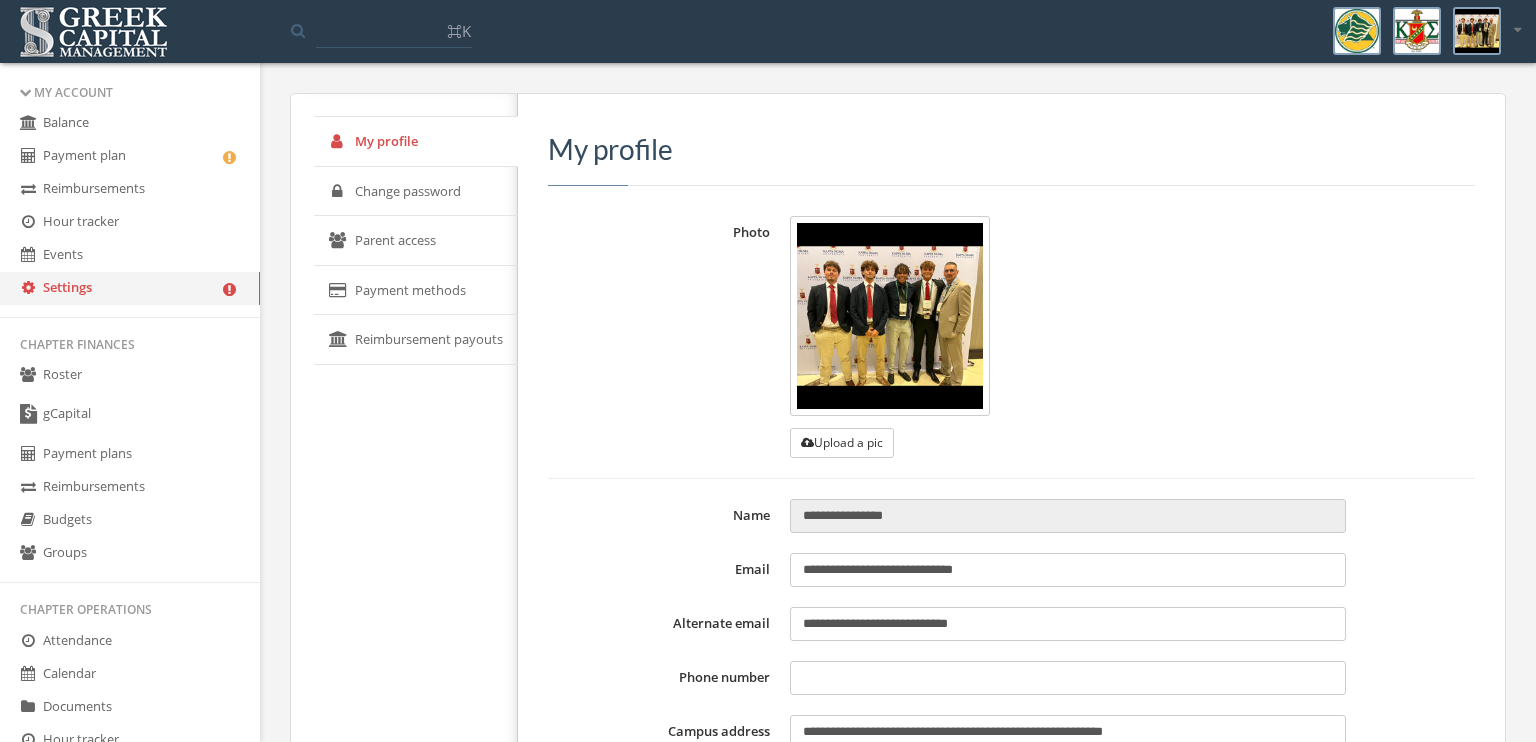 type on "**********" 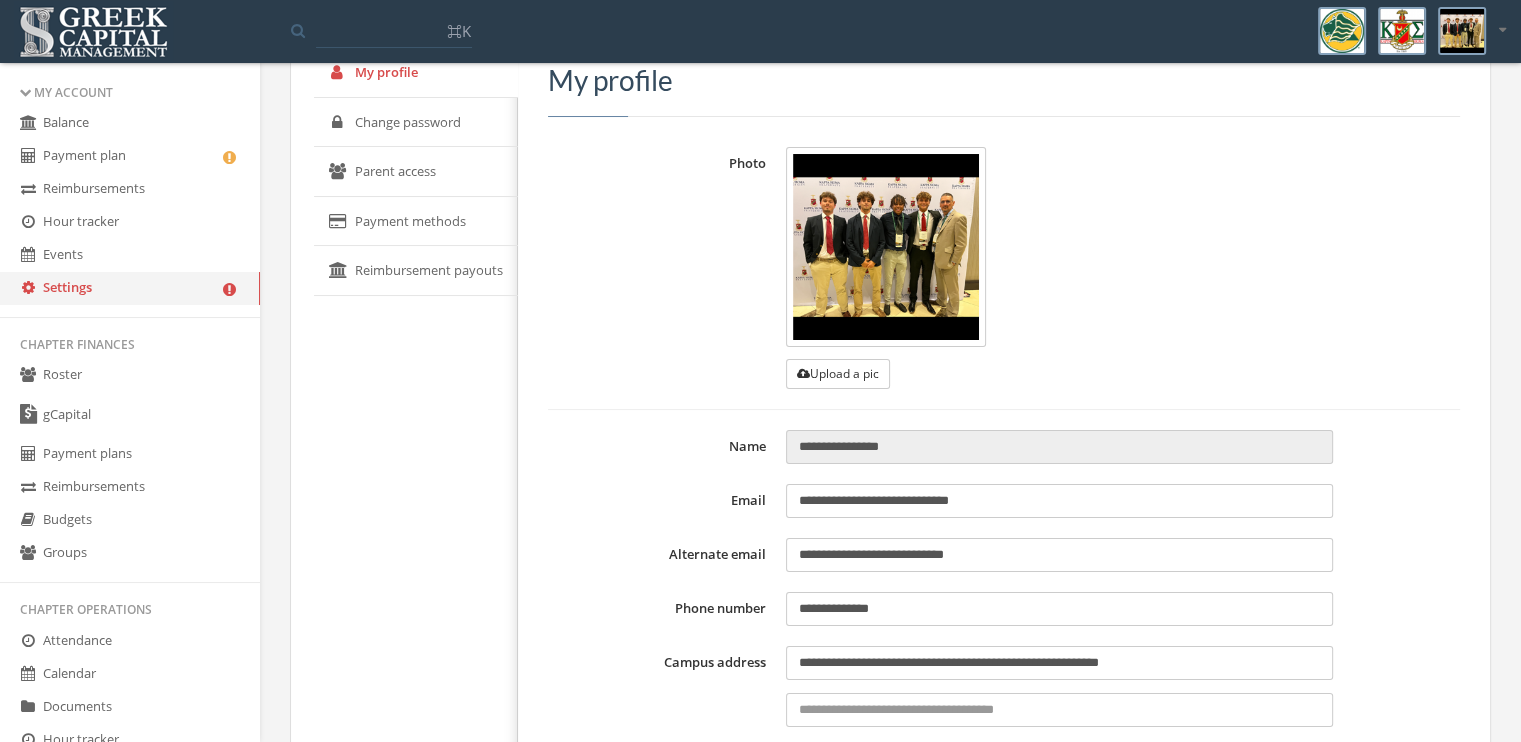scroll, scrollTop: 0, scrollLeft: 0, axis: both 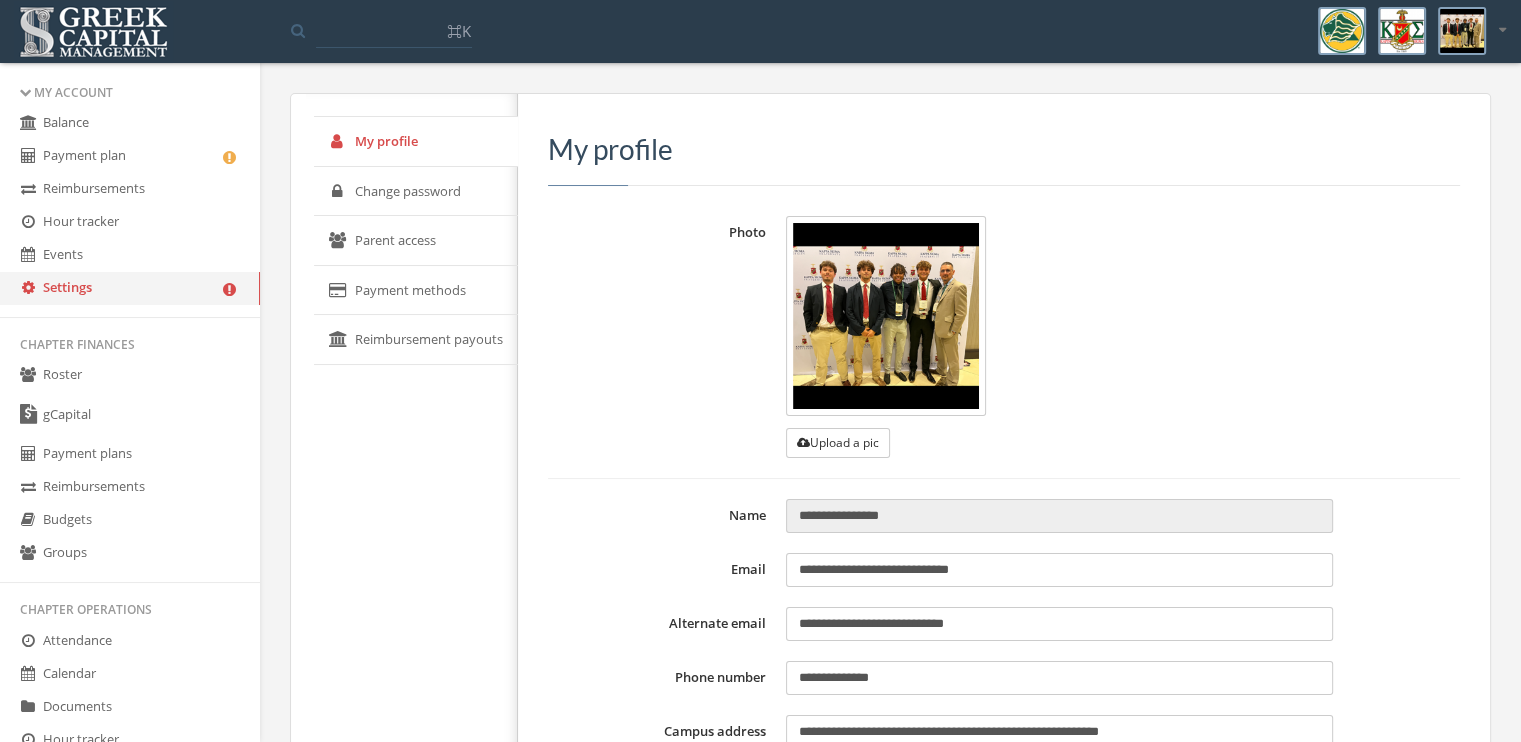 click on "Change password" at bounding box center [416, 192] 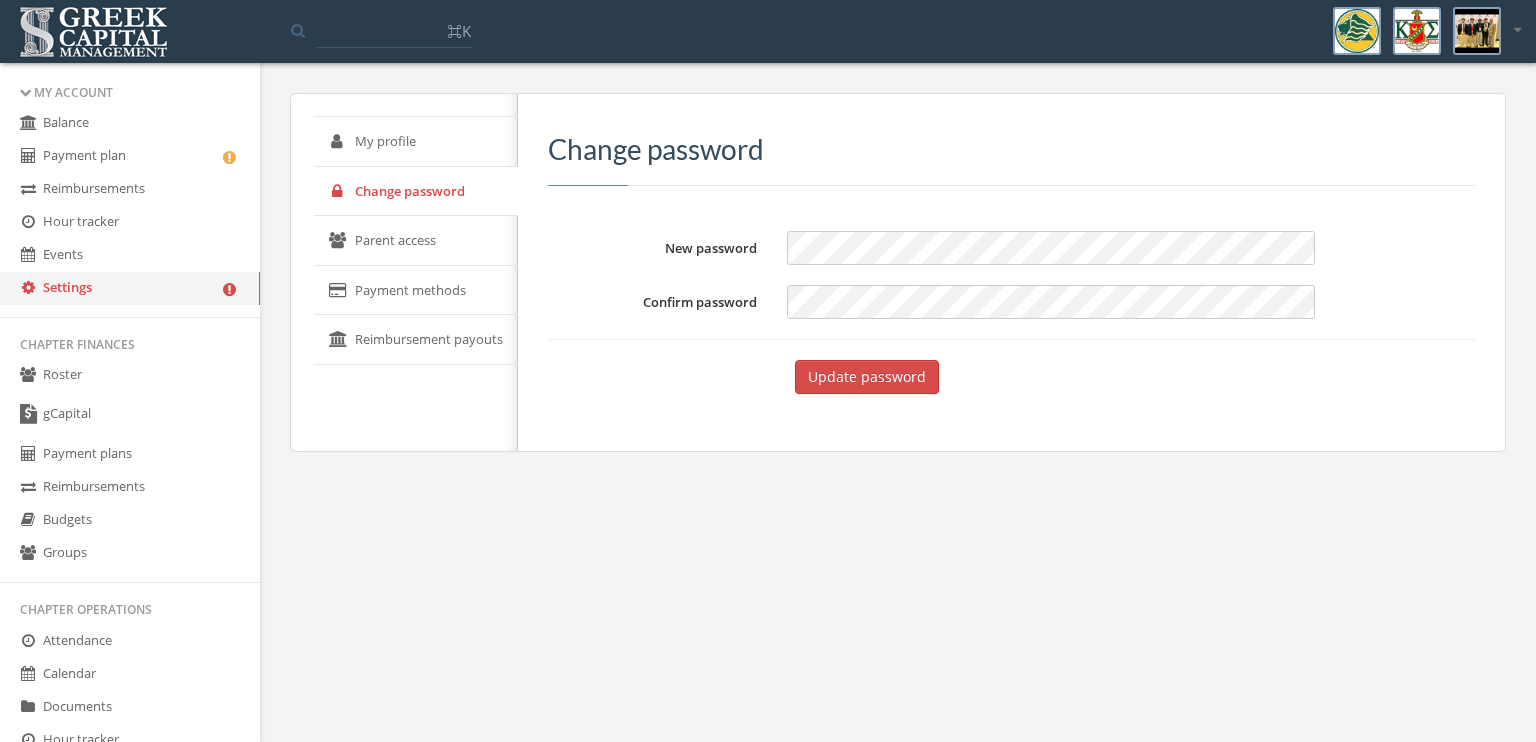 click on "Parent access" at bounding box center (416, 241) 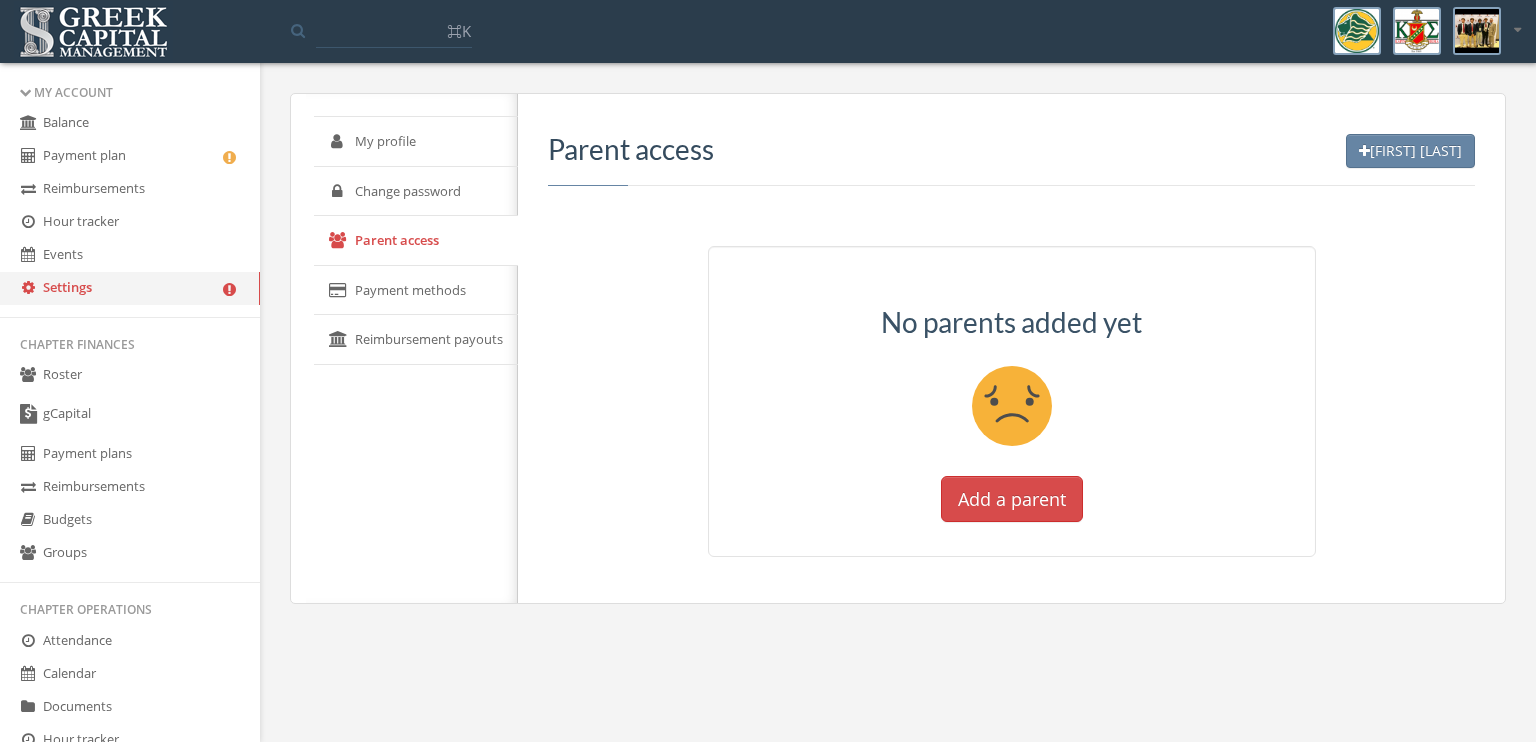 click on "Payment methods" at bounding box center (416, 291) 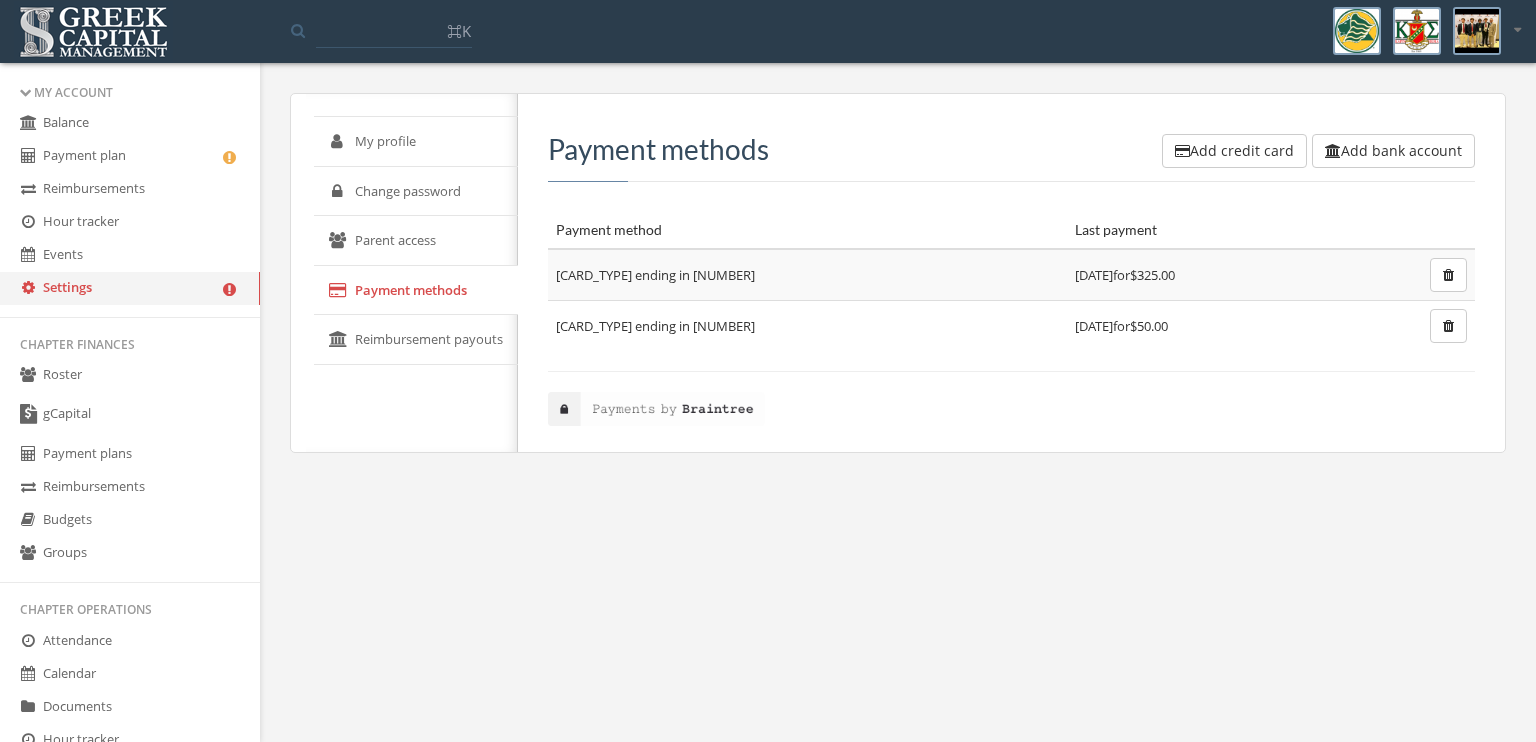 click on "Reimbursement payouts" at bounding box center [416, 340] 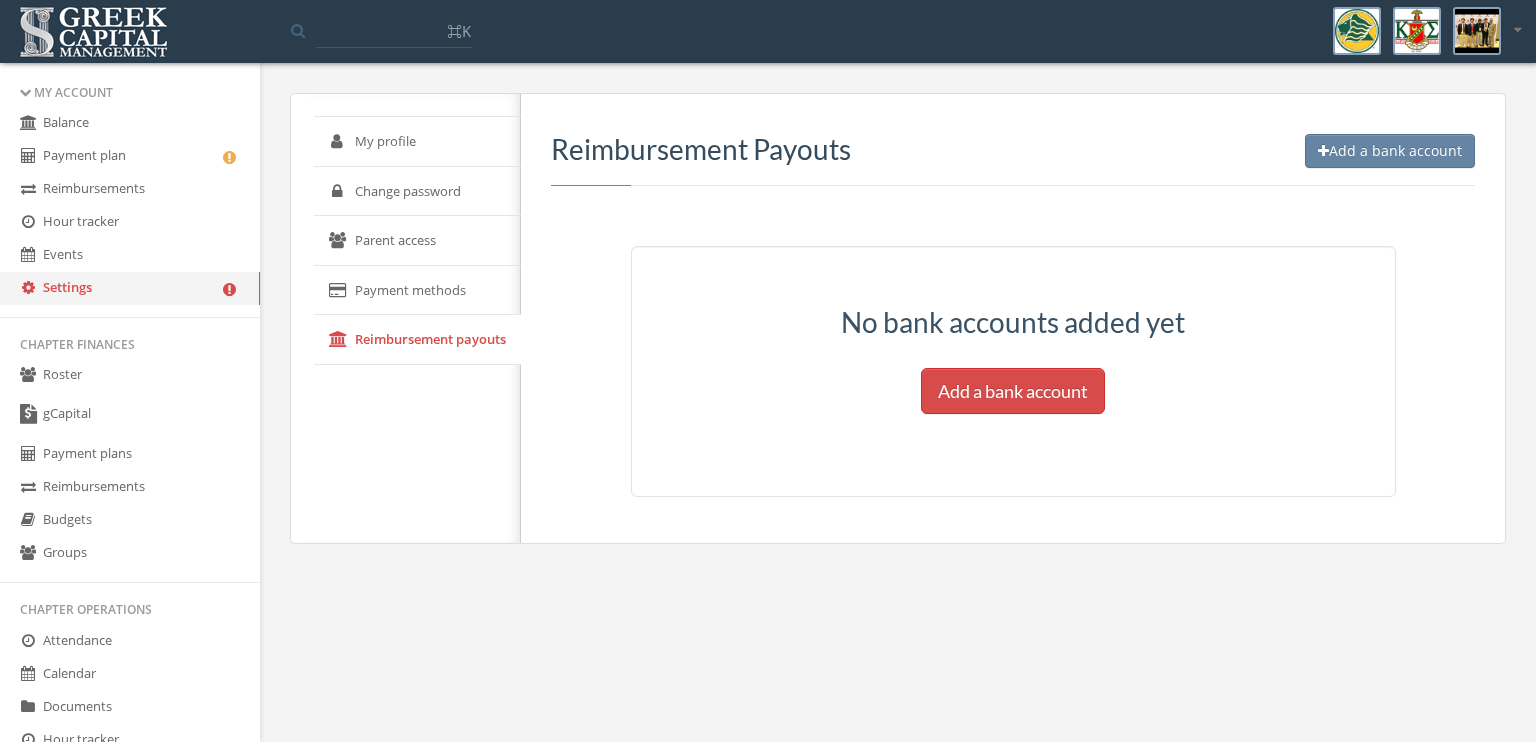 click on "Balance" at bounding box center (130, 123) 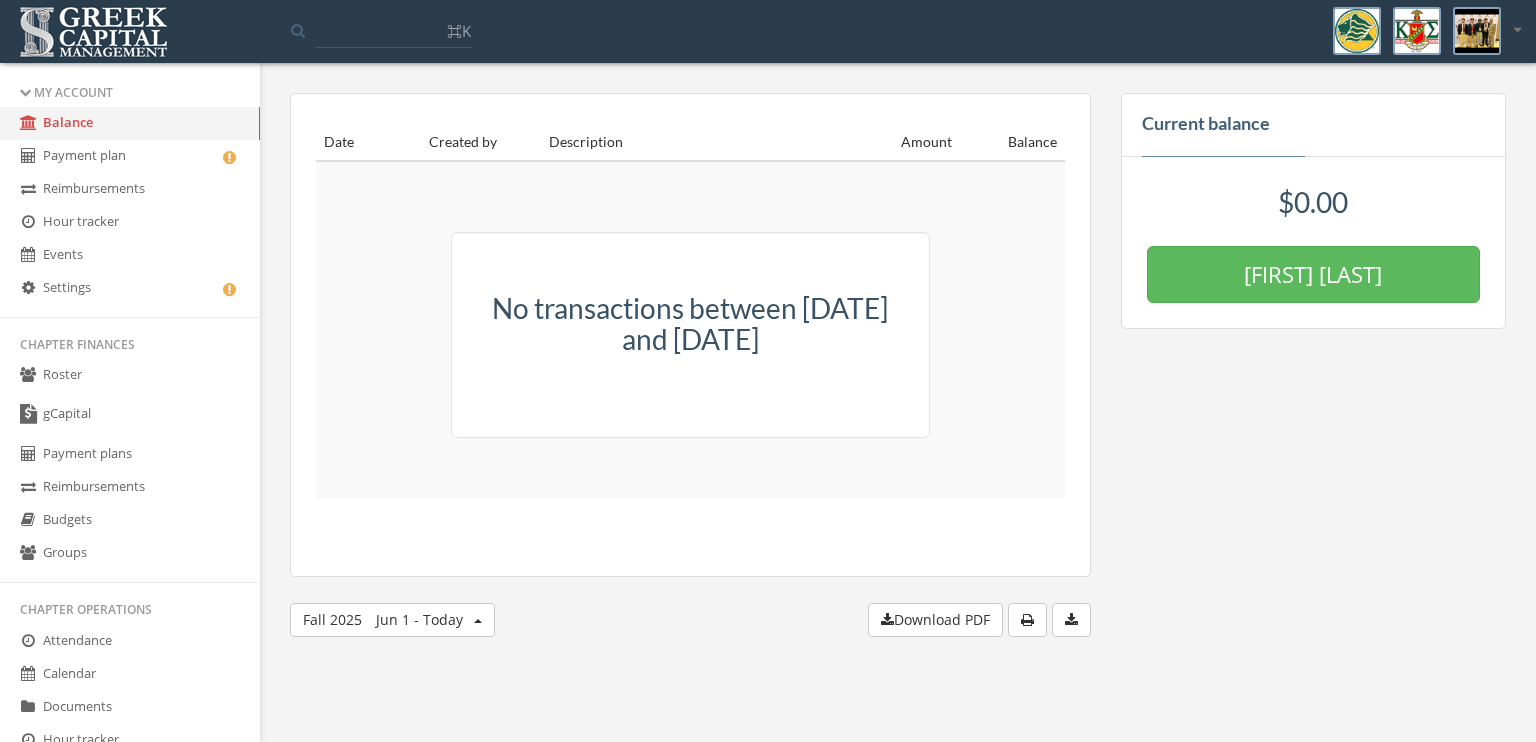 click on "Payment plan" at bounding box center (130, 156) 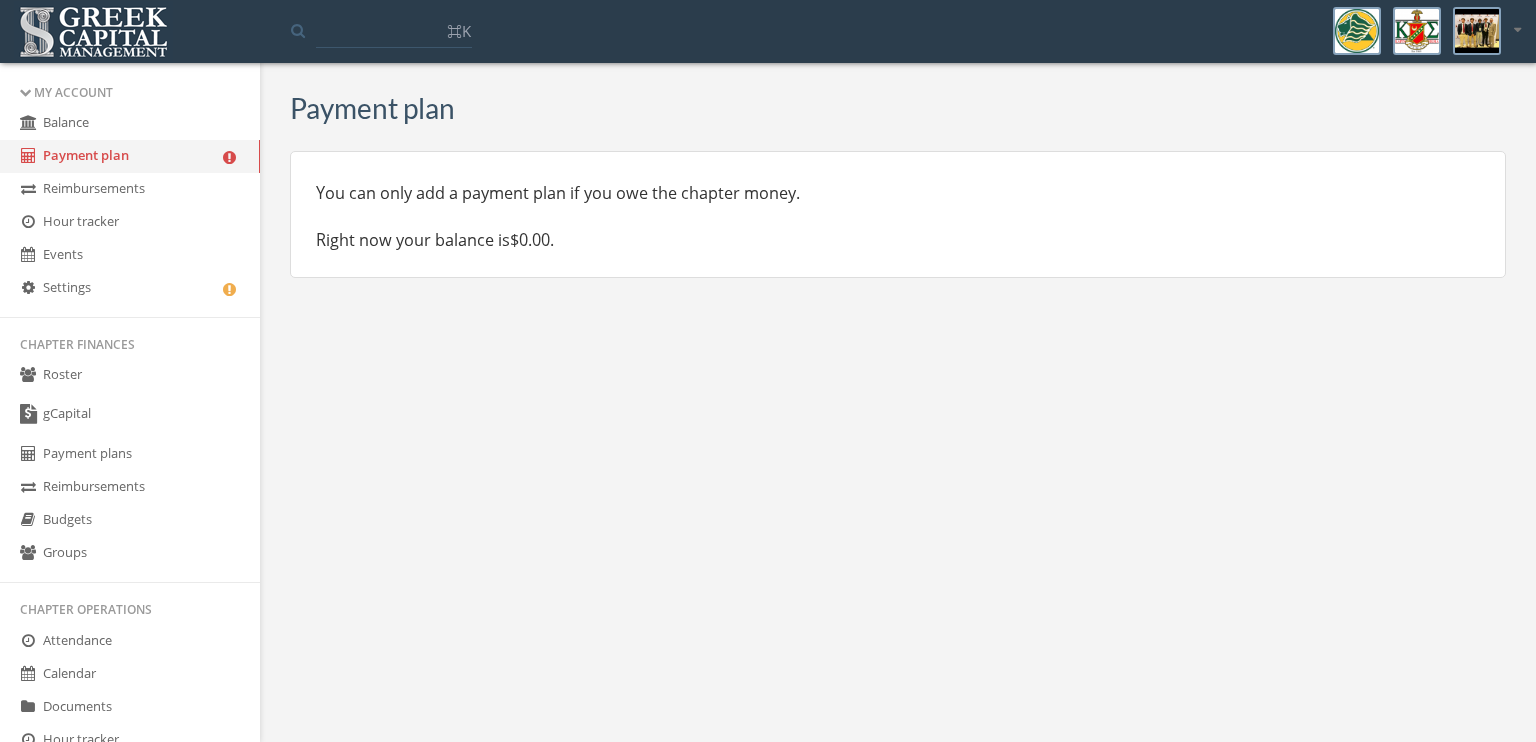 click on "Roster" at bounding box center (130, 375) 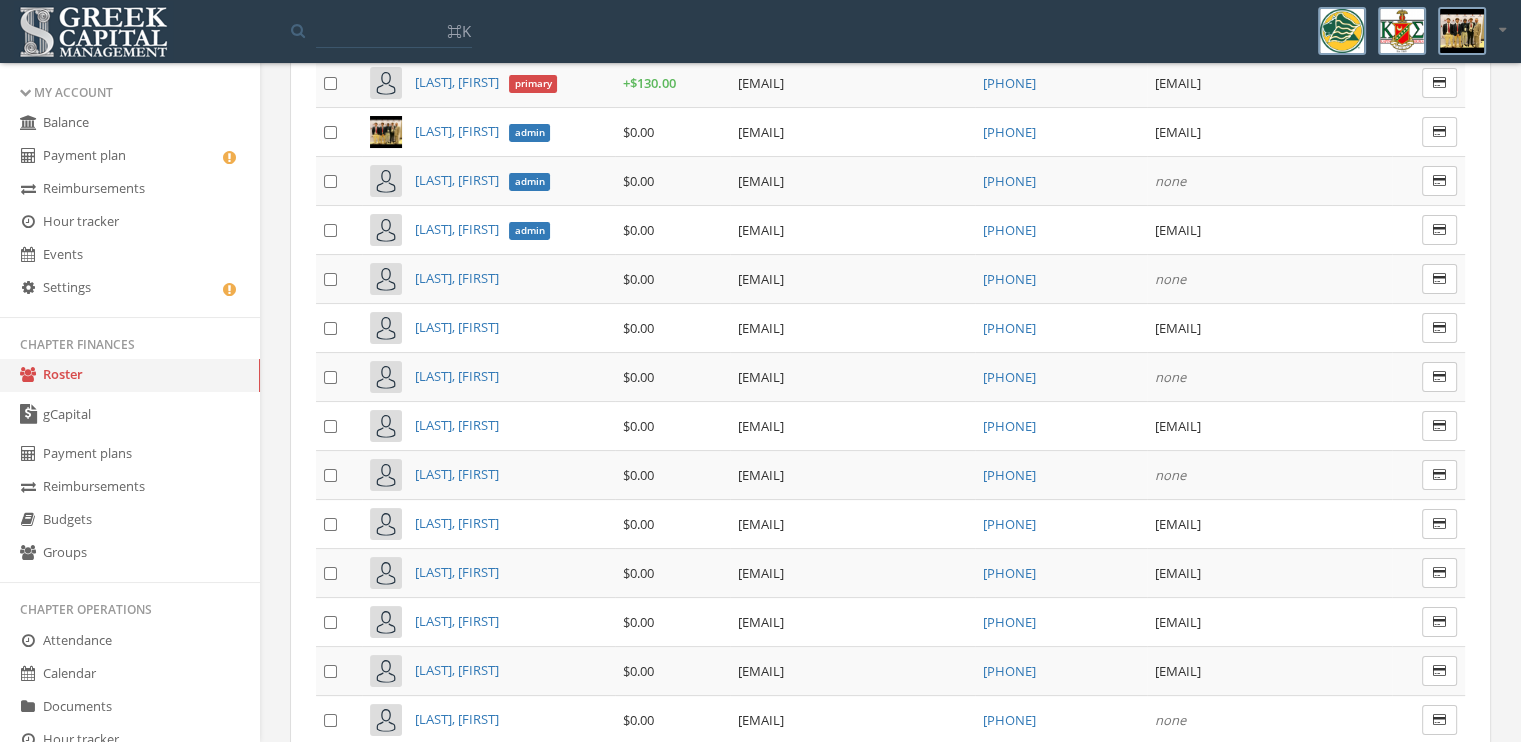 scroll, scrollTop: 462, scrollLeft: 0, axis: vertical 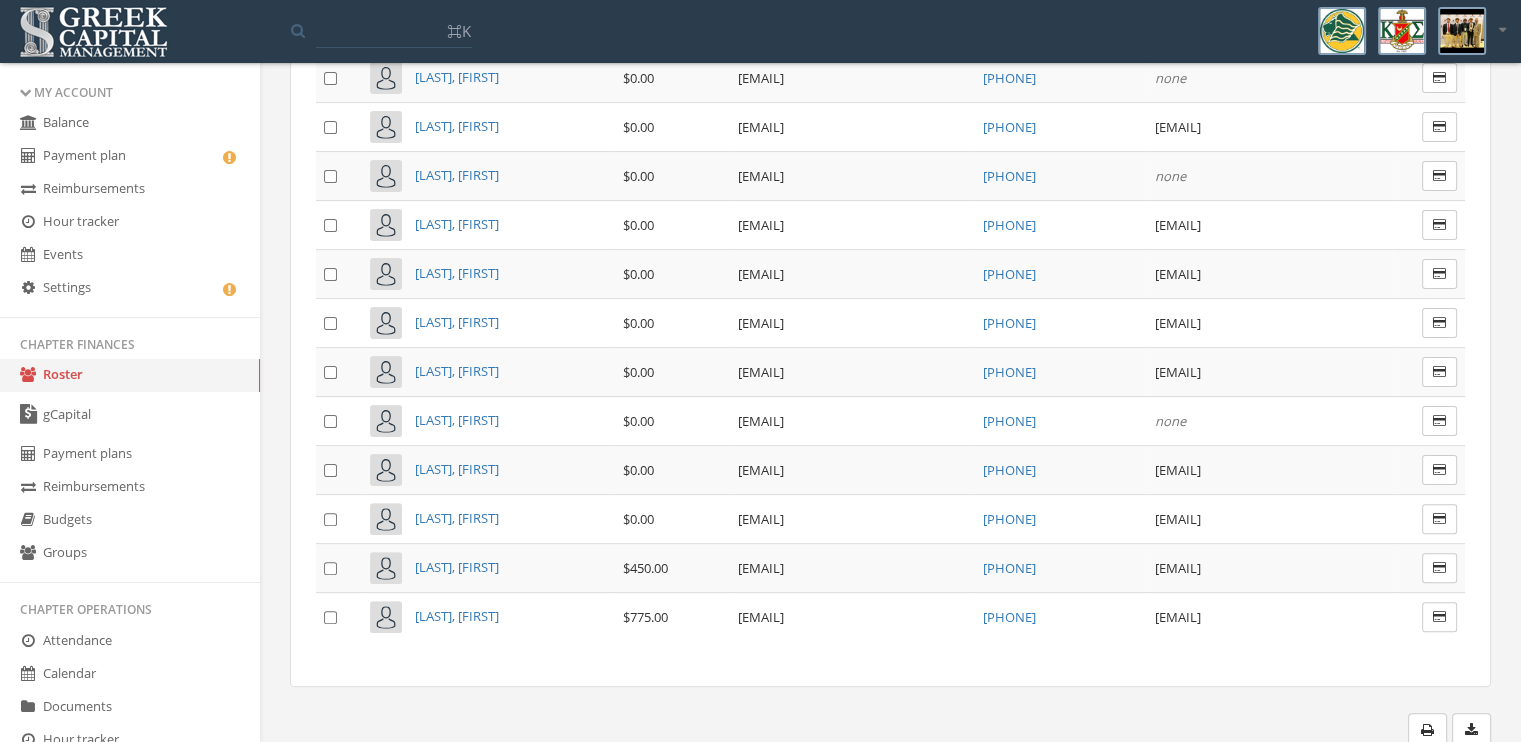 click on "gCapital" at bounding box center [130, 415] 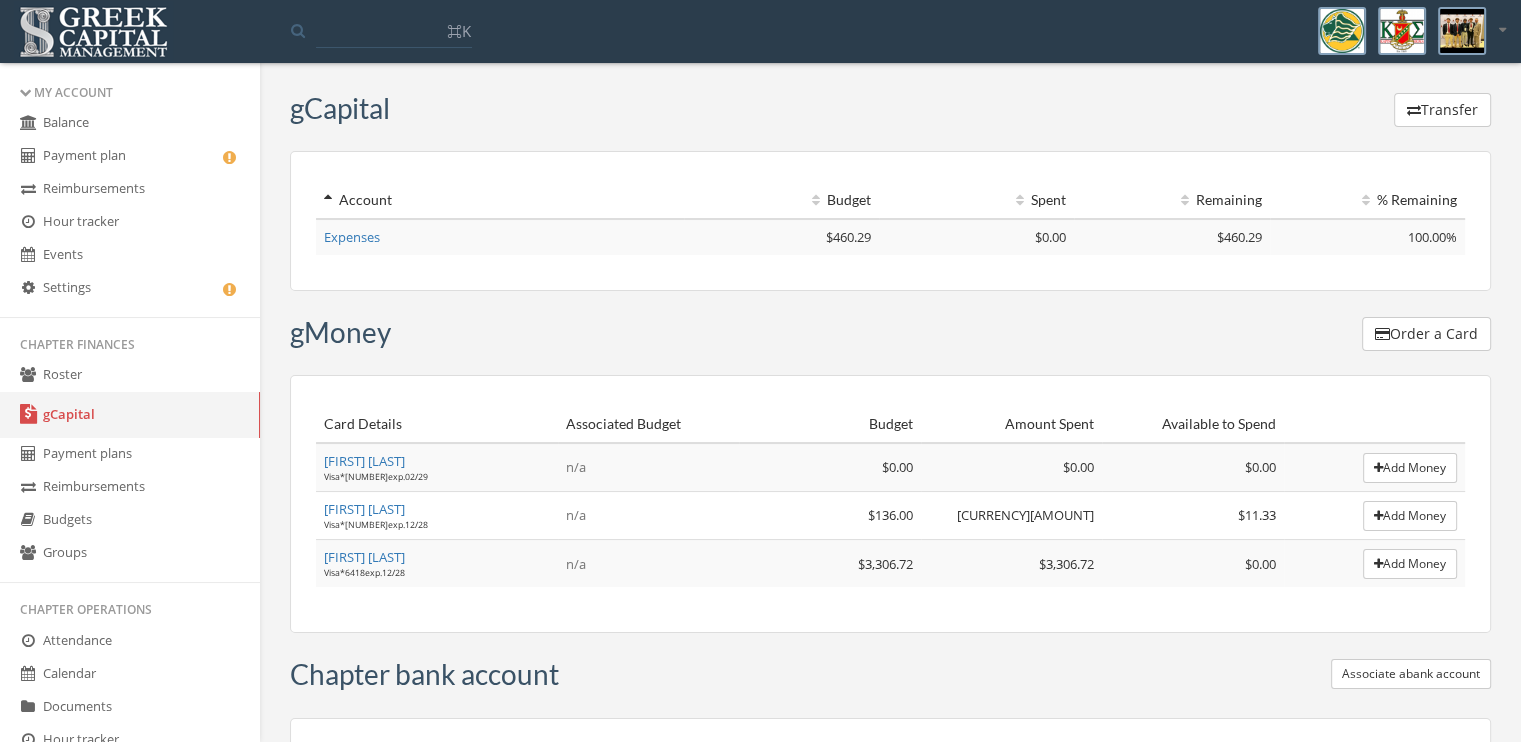 click on "Roster" at bounding box center [130, 375] 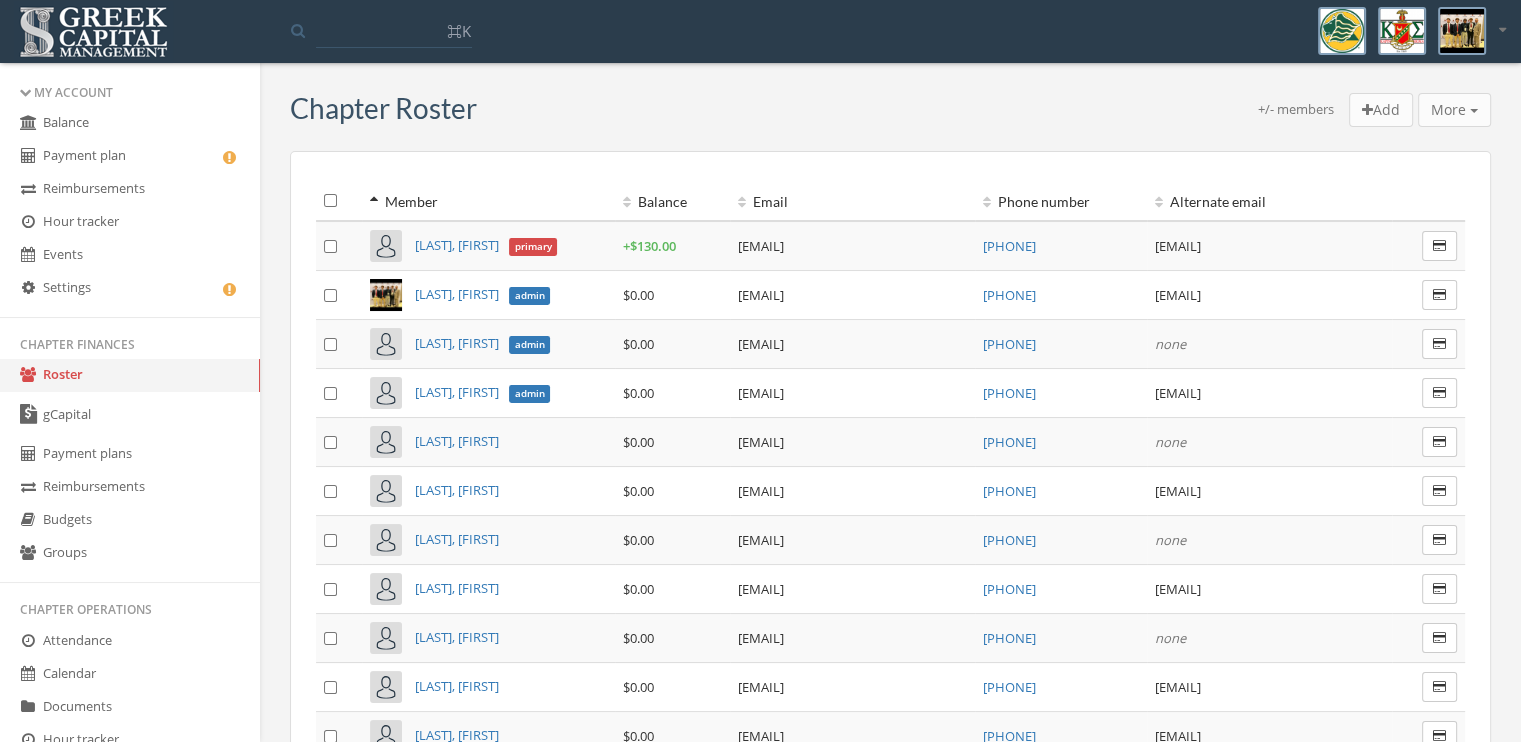 click on "Balance" at bounding box center [130, 123] 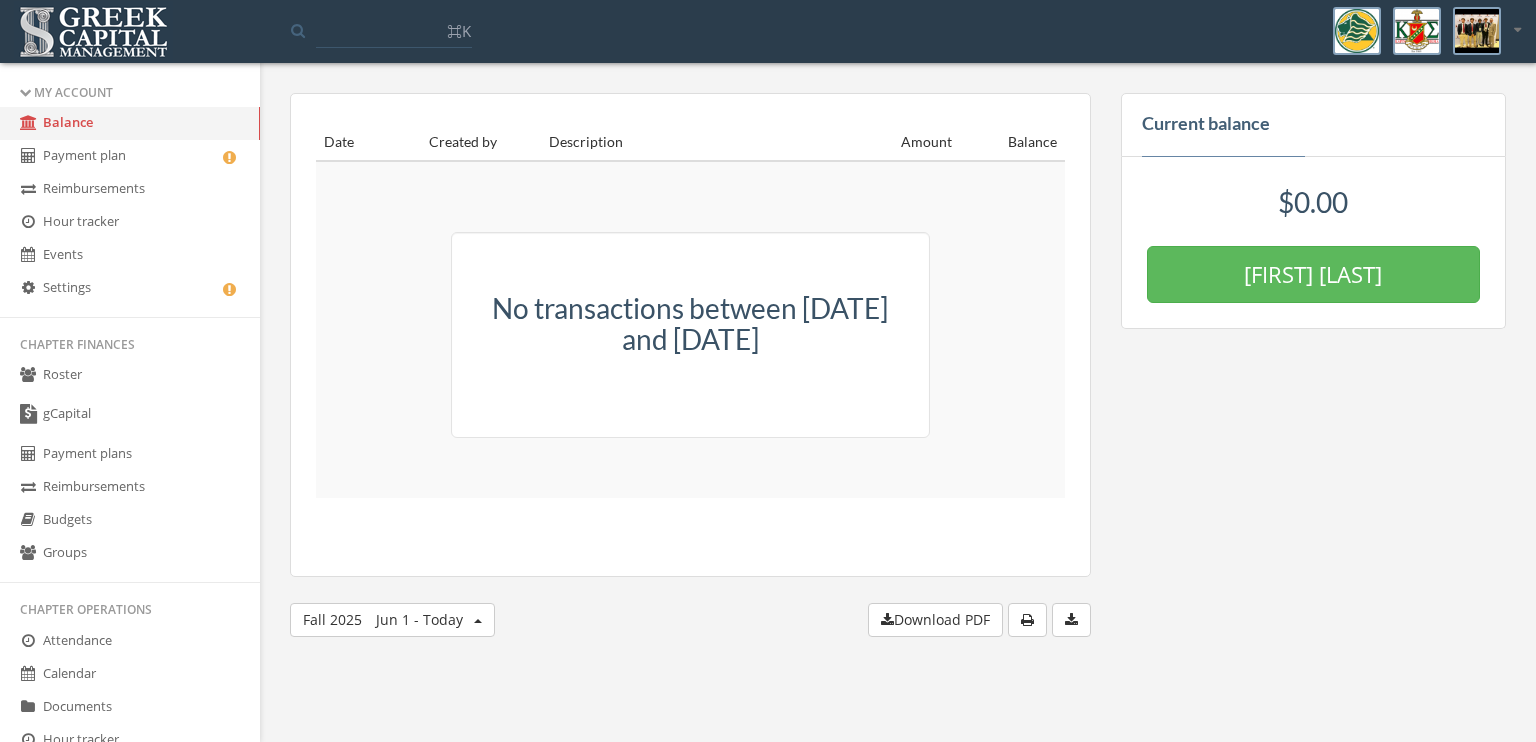 click on "Roster" at bounding box center (130, 375) 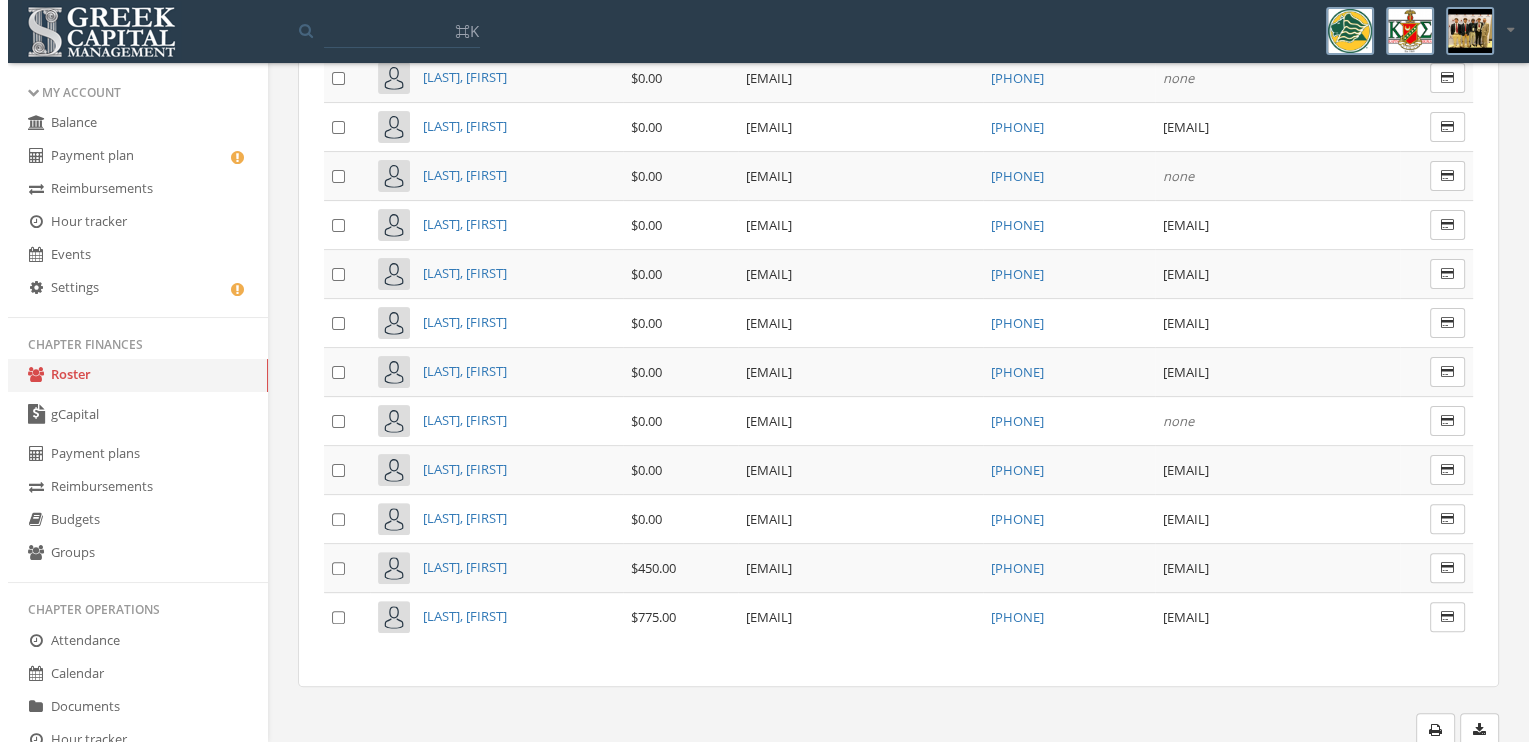 scroll, scrollTop: 0, scrollLeft: 0, axis: both 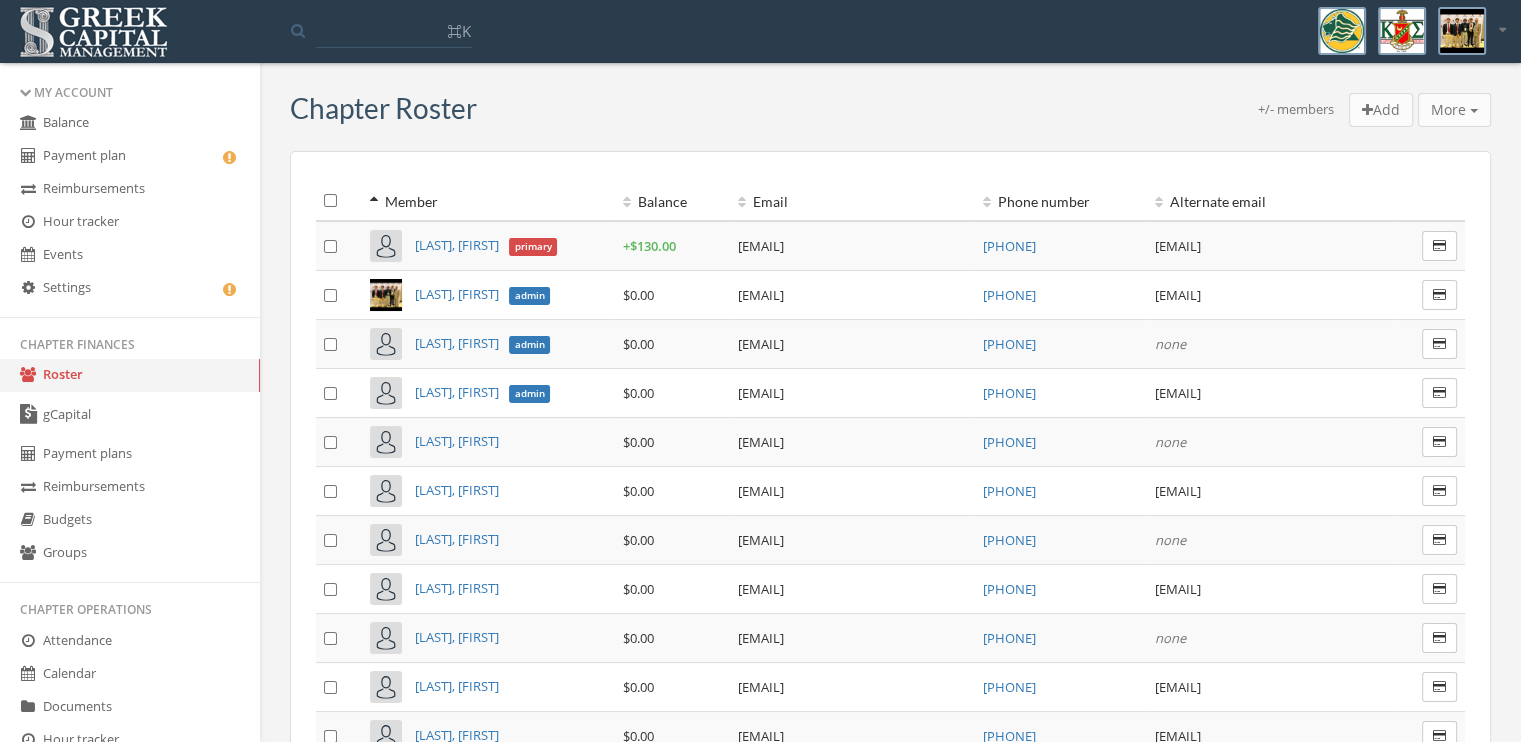 click on "Balance" at bounding box center [130, 123] 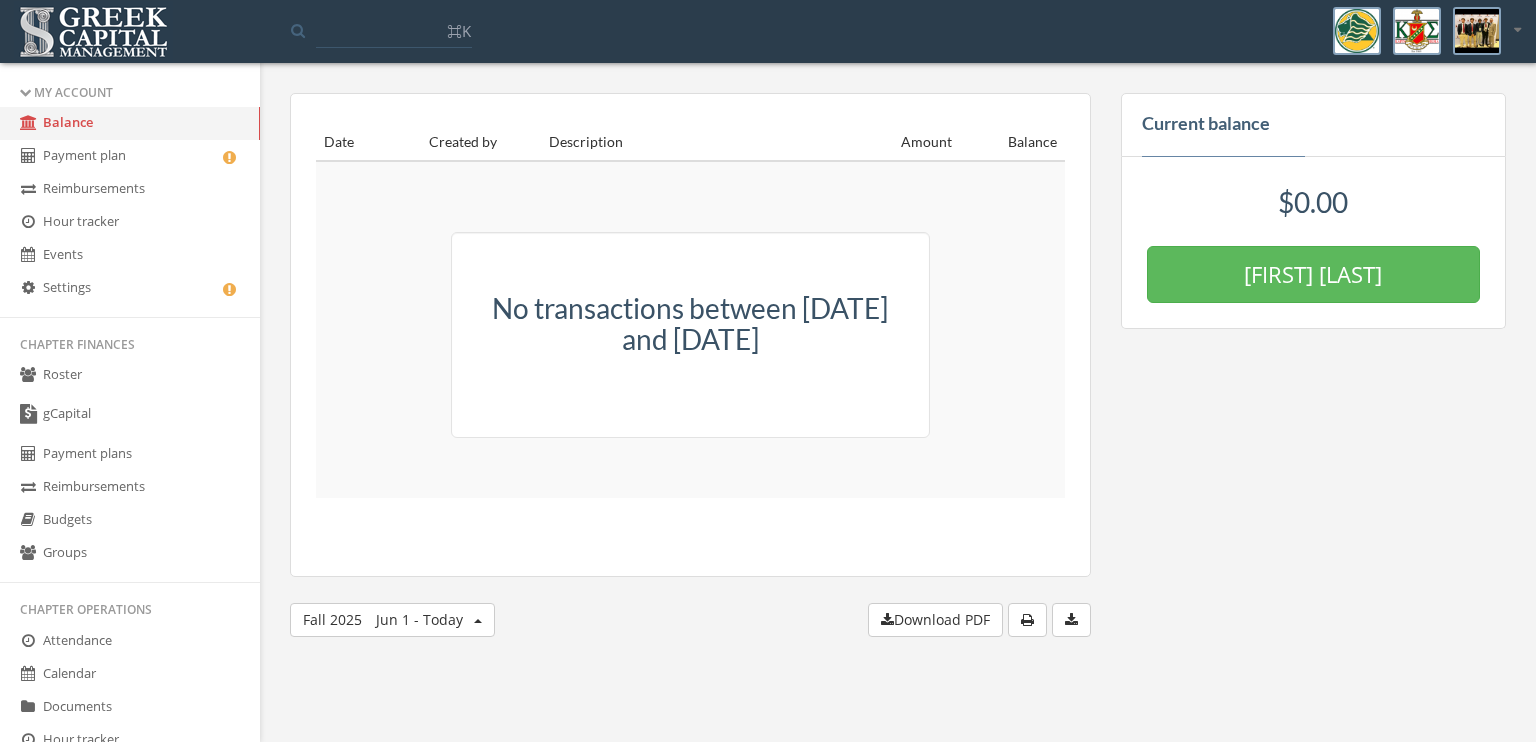click on "Payment plan" at bounding box center (130, 156) 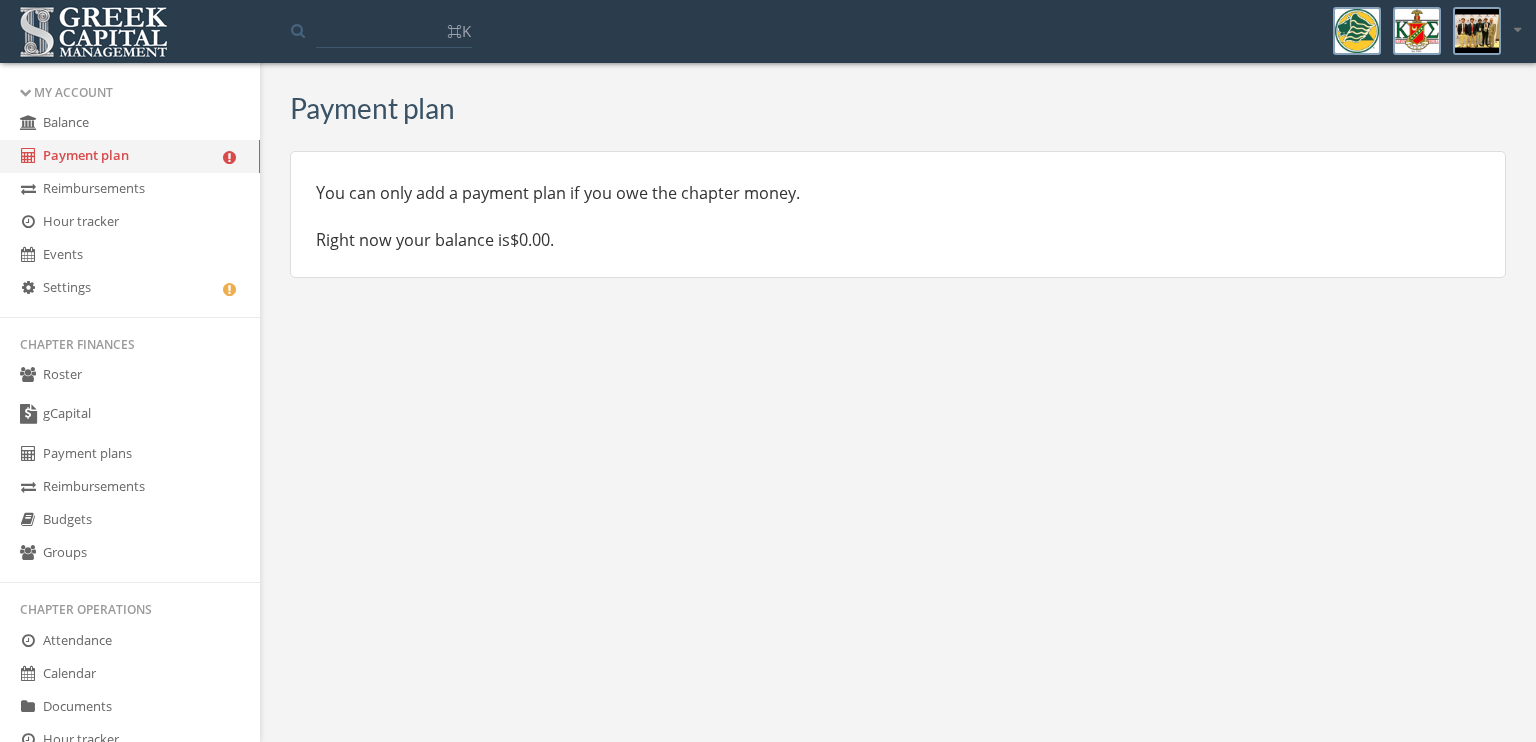 click on "Reimbursements" at bounding box center [130, 189] 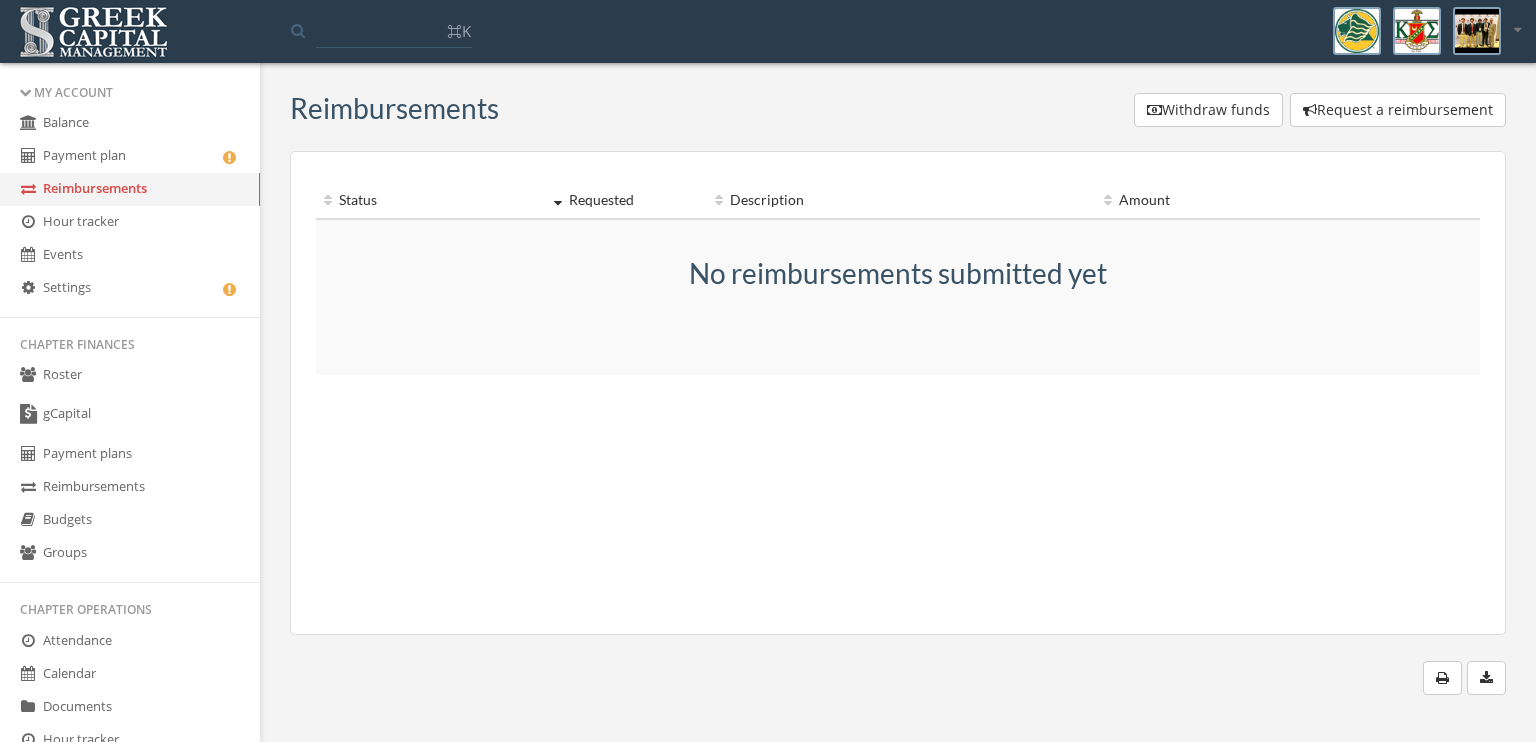 click on "Events" at bounding box center (130, 255) 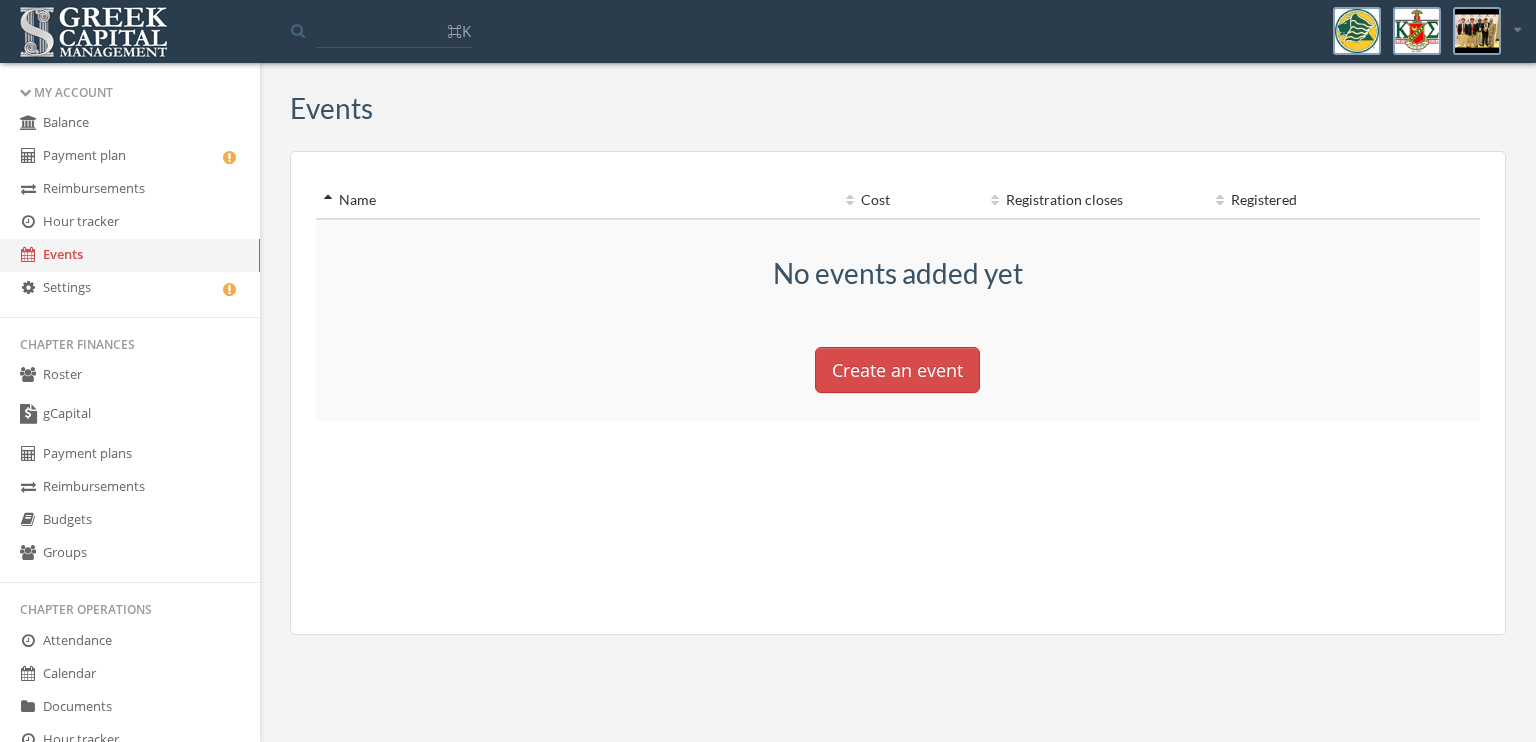 click on "Payment plans" at bounding box center [130, 454] 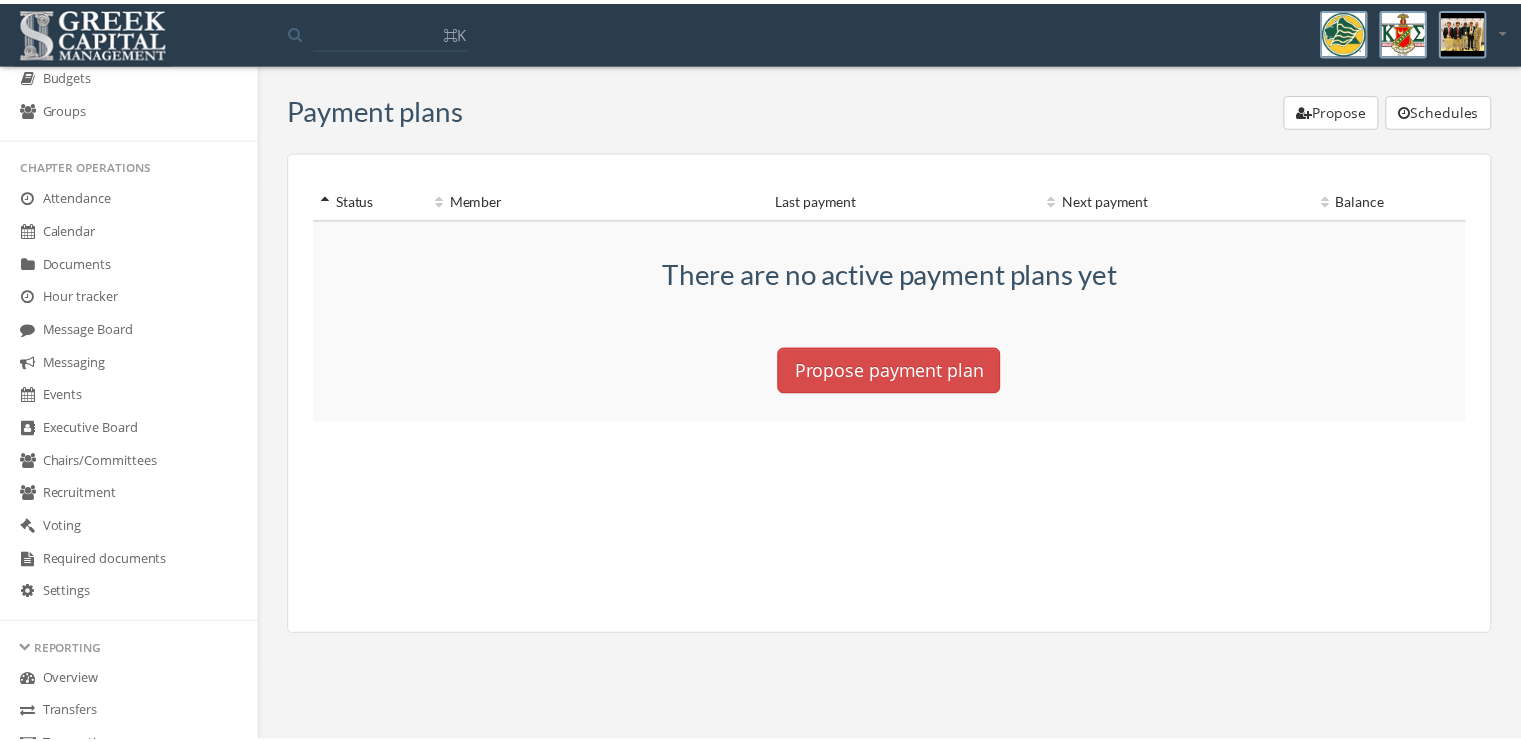 scroll, scrollTop: 474, scrollLeft: 0, axis: vertical 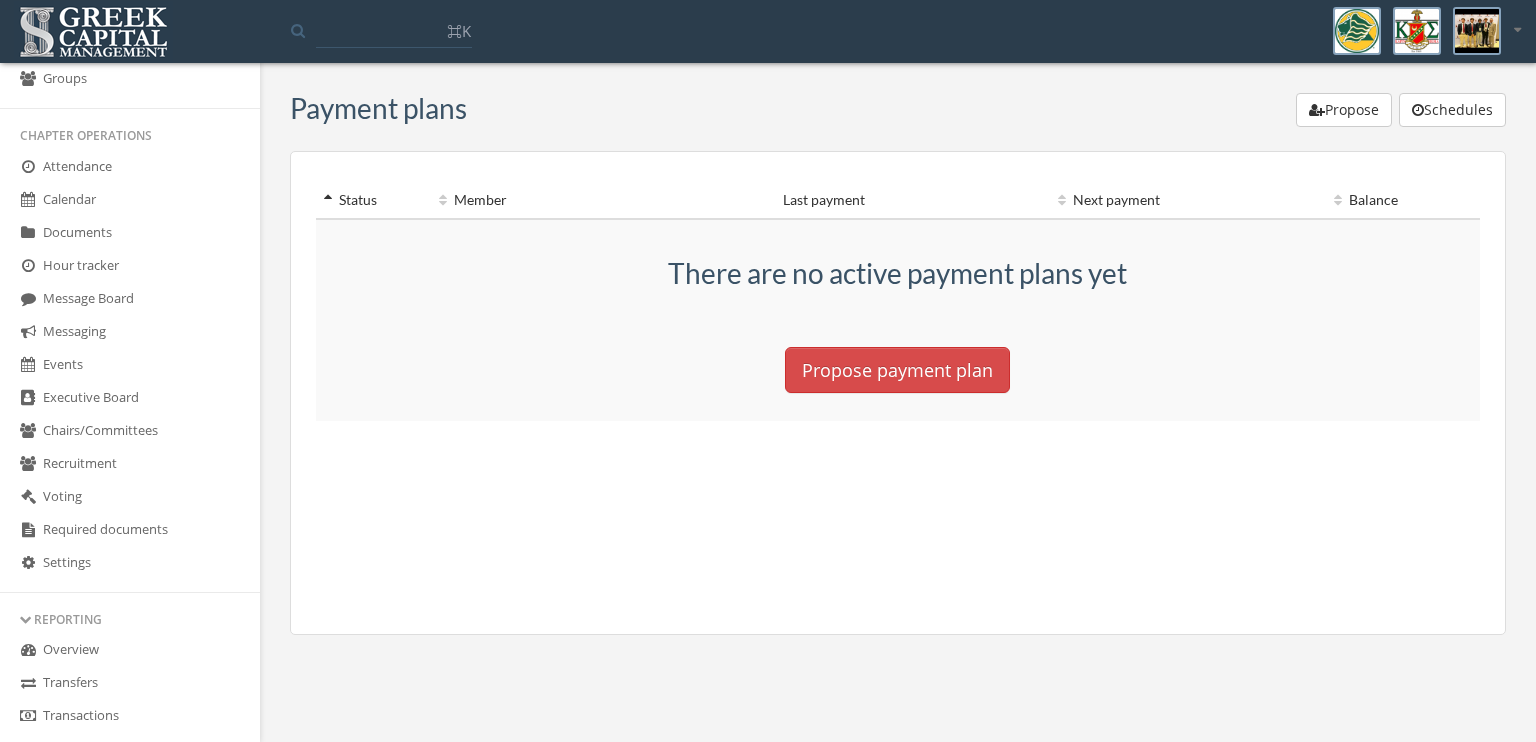 click on "Transactions" at bounding box center (130, 716) 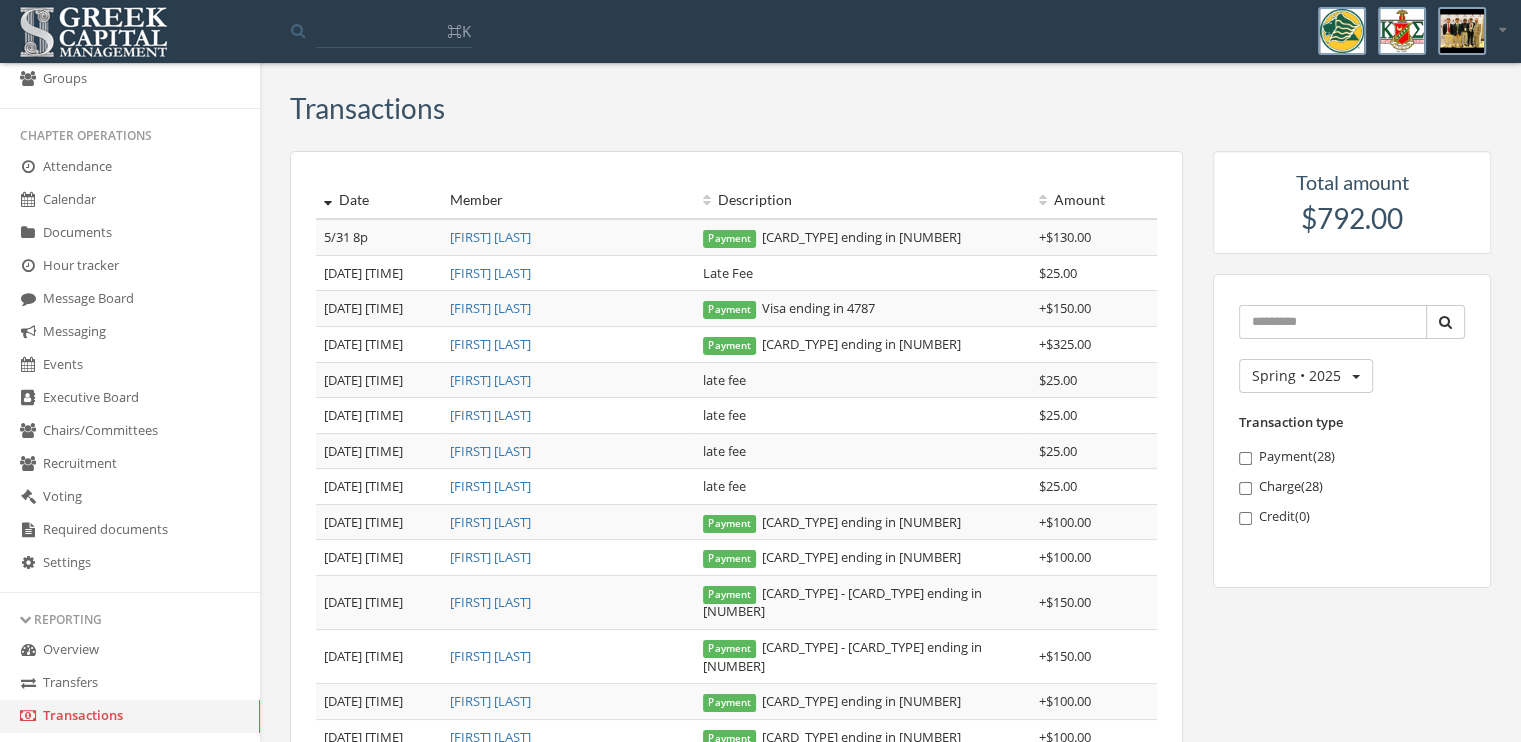 click on "5/5 4a" at bounding box center [379, 451] 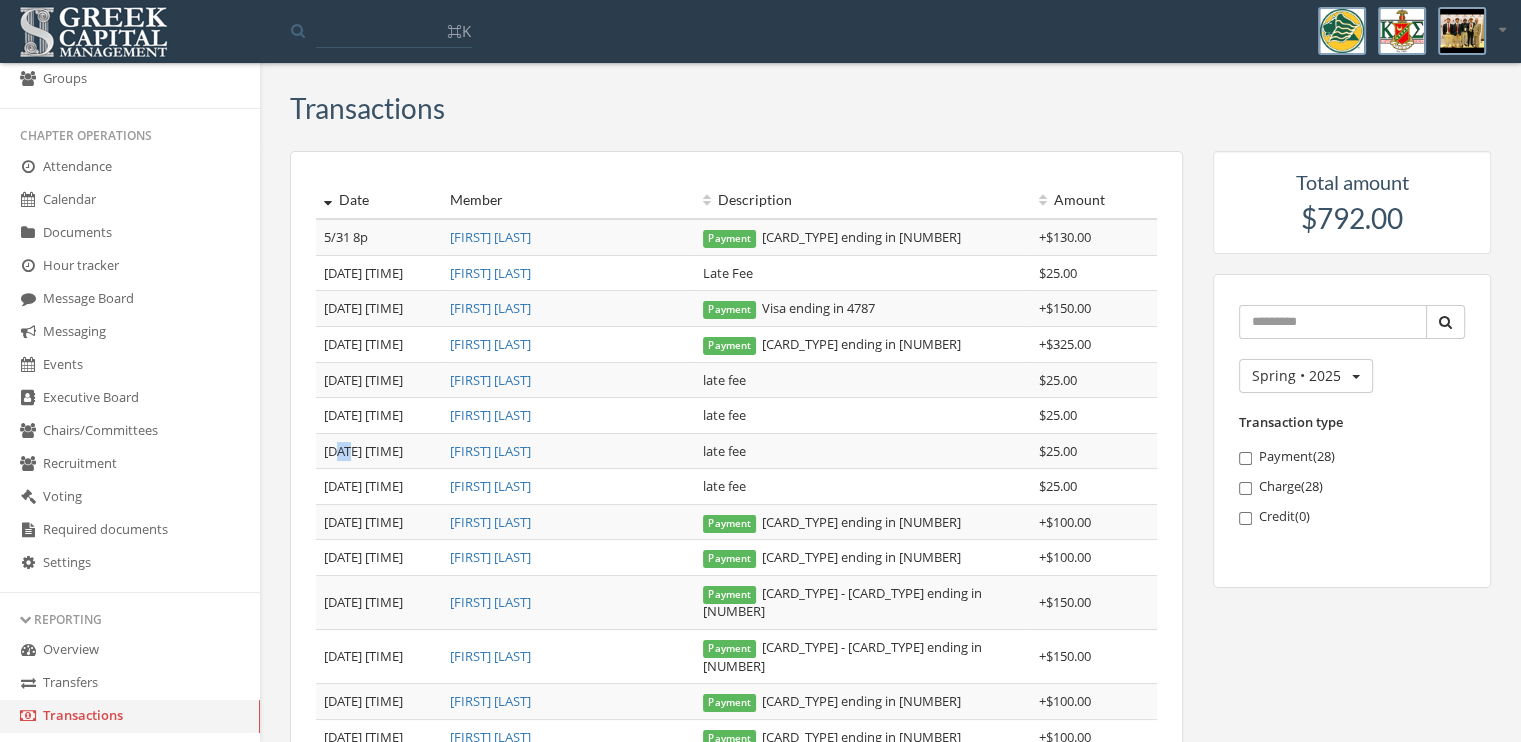 click on "5/5 4a" at bounding box center (379, 451) 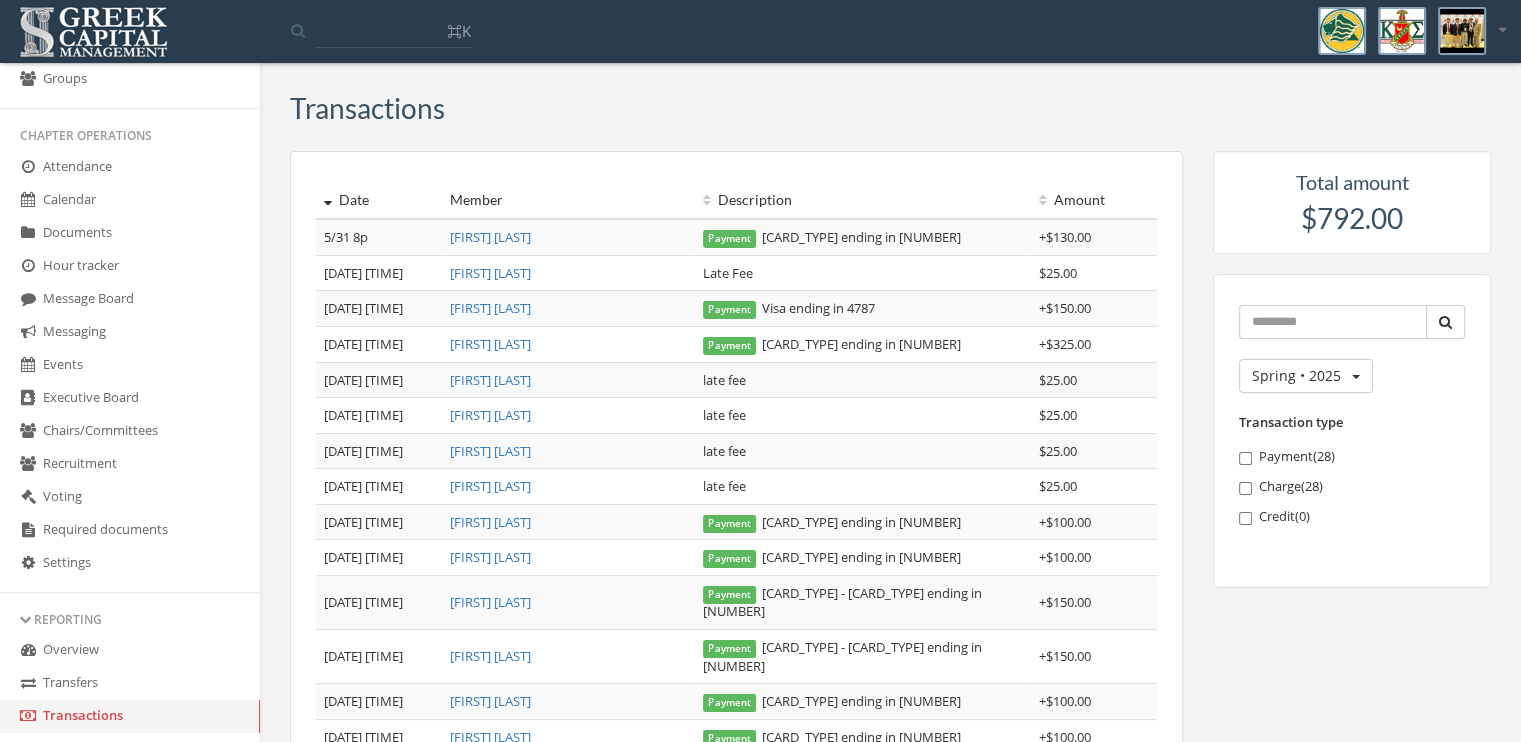 click on "5/5 4a" at bounding box center (379, 451) 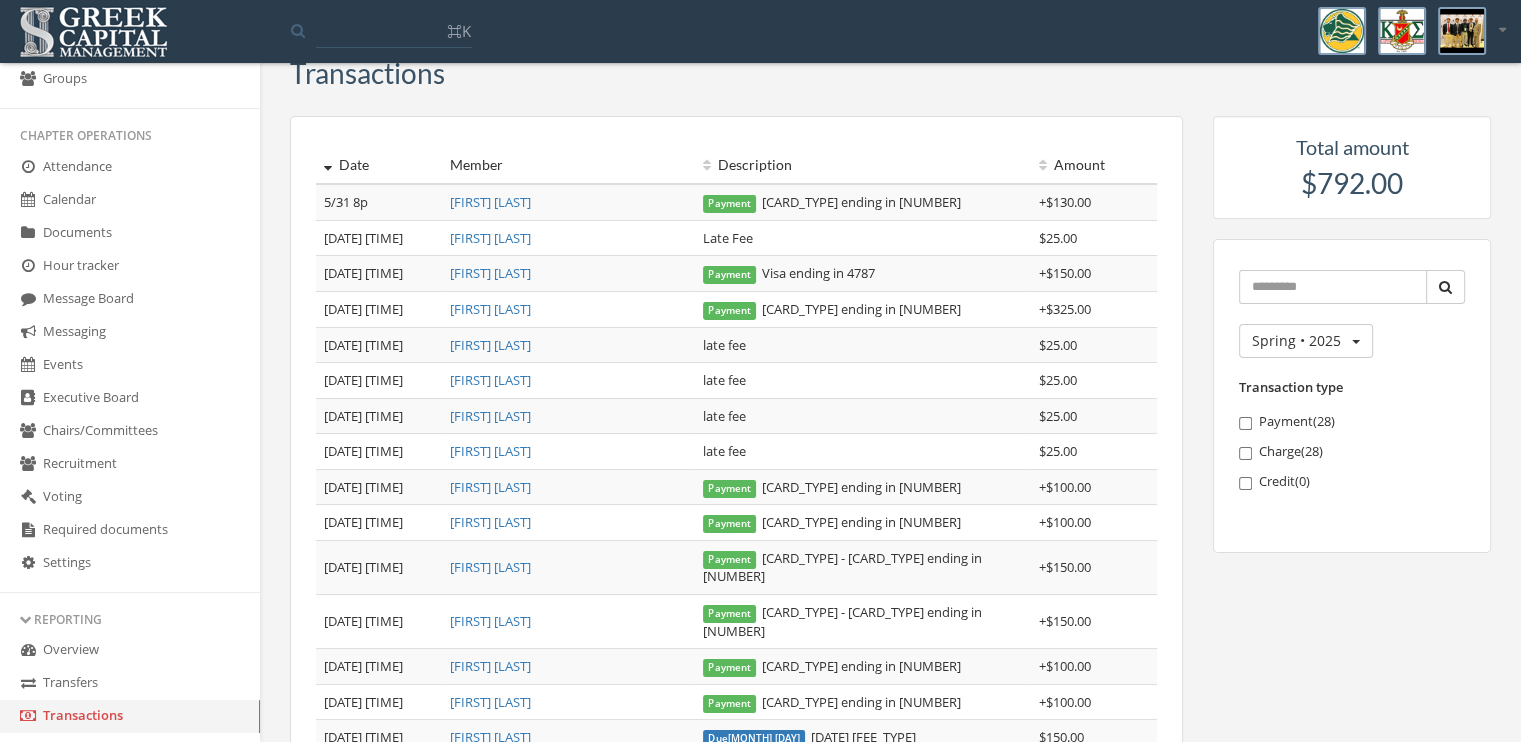 scroll, scrollTop: 30, scrollLeft: 0, axis: vertical 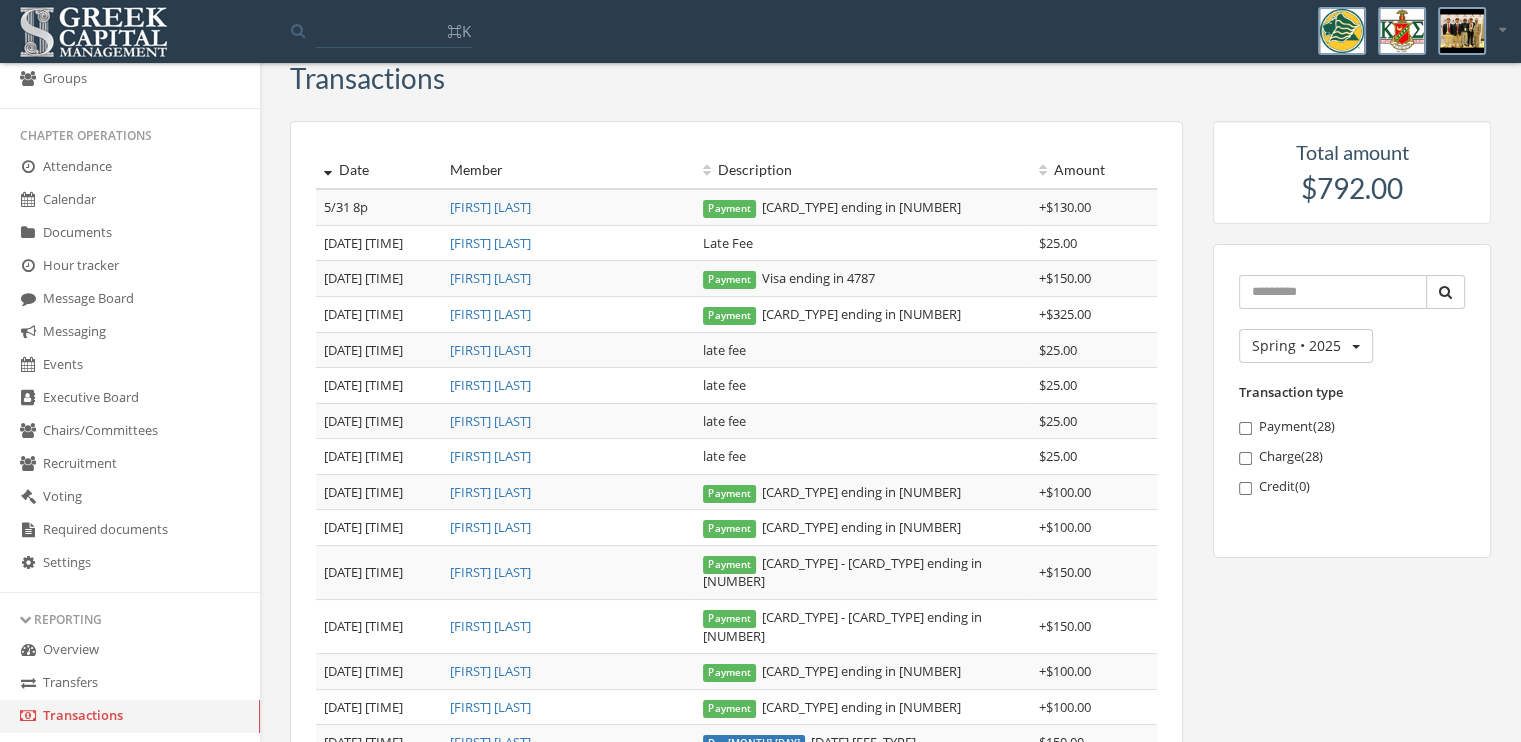 click on "Kevin Soto" at bounding box center (490, 350) 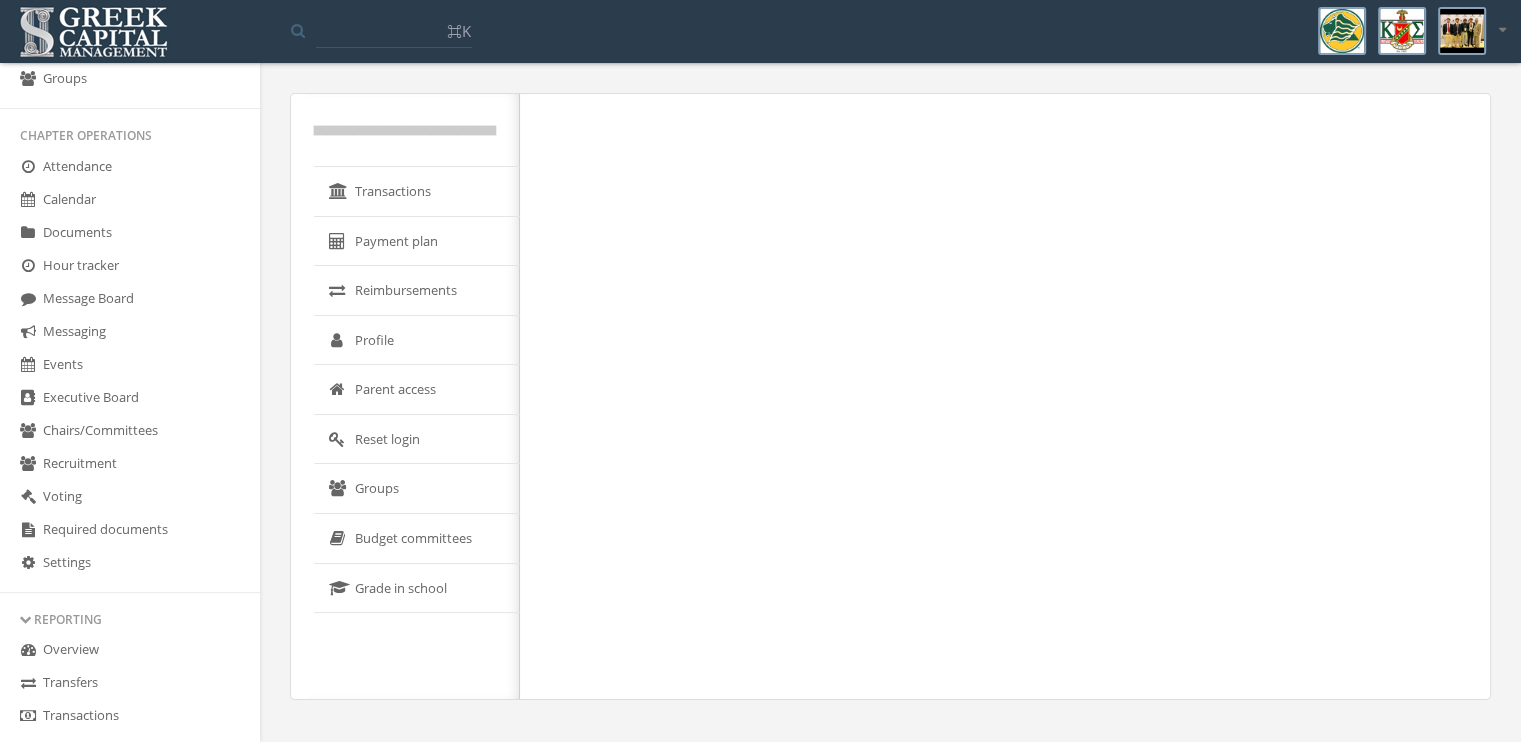 scroll, scrollTop: 0, scrollLeft: 0, axis: both 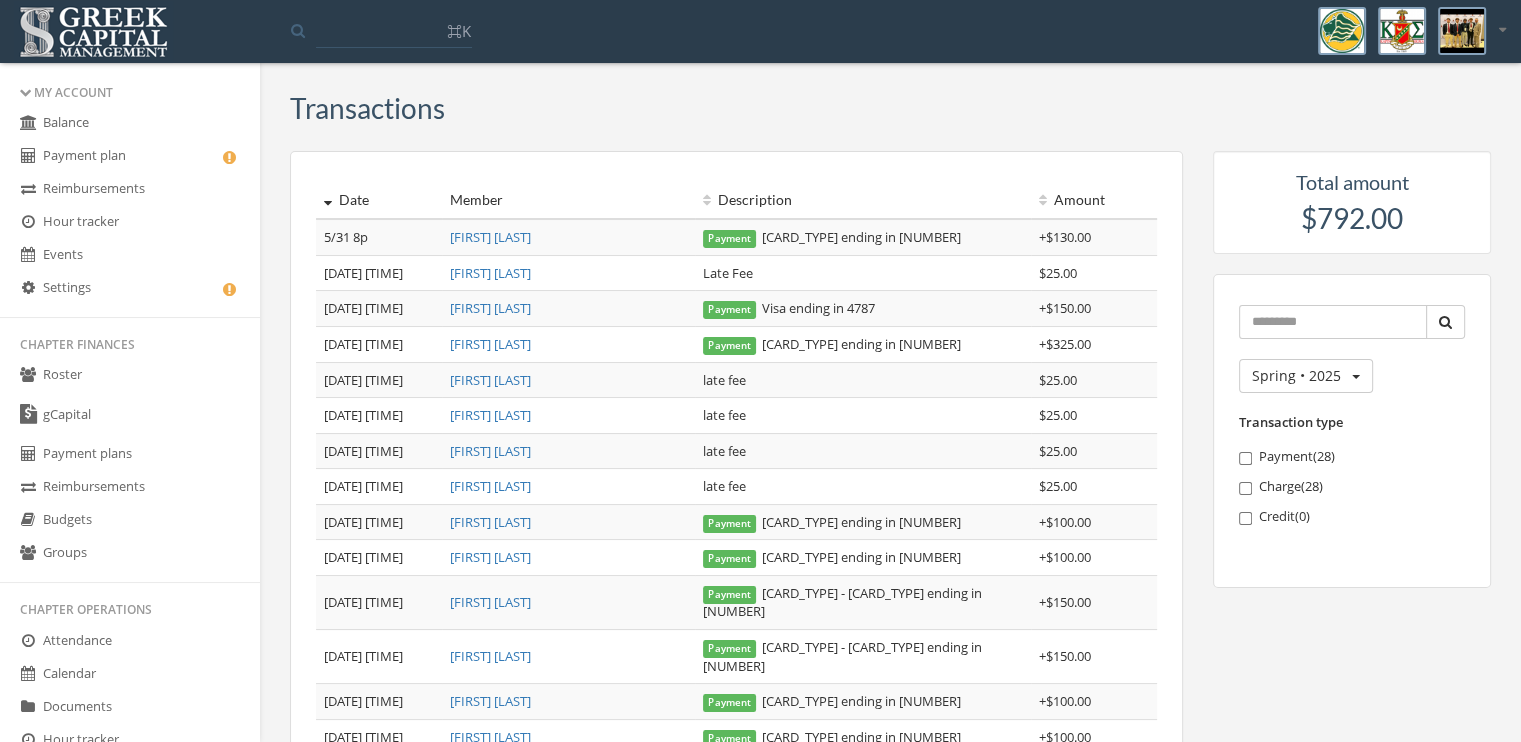 click on "Balance" at bounding box center [130, 123] 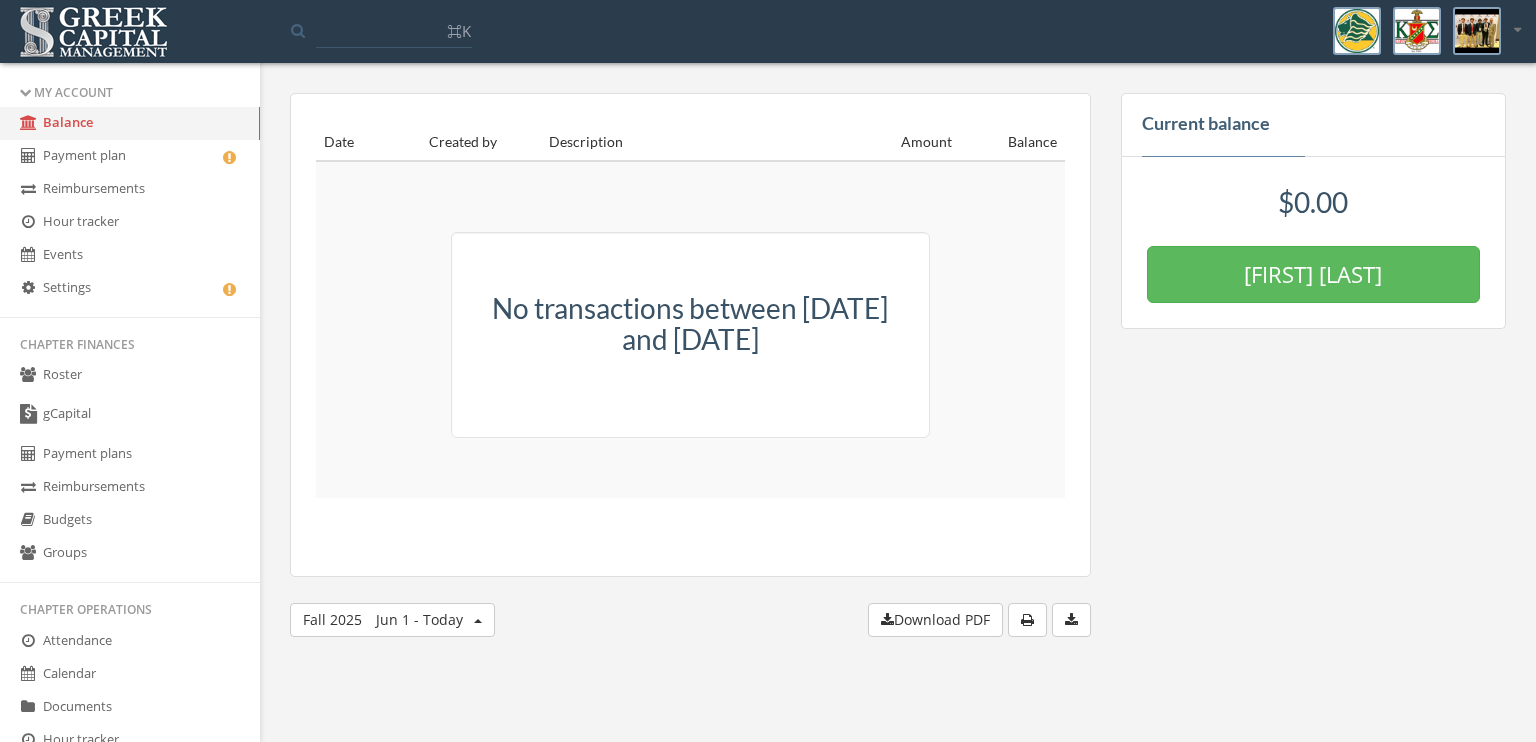 click on "Payment plan" at bounding box center [130, 156] 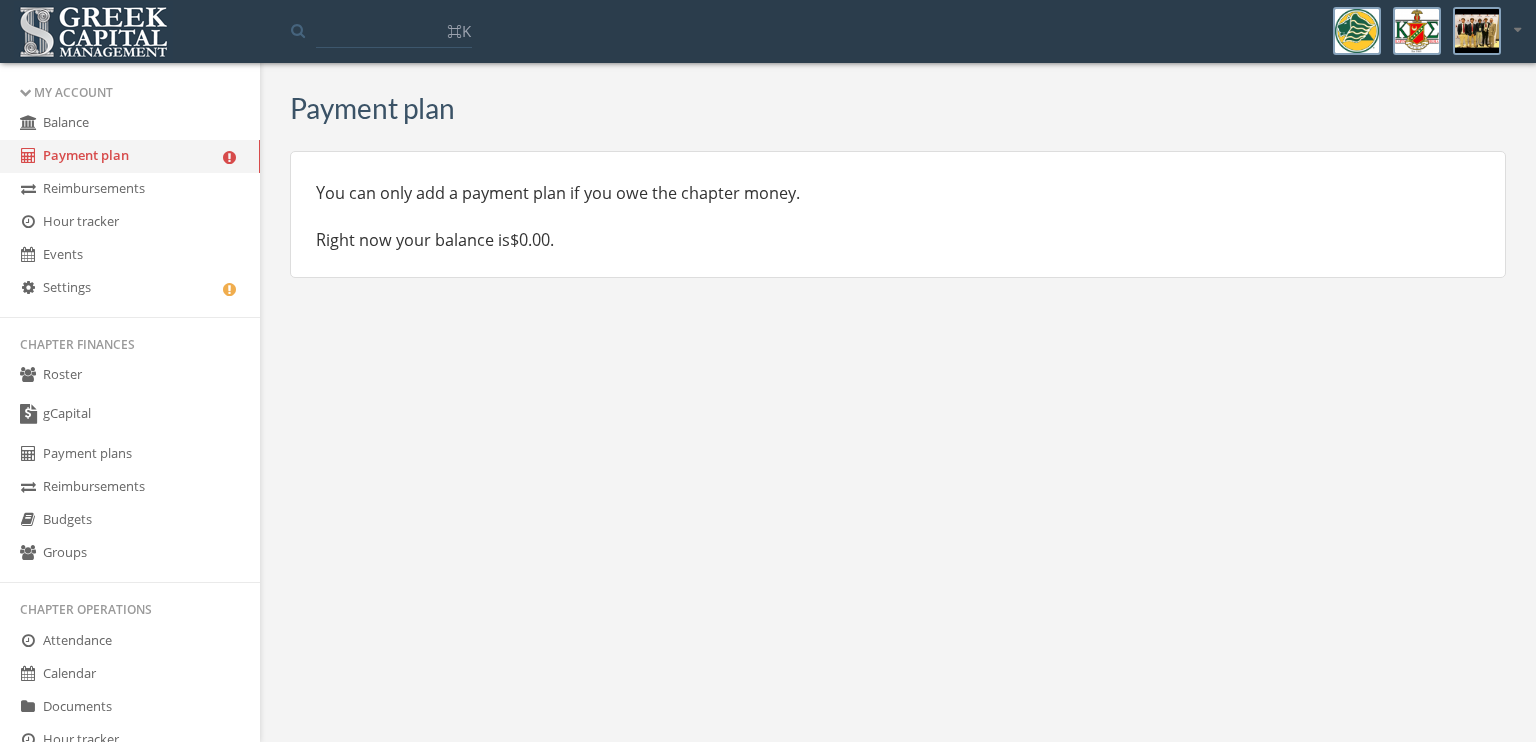 click on "Roster" at bounding box center (130, 375) 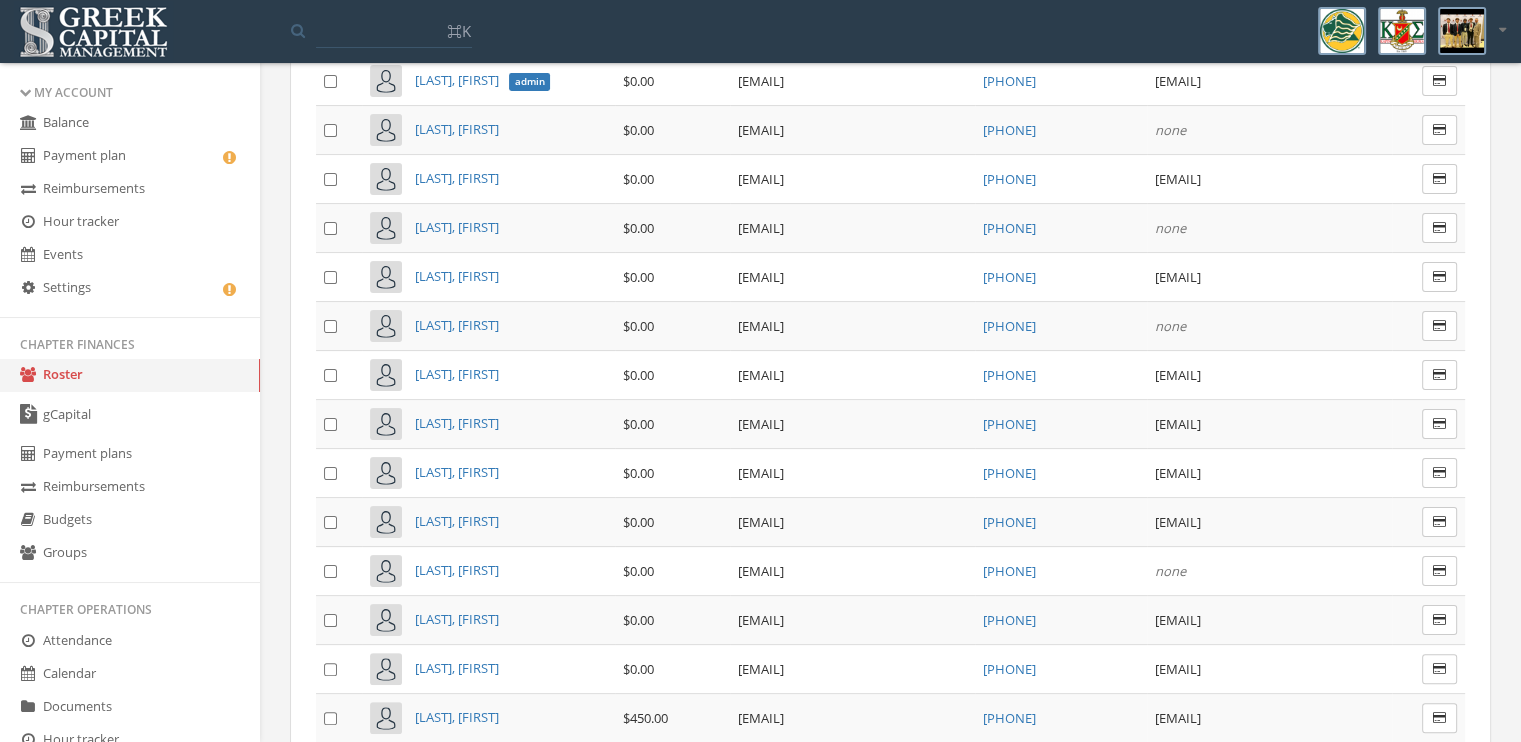 scroll, scrollTop: 462, scrollLeft: 0, axis: vertical 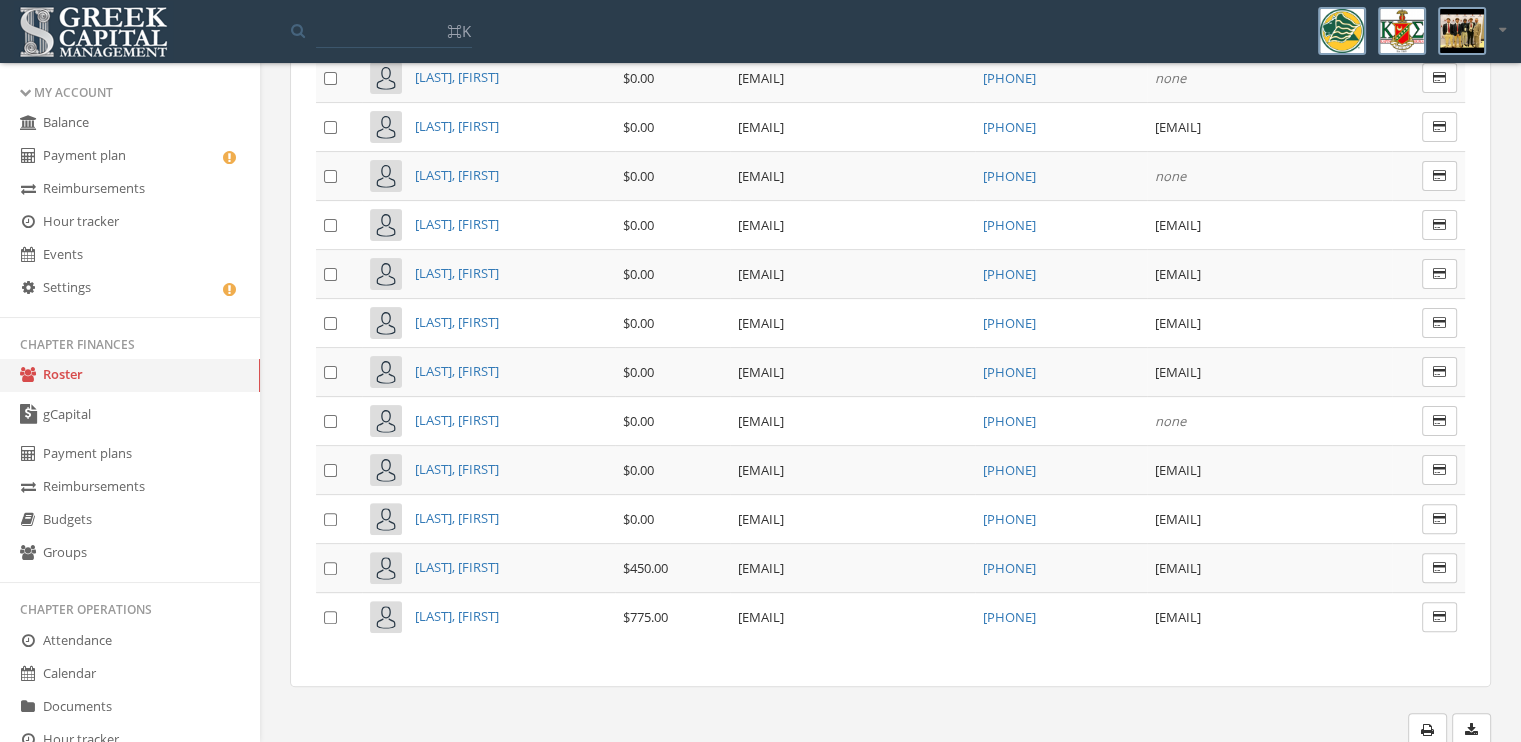 click on "⌘K" at bounding box center (459, 31) 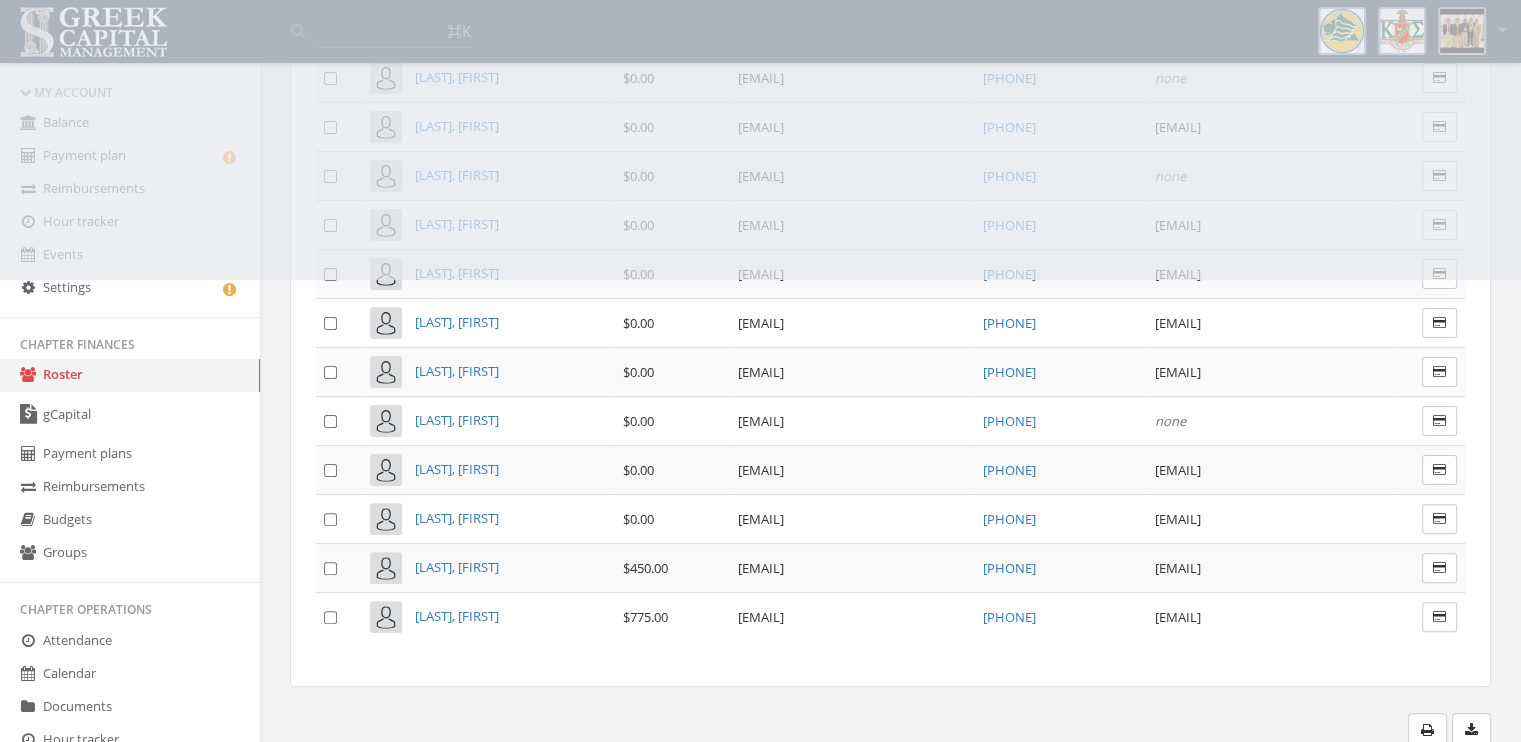 scroll, scrollTop: 0, scrollLeft: 0, axis: both 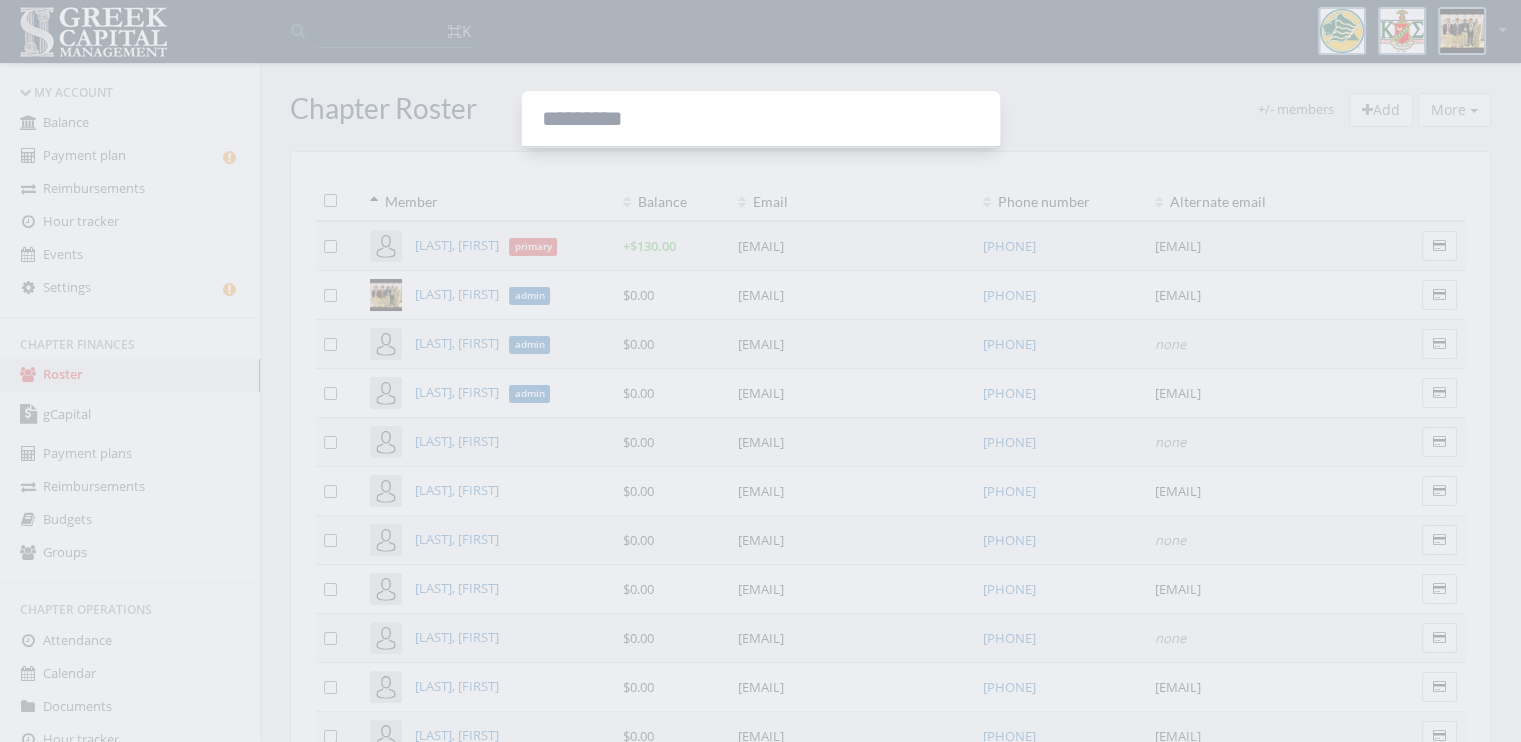 click at bounding box center [760, 371] 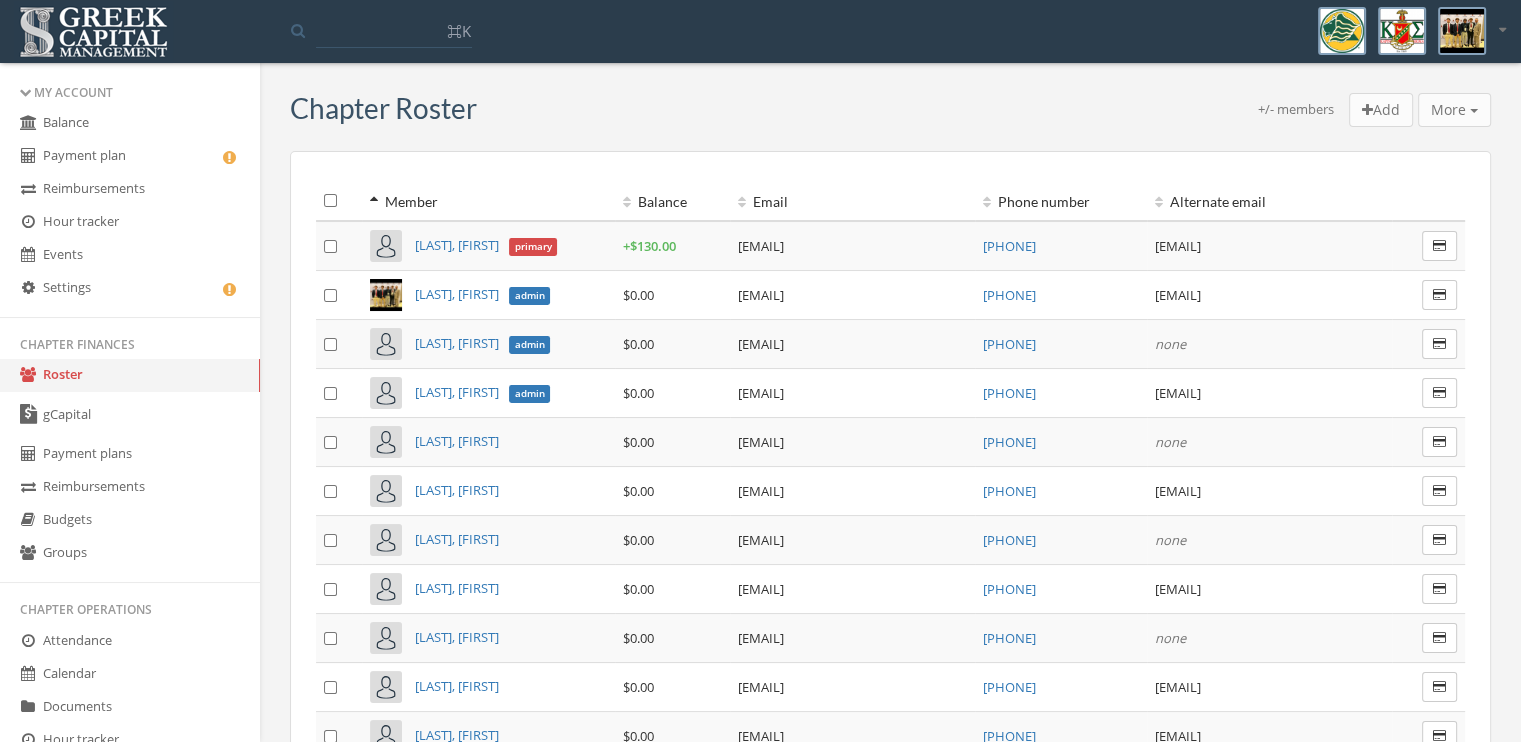 click on "Email" at bounding box center [852, 201] 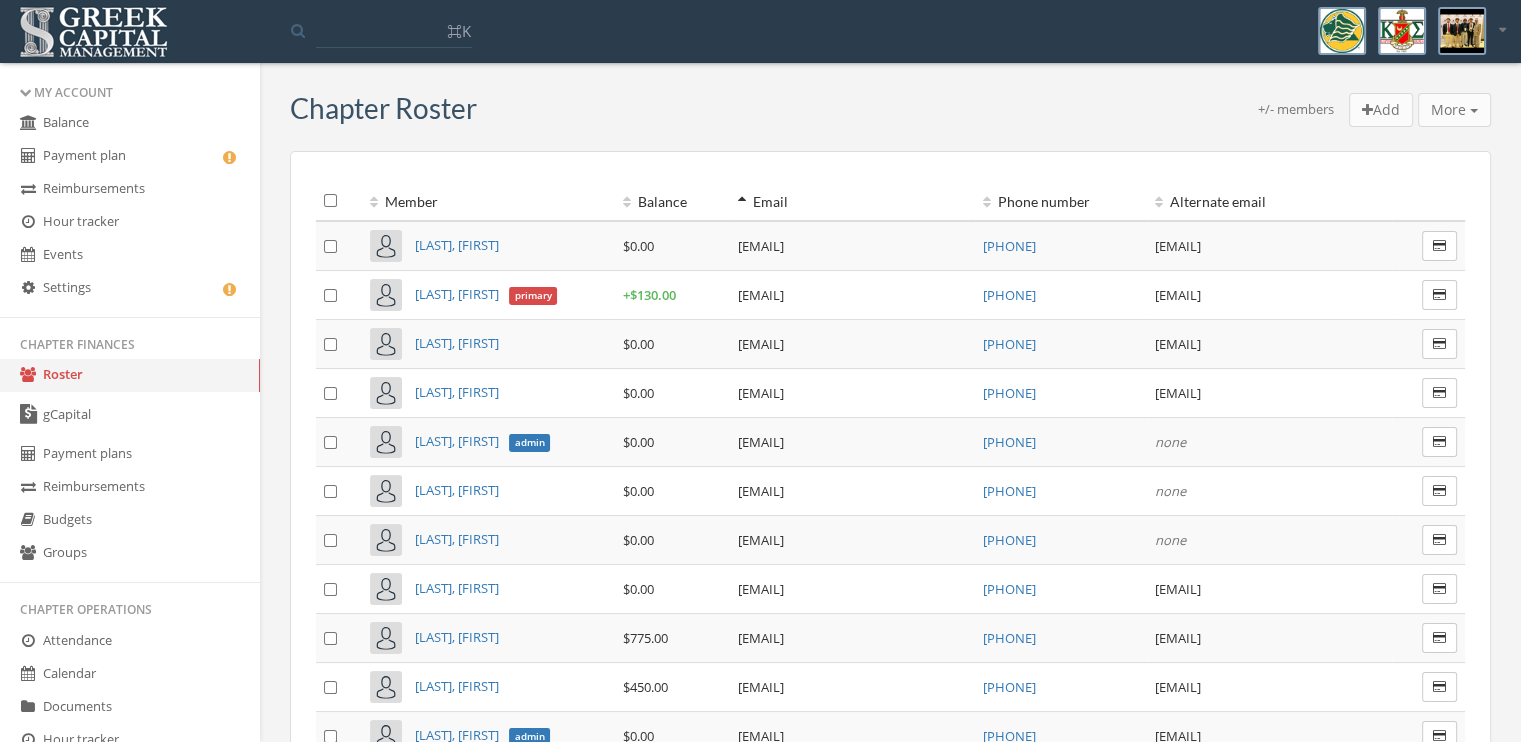 click on "Phone number" at bounding box center [1061, 201] 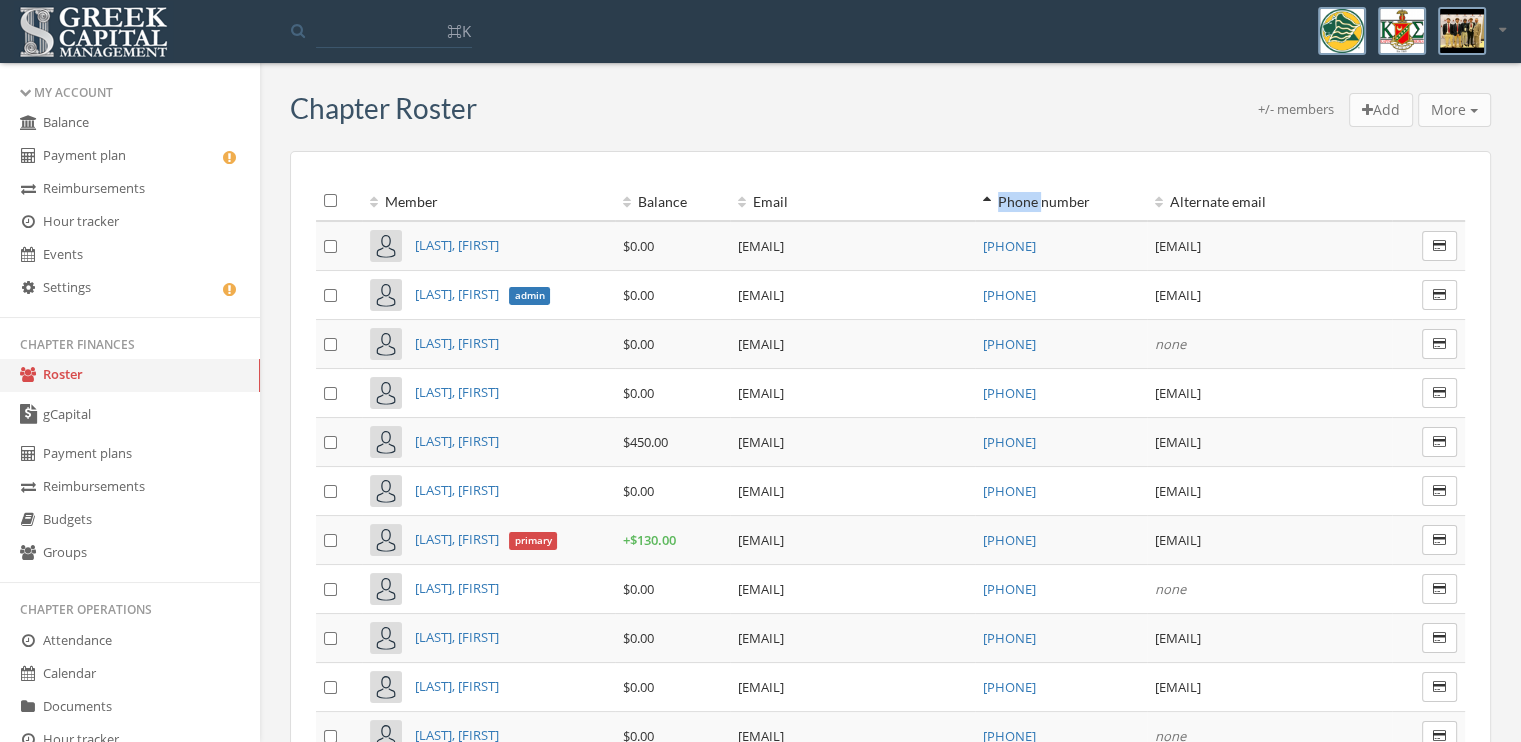 click on "Phone number" at bounding box center [1061, 201] 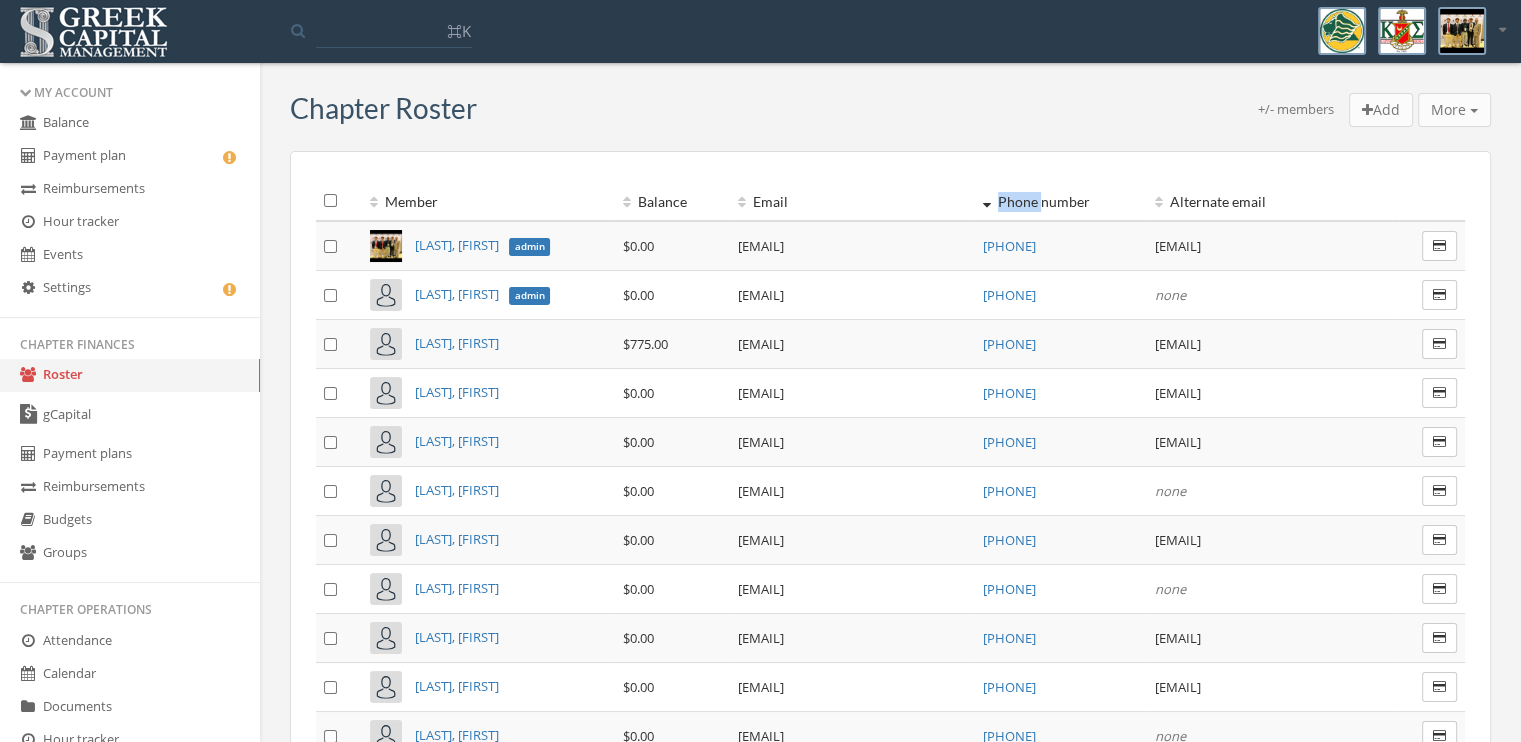 click on "Phone number" at bounding box center (1061, 201) 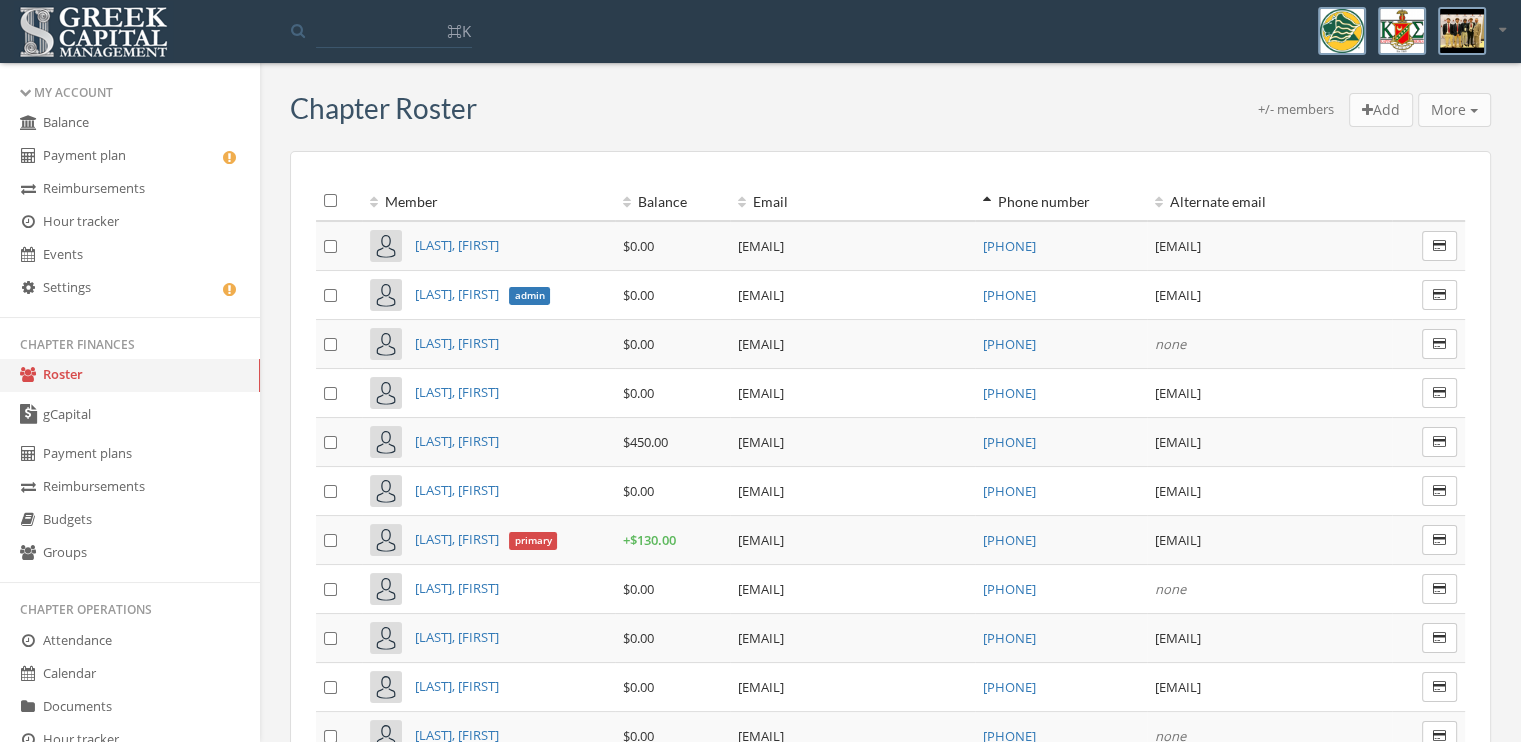 click on "Phone number" at bounding box center (1061, 201) 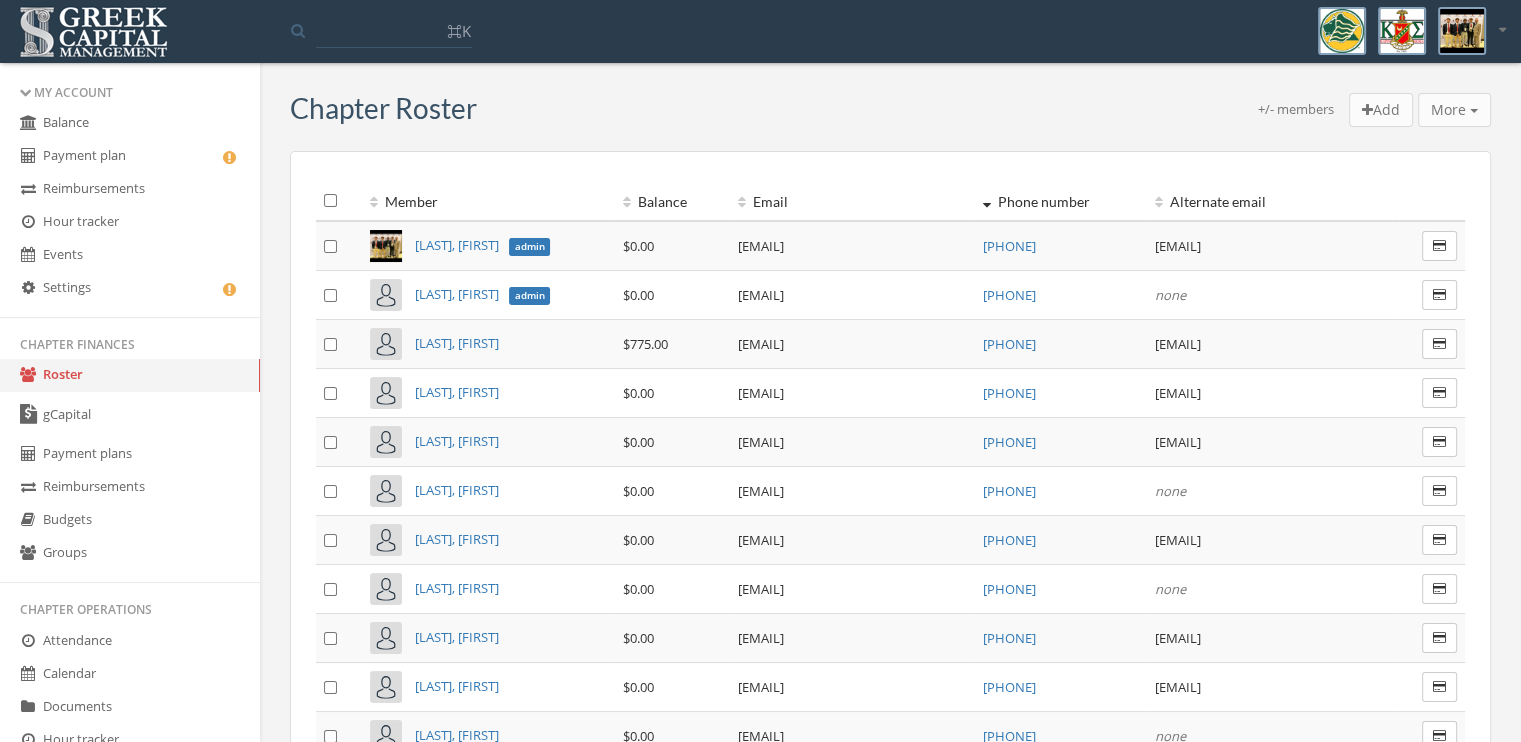 click on "Phone number" at bounding box center (1061, 201) 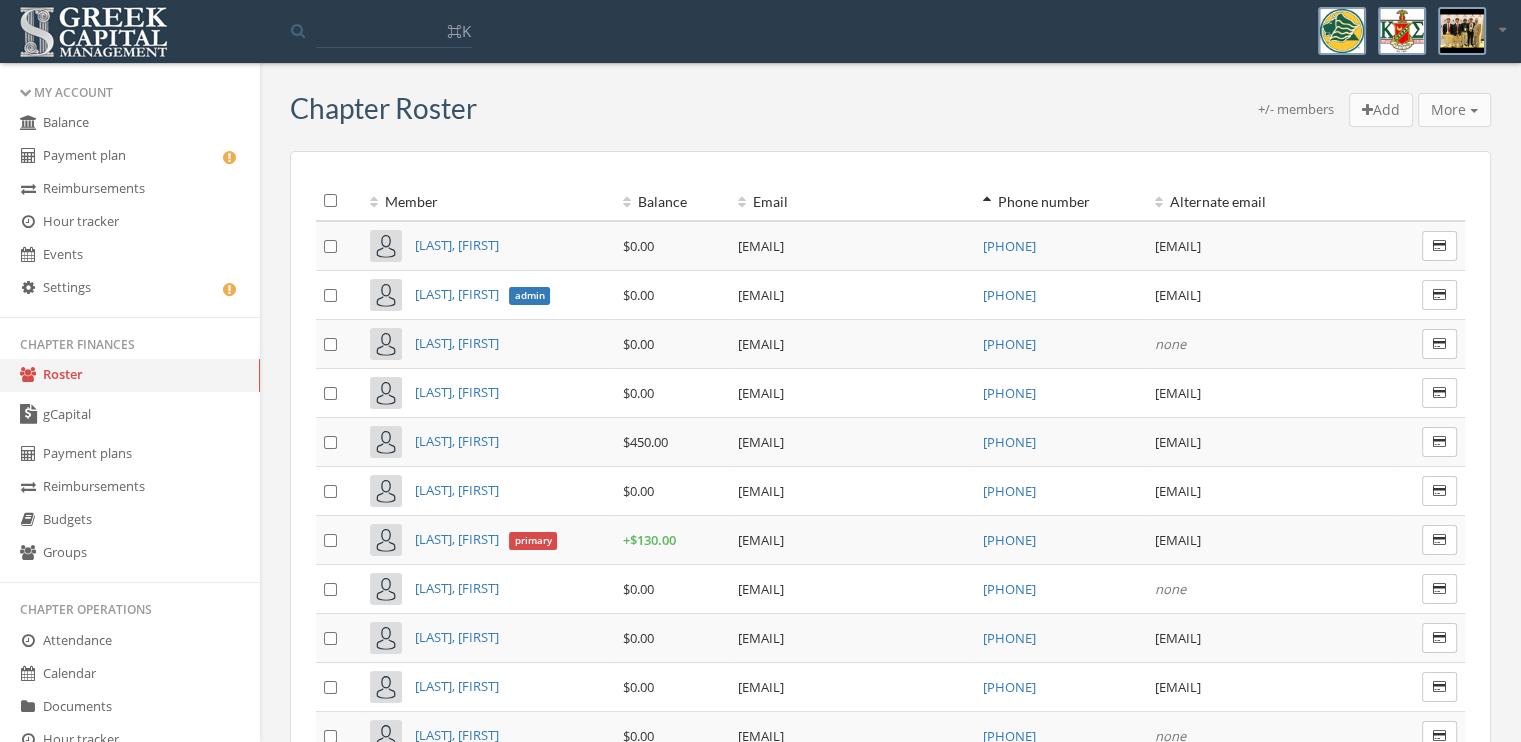 click on "Phone number" at bounding box center [1061, 201] 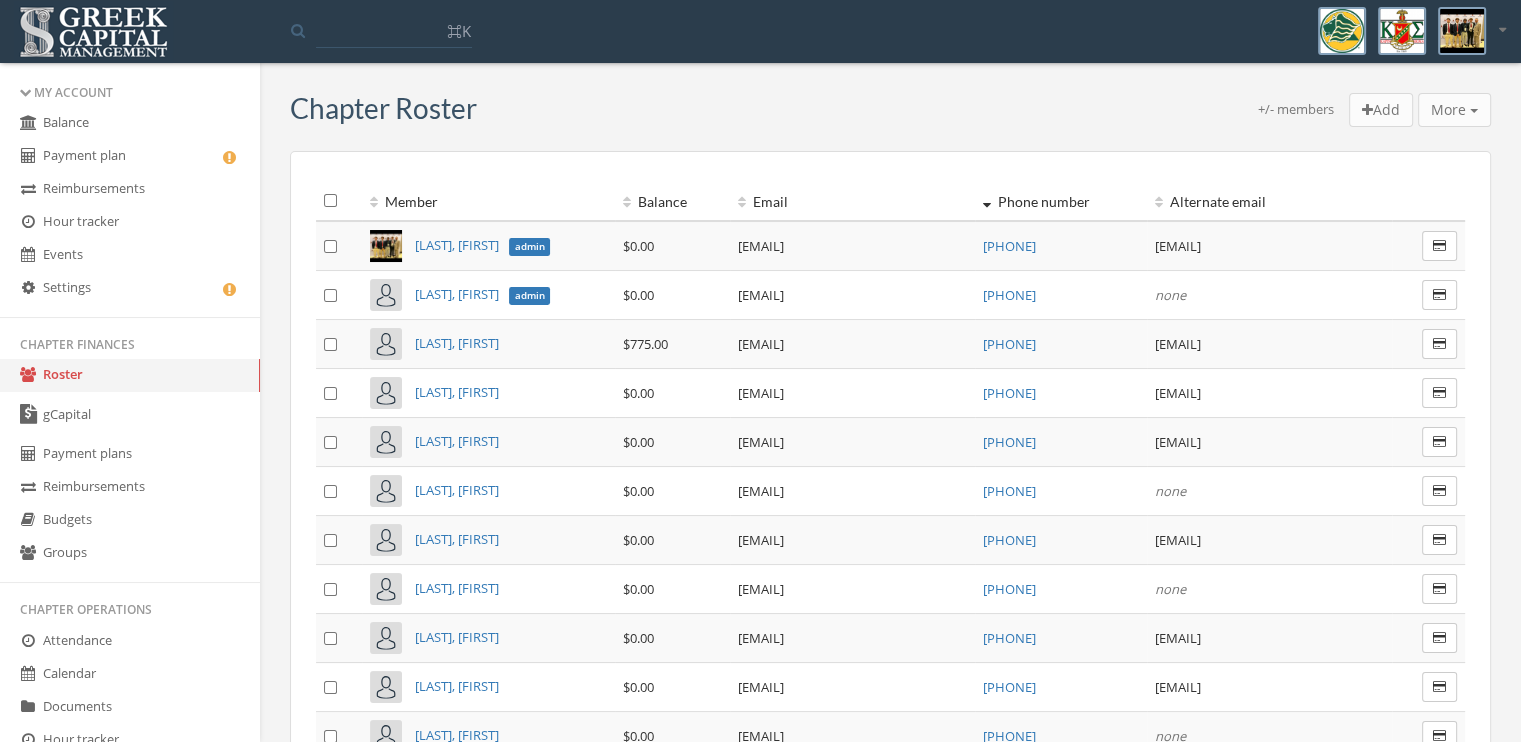 click on "Phone number" at bounding box center (1061, 201) 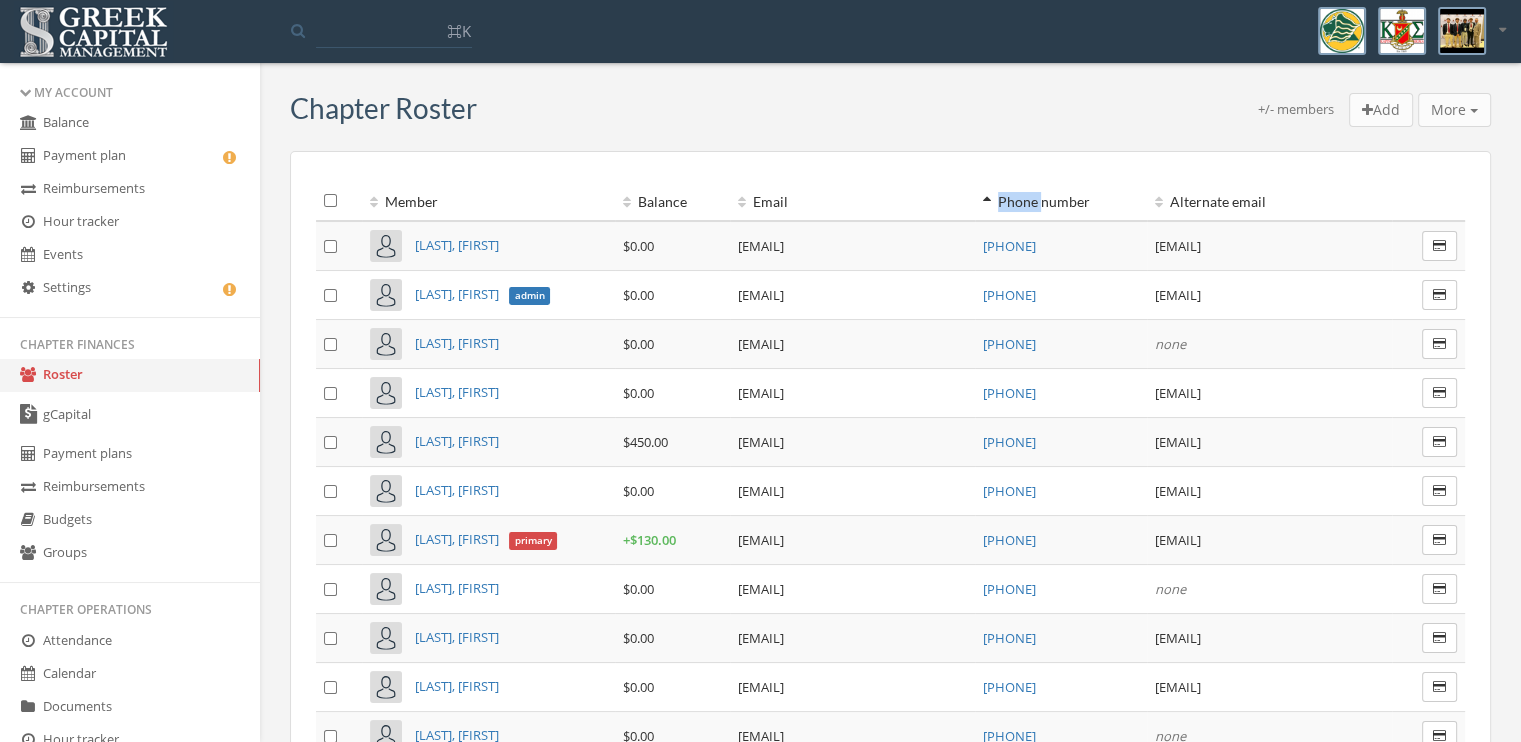 click on "Phone number" at bounding box center [1061, 201] 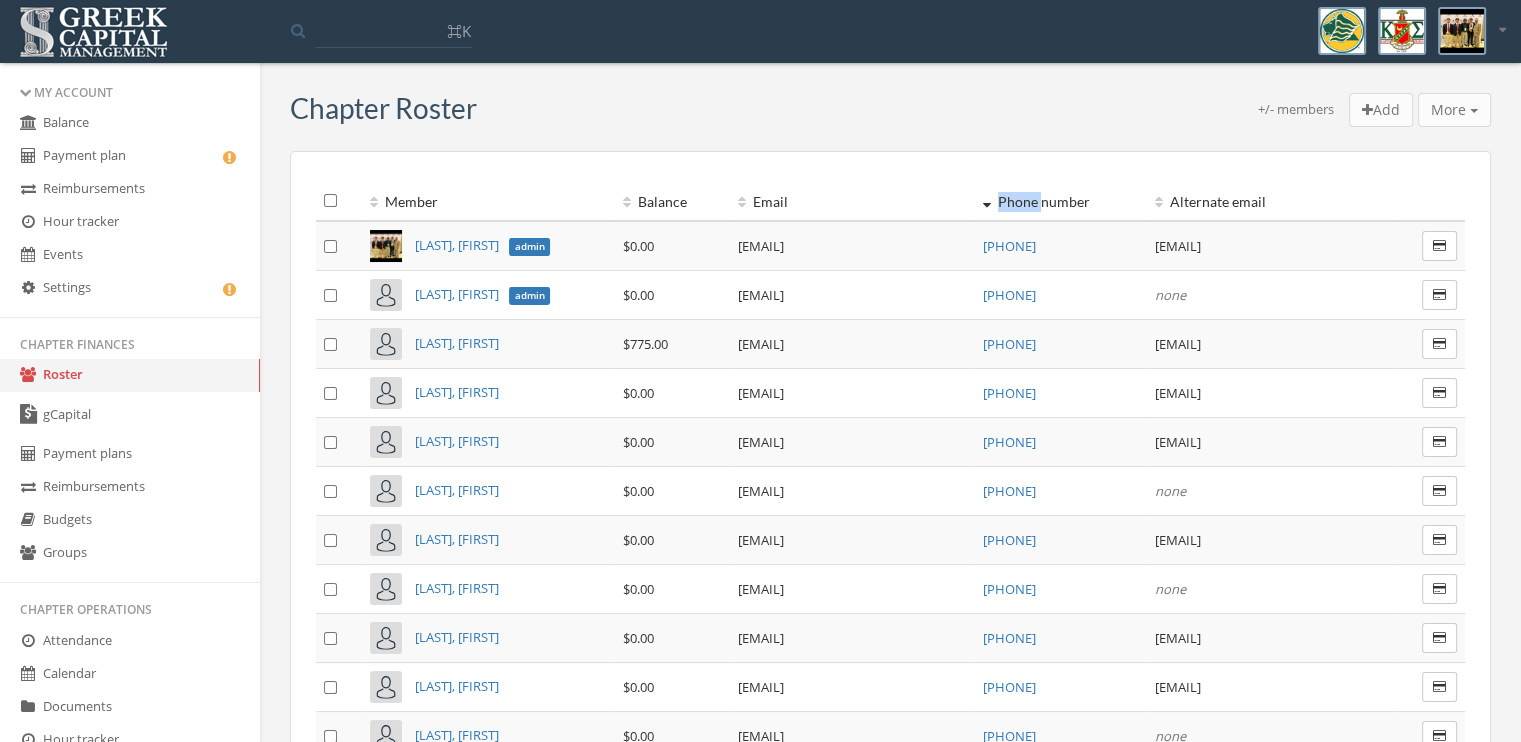 click on "Phone number" at bounding box center (1061, 201) 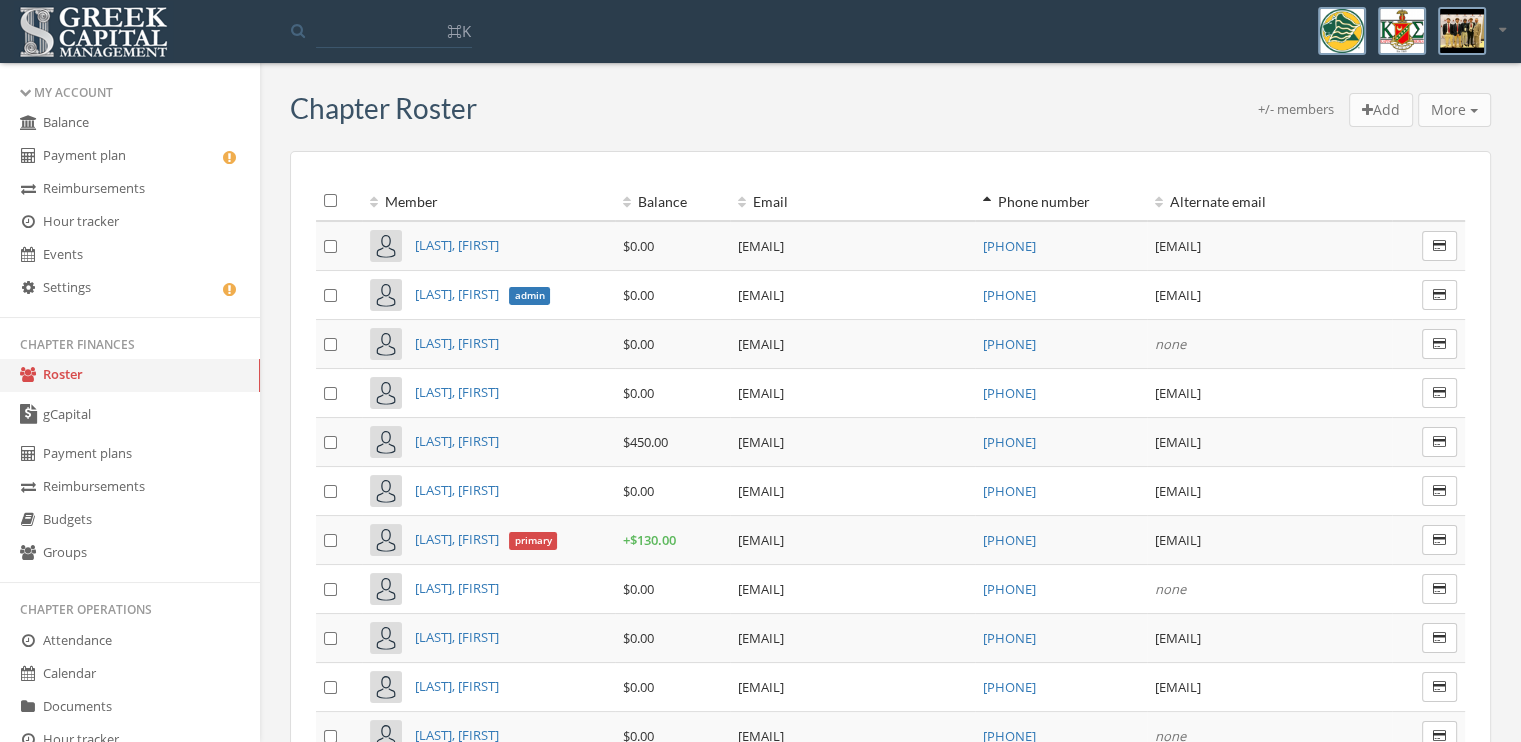 click on "Phone number" at bounding box center (1061, 201) 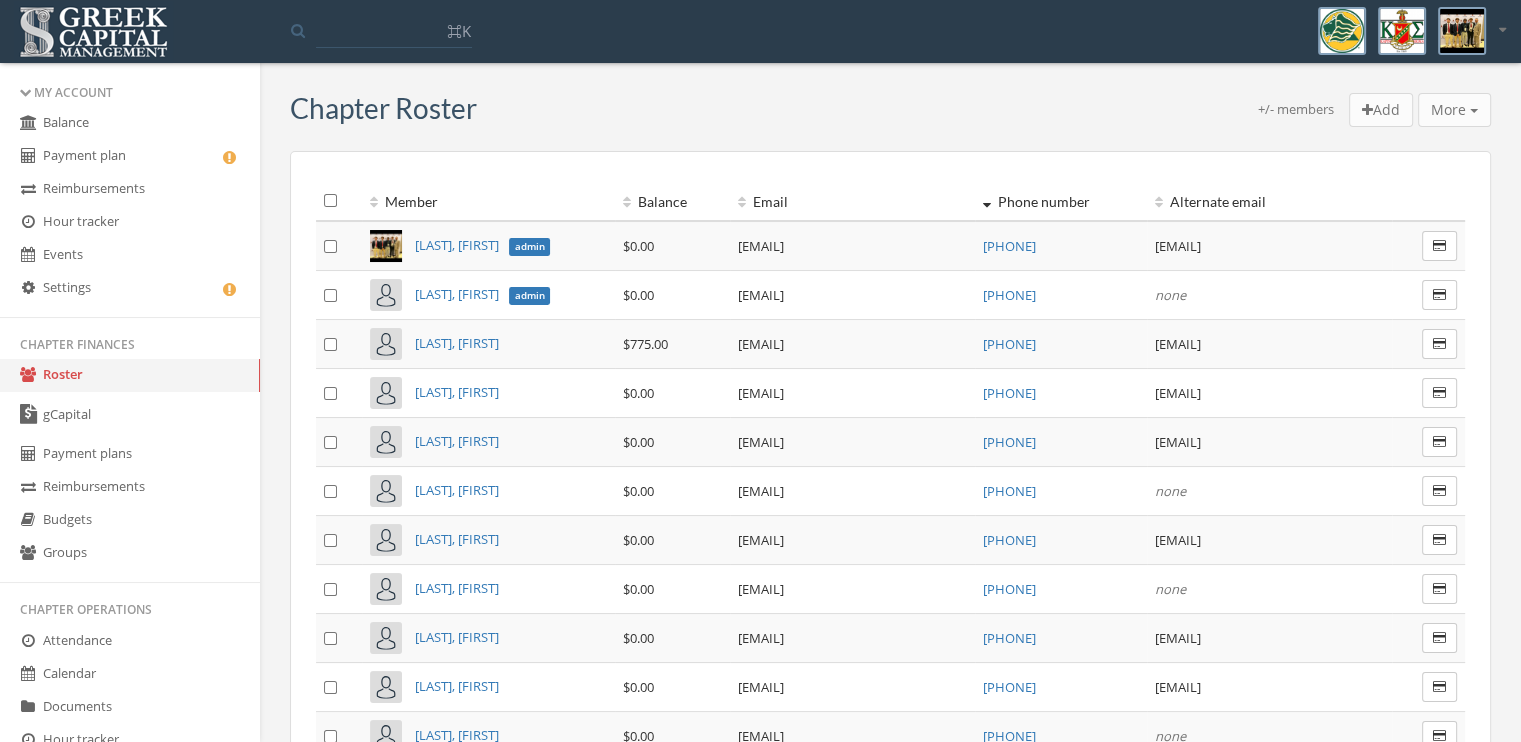 click on "Alternate email" at bounding box center [1269, 201] 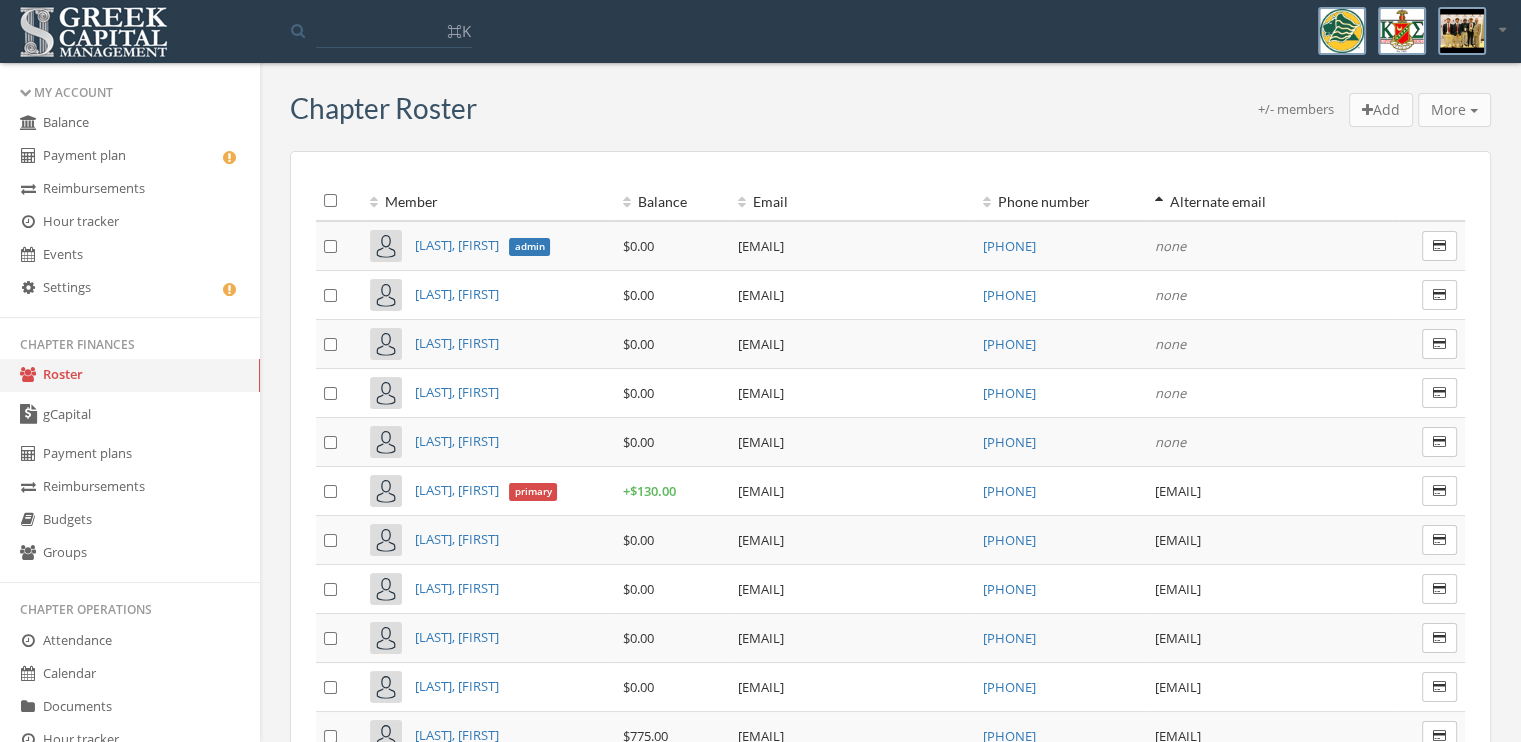 click at bounding box center [1159, 202] 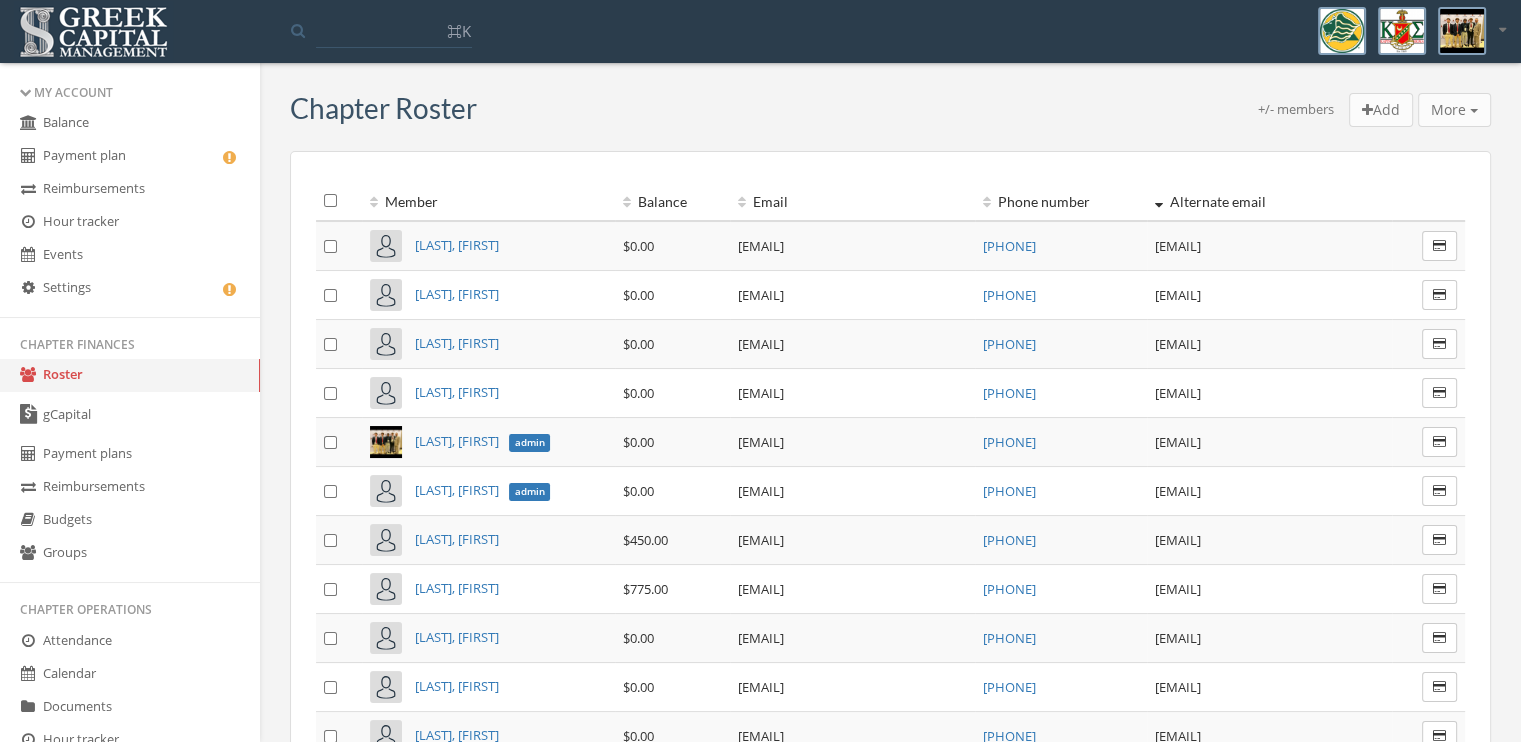 click on "Email" at bounding box center [852, 201] 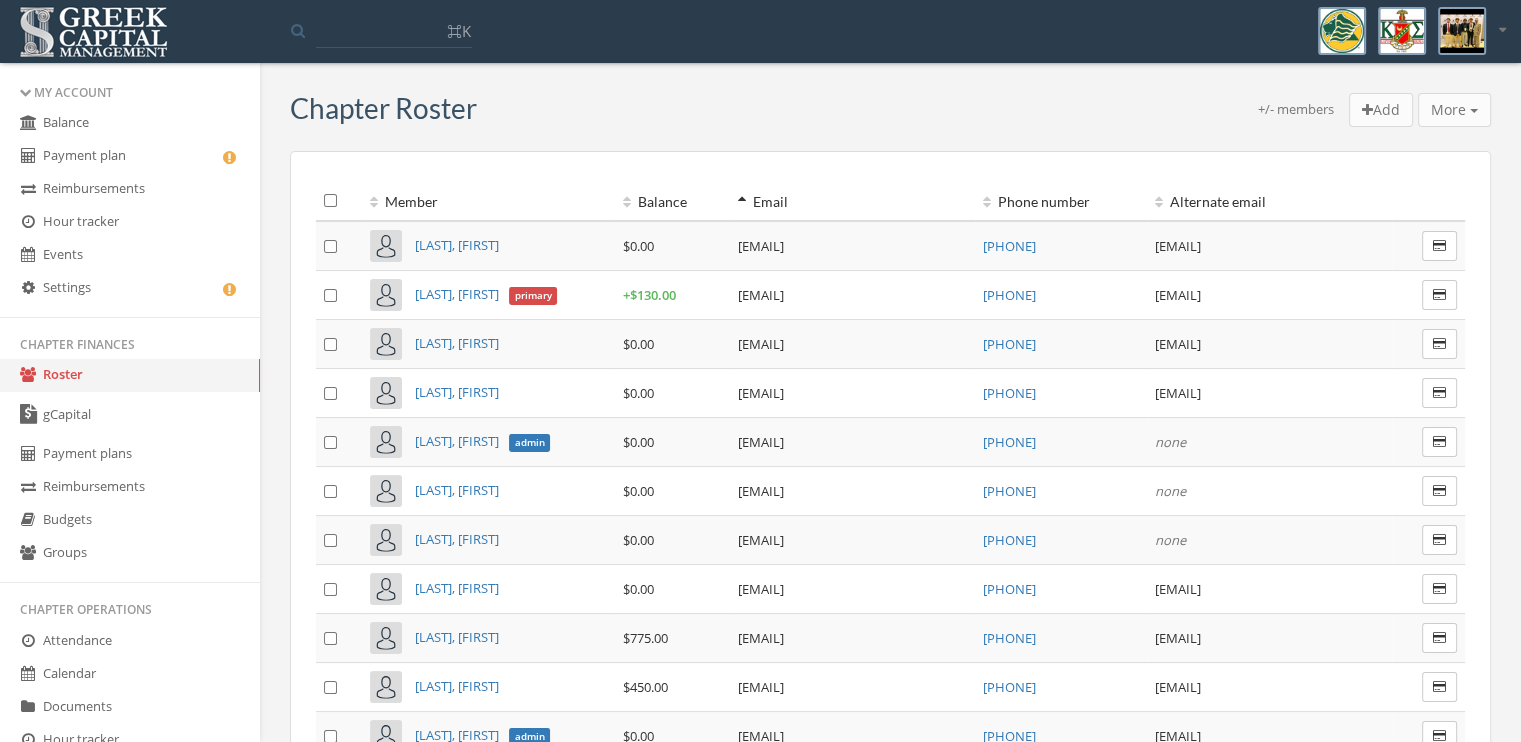 click on "Balance" at bounding box center [672, 201] 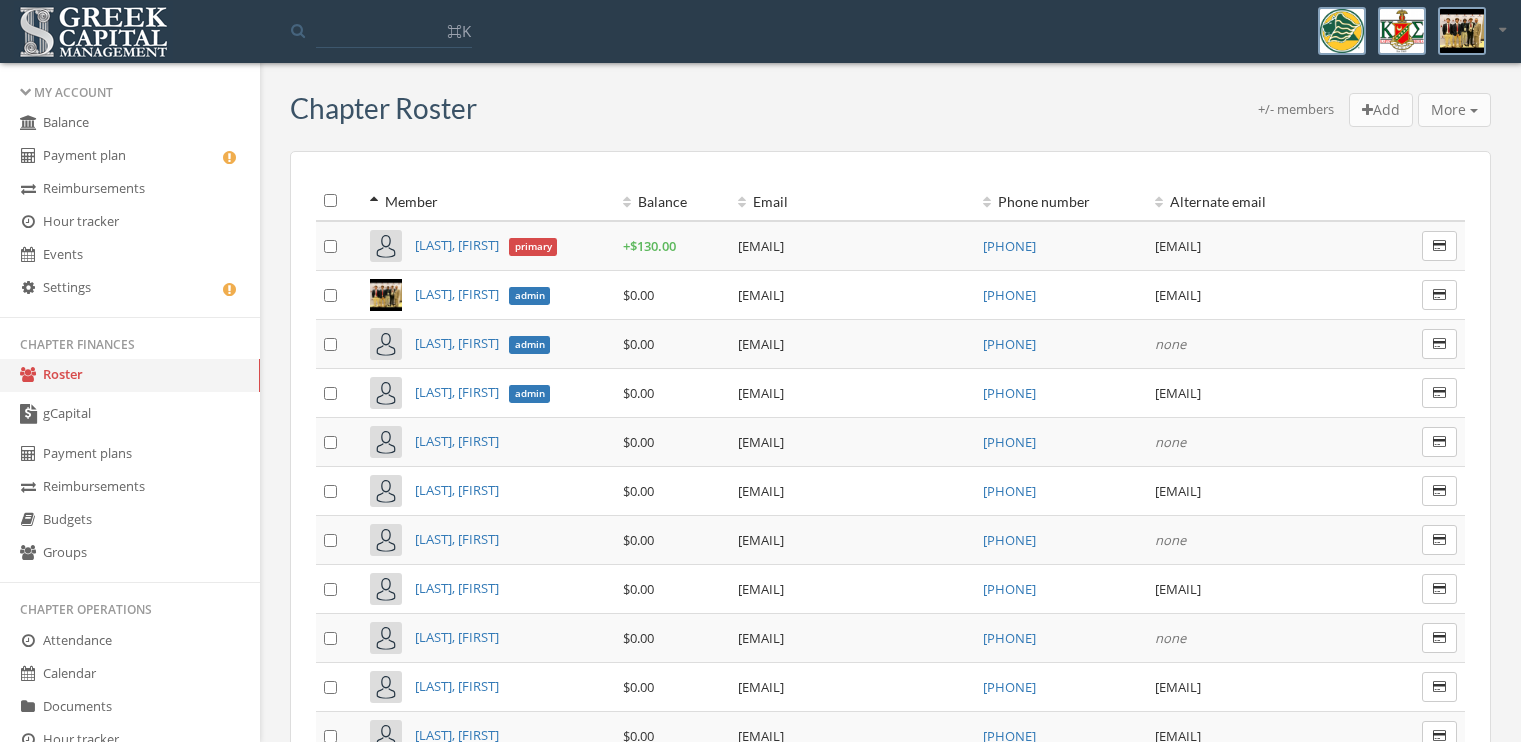 scroll, scrollTop: 0, scrollLeft: 0, axis: both 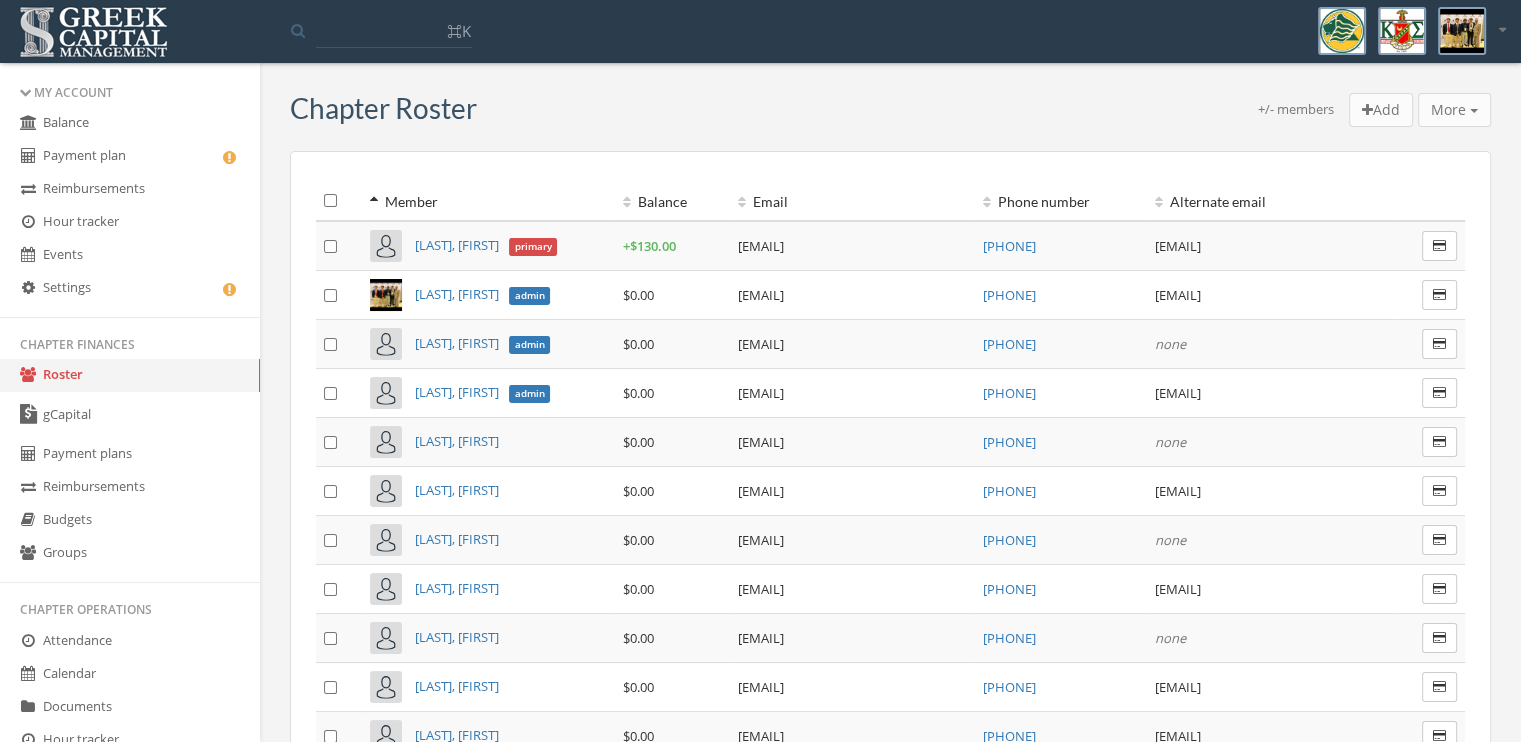 click on "Email" at bounding box center (852, 201) 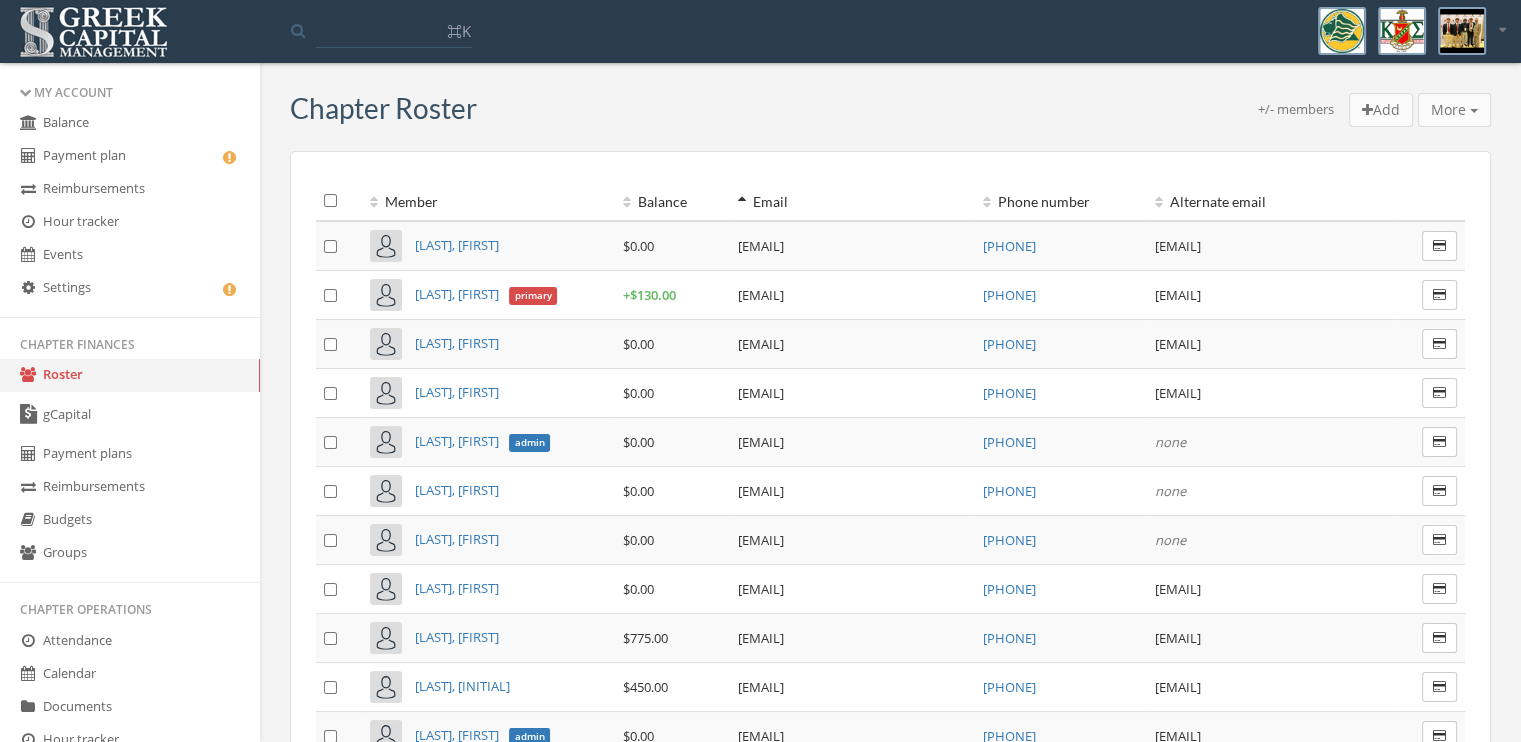 click on "Balance" at bounding box center (672, 201) 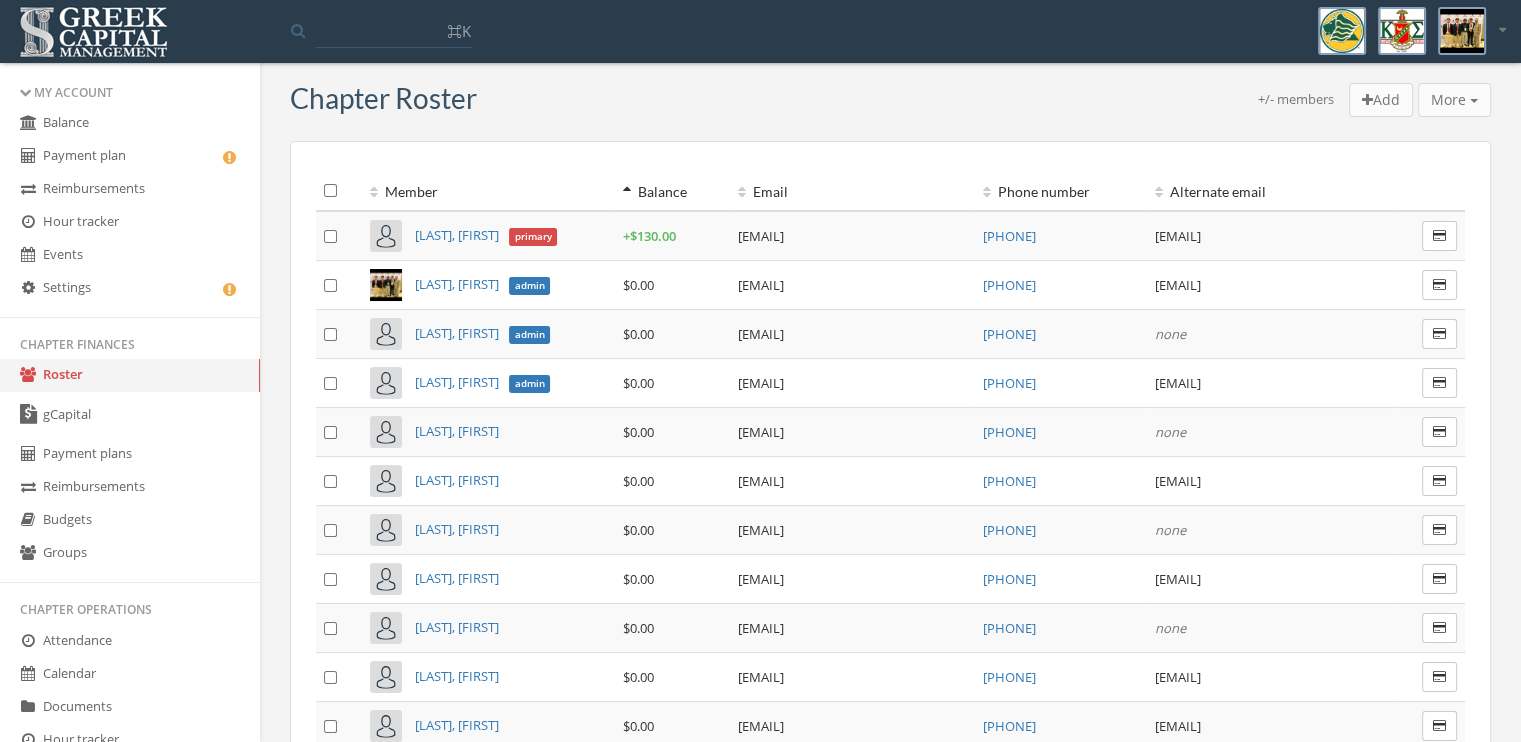 scroll, scrollTop: 9, scrollLeft: 0, axis: vertical 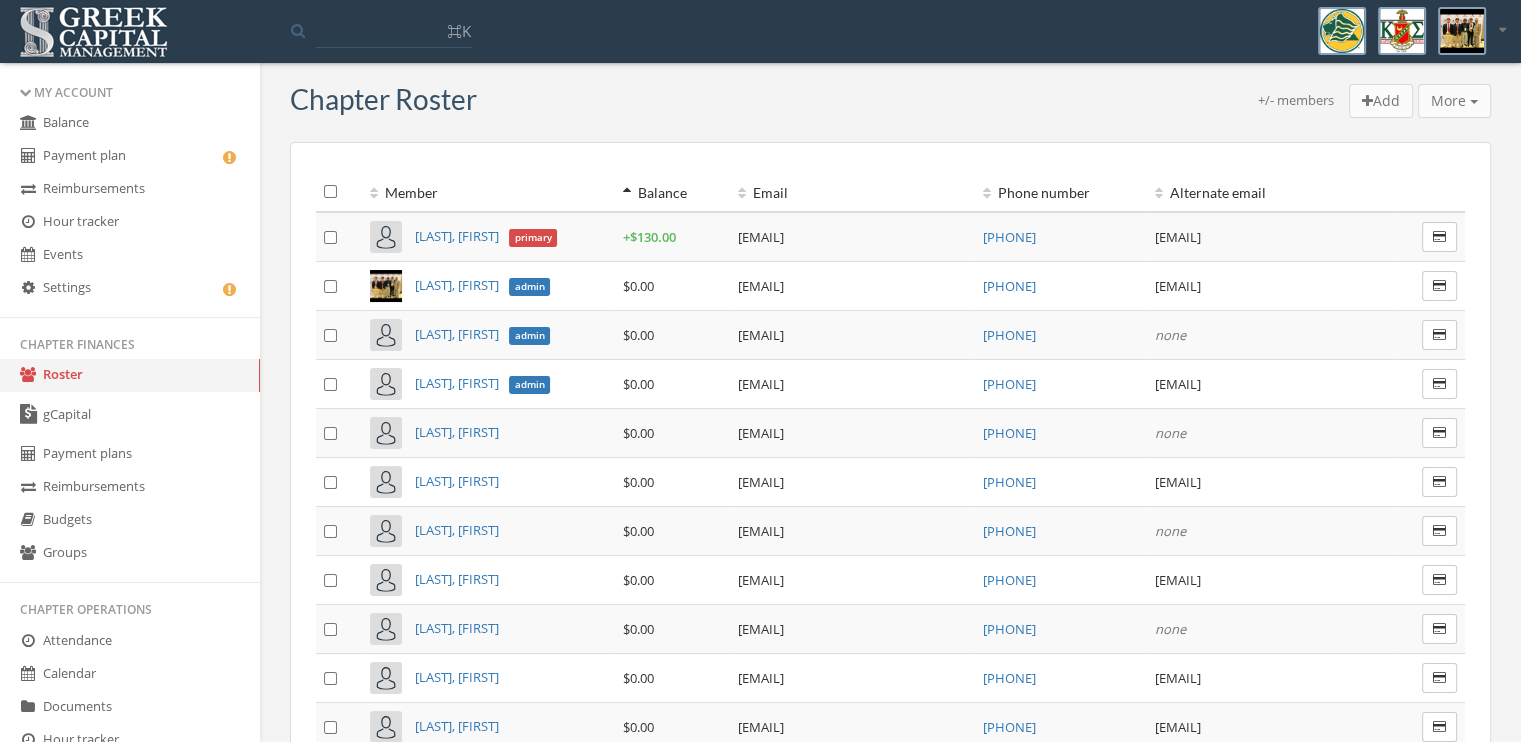 click on "Email" at bounding box center (852, 192) 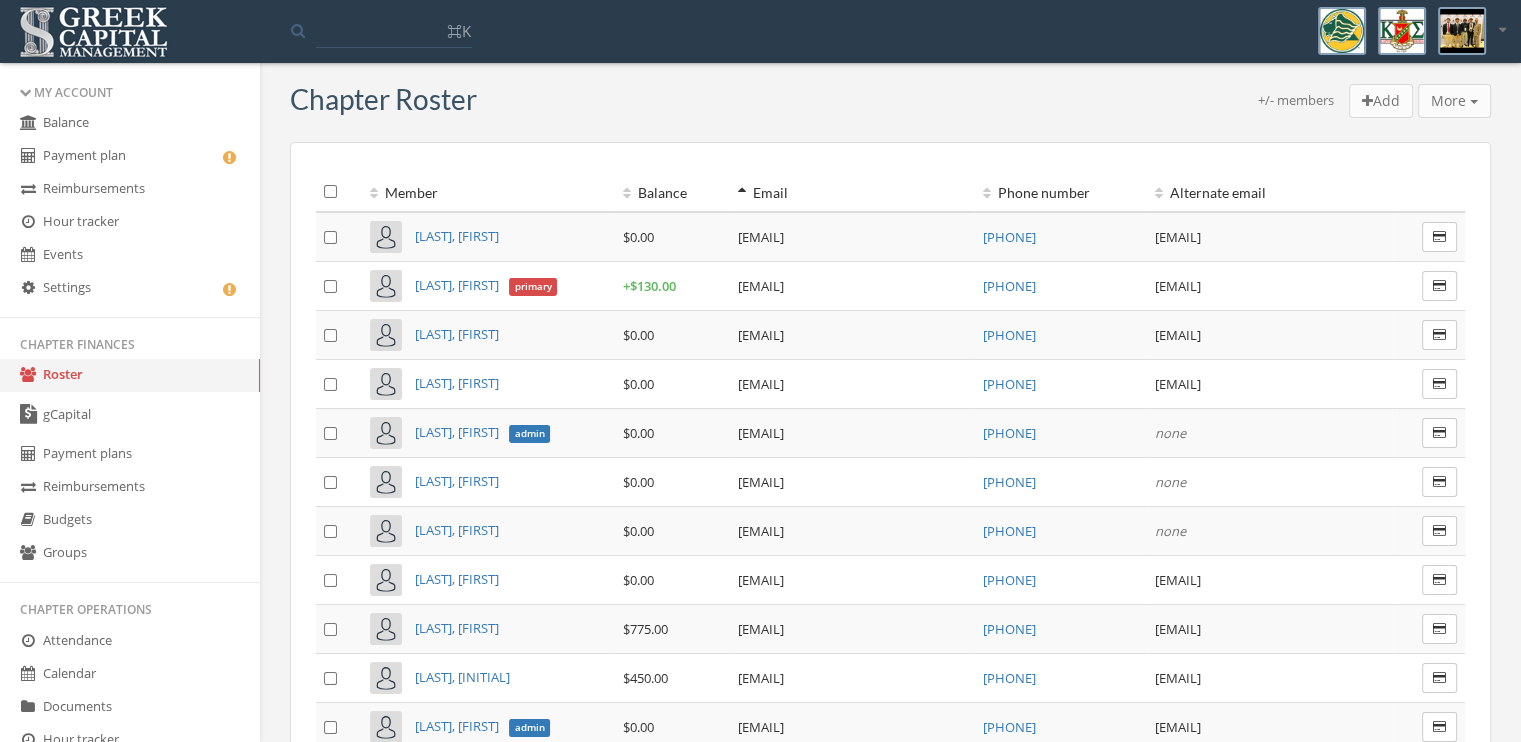 click on "Email" at bounding box center (852, 192) 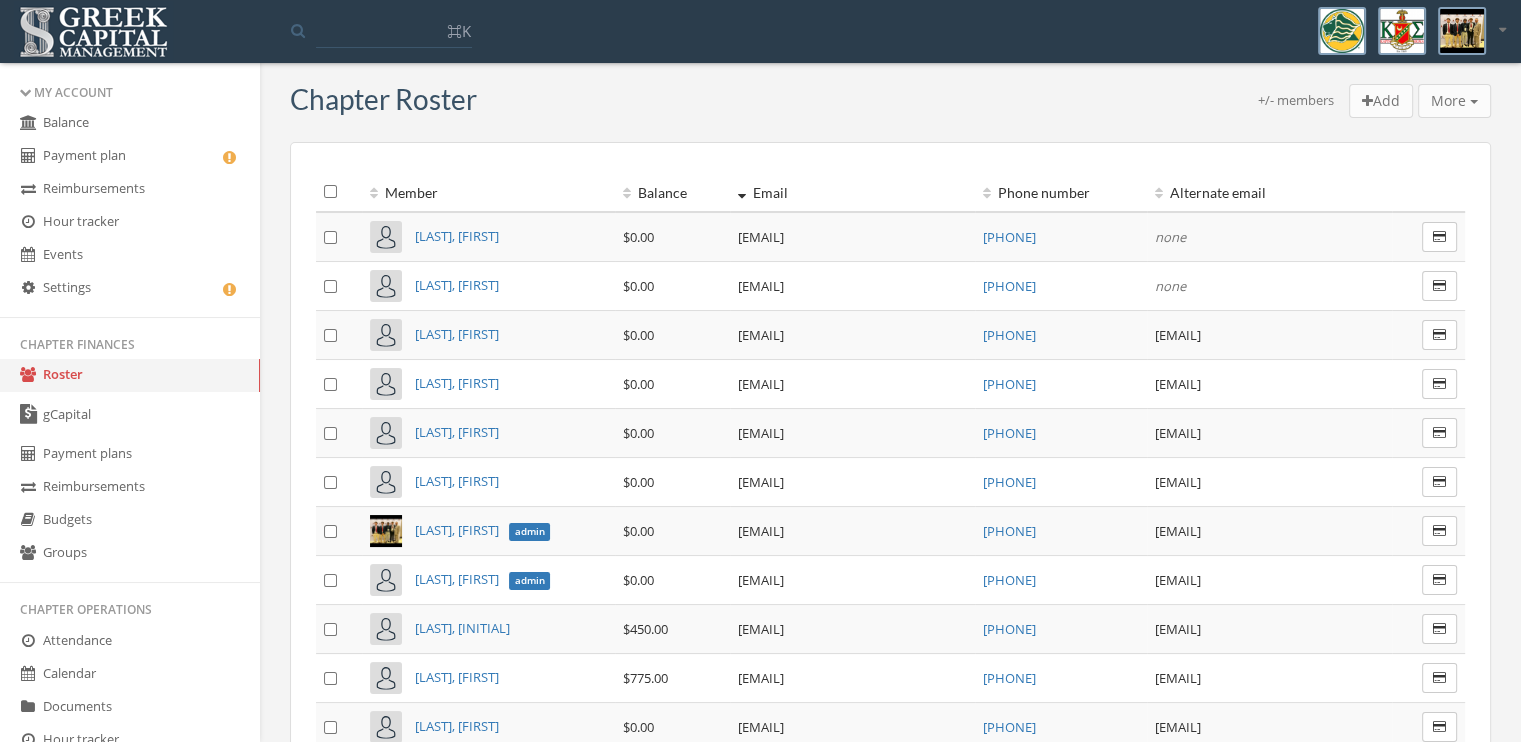click on "Email" at bounding box center [852, 192] 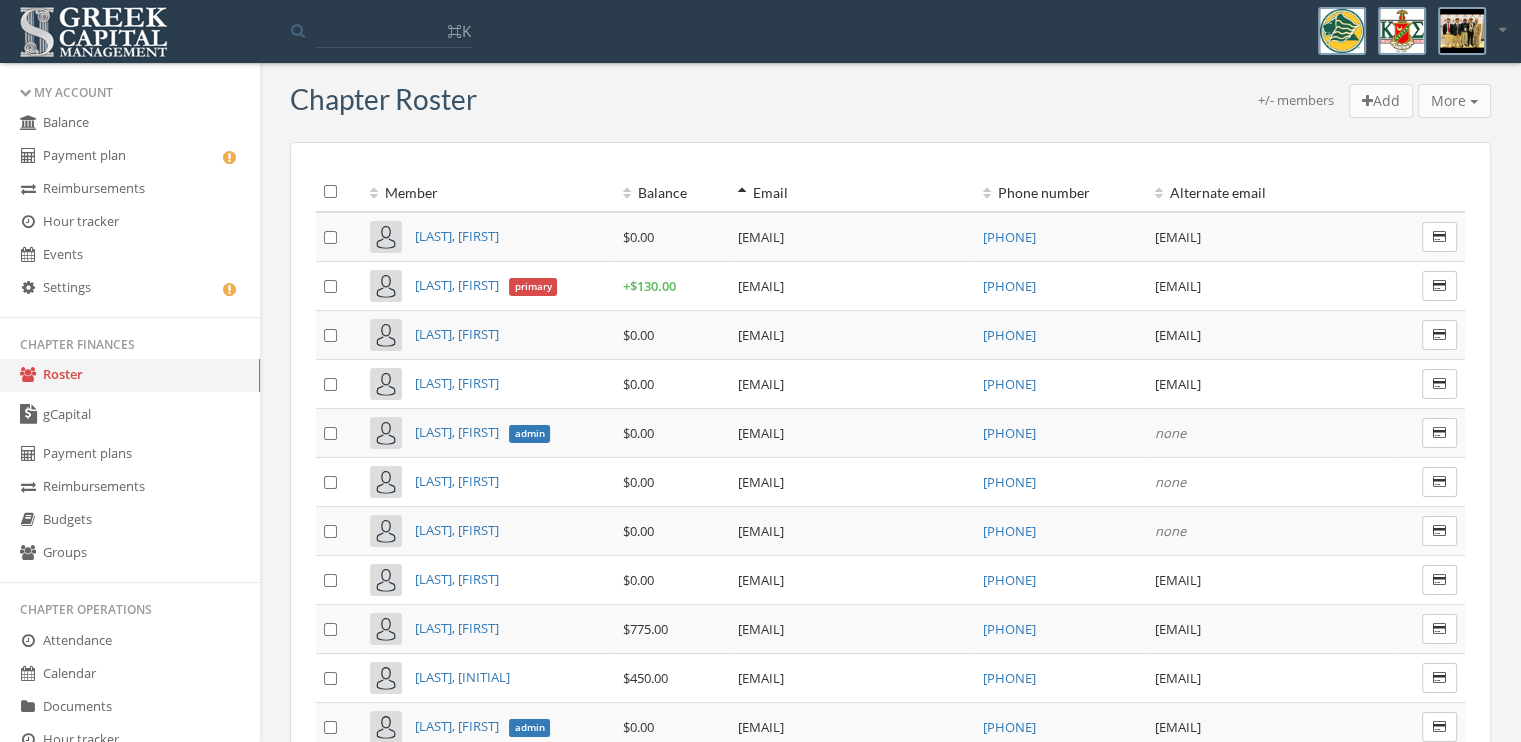 click on "Email" at bounding box center (852, 192) 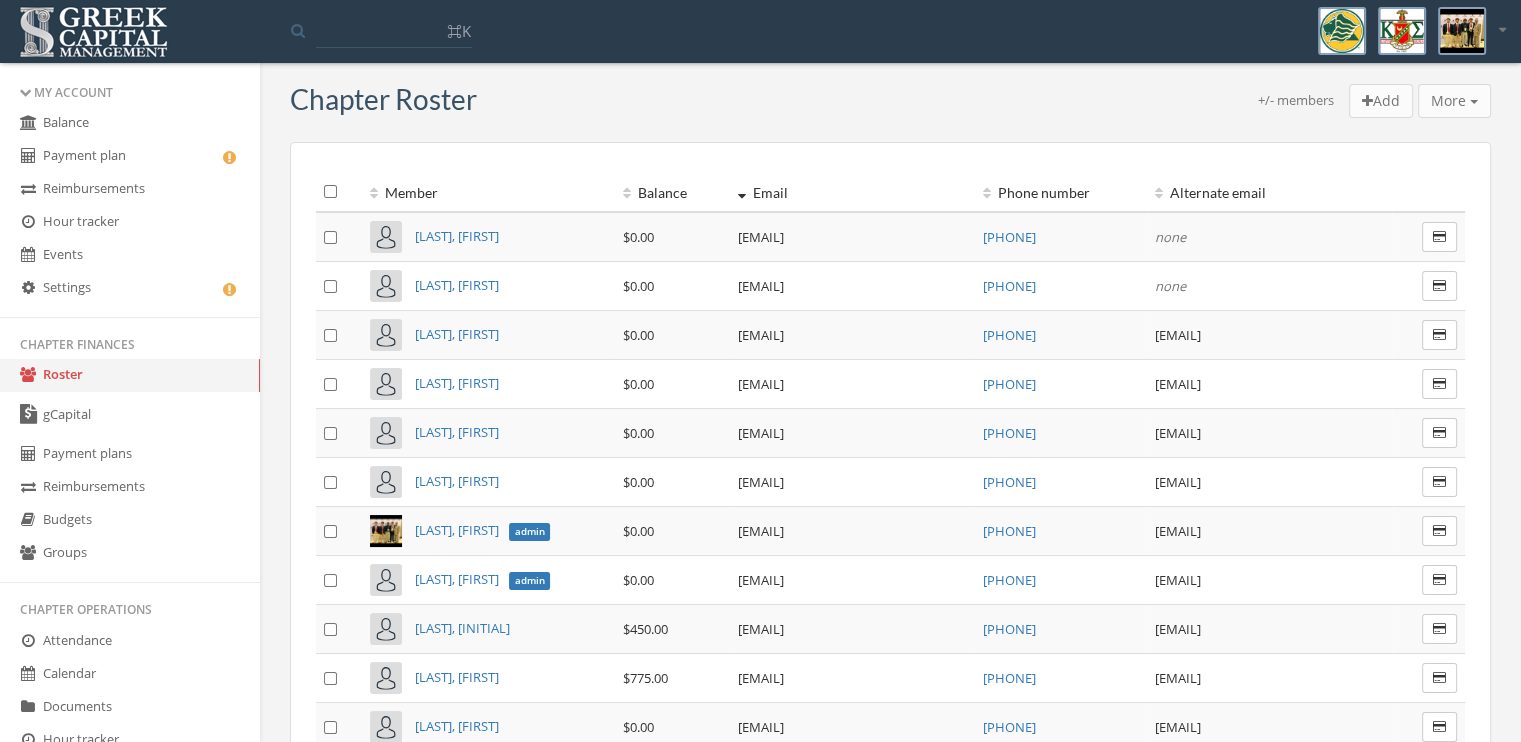 click on "Balance" at bounding box center [672, 192] 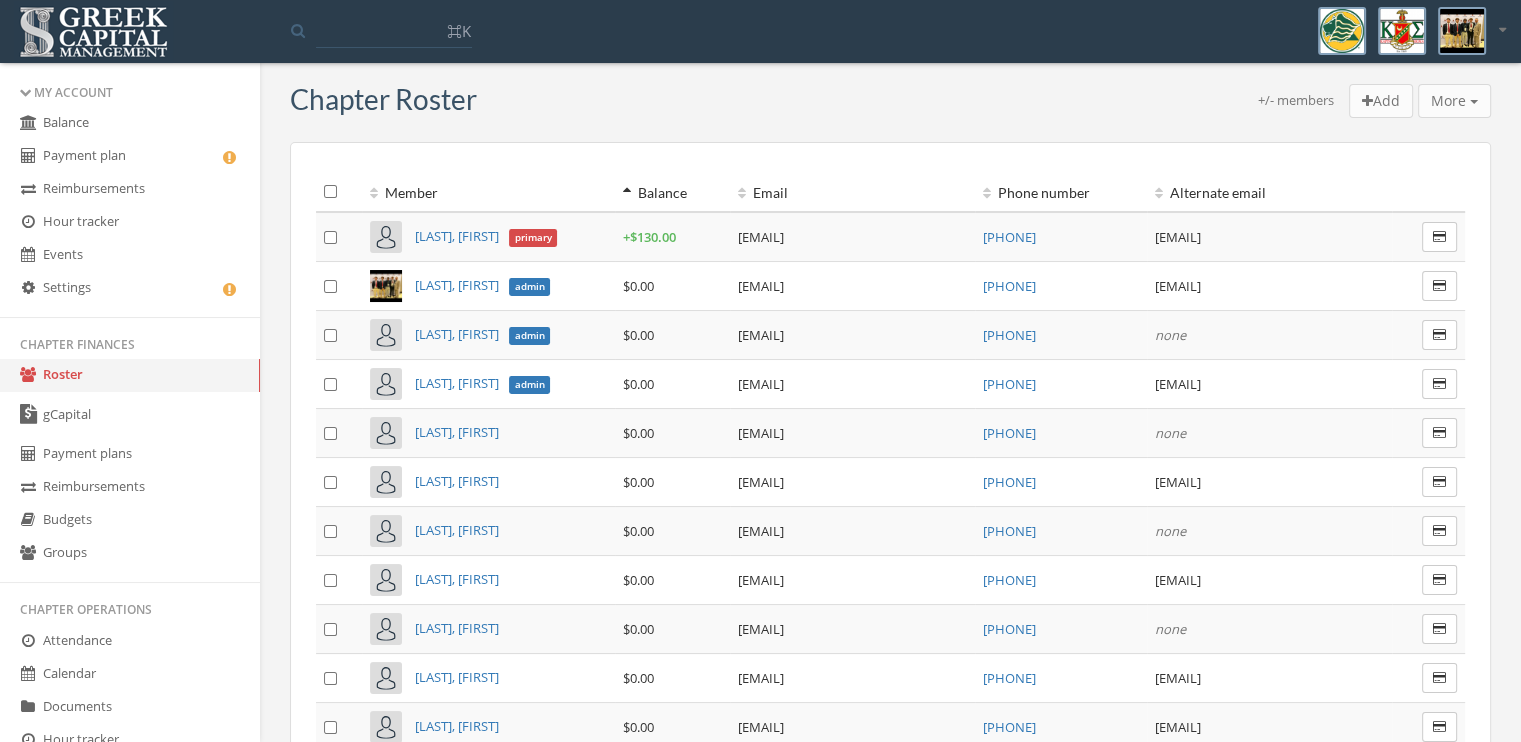 click on "Balance" at bounding box center (672, 192) 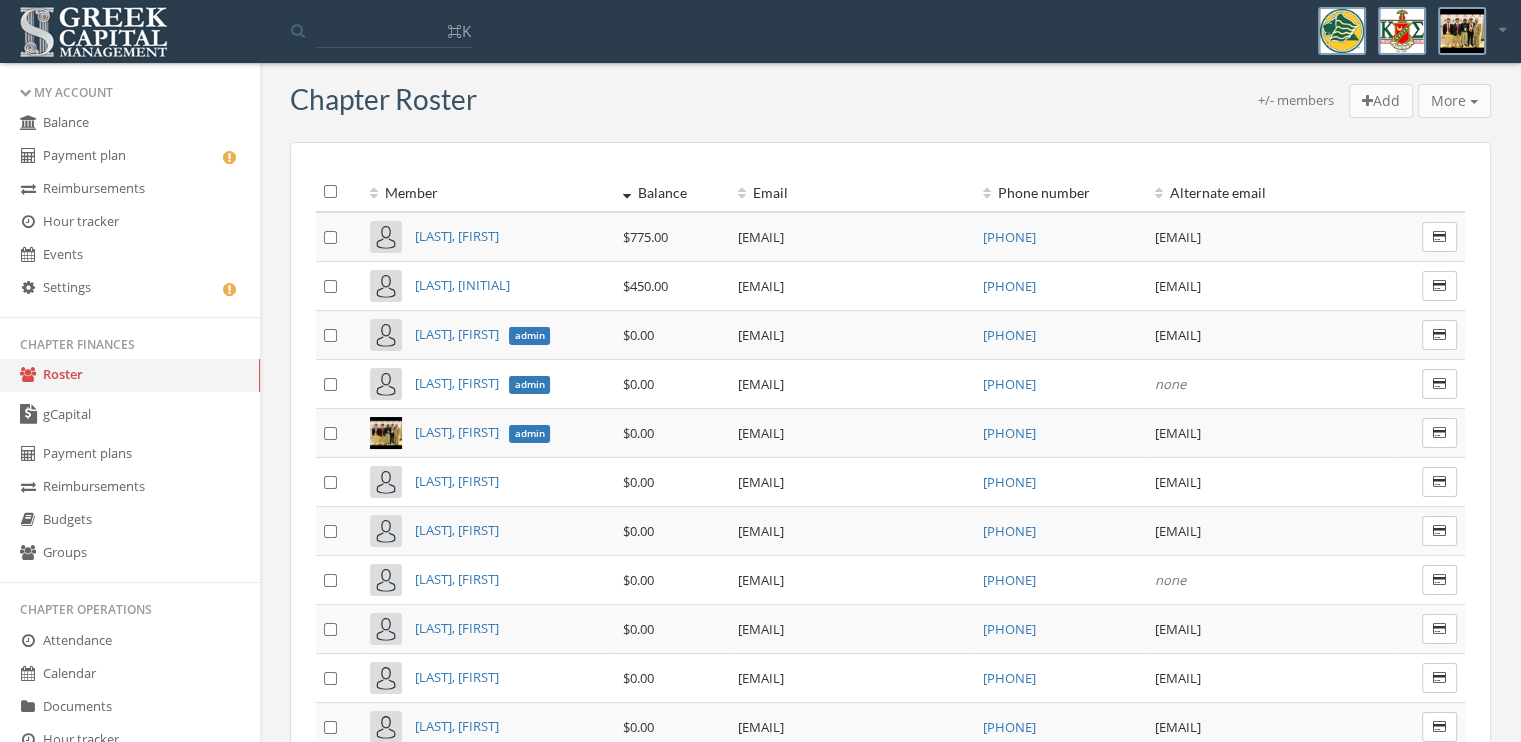 click on "Balance" at bounding box center (672, 192) 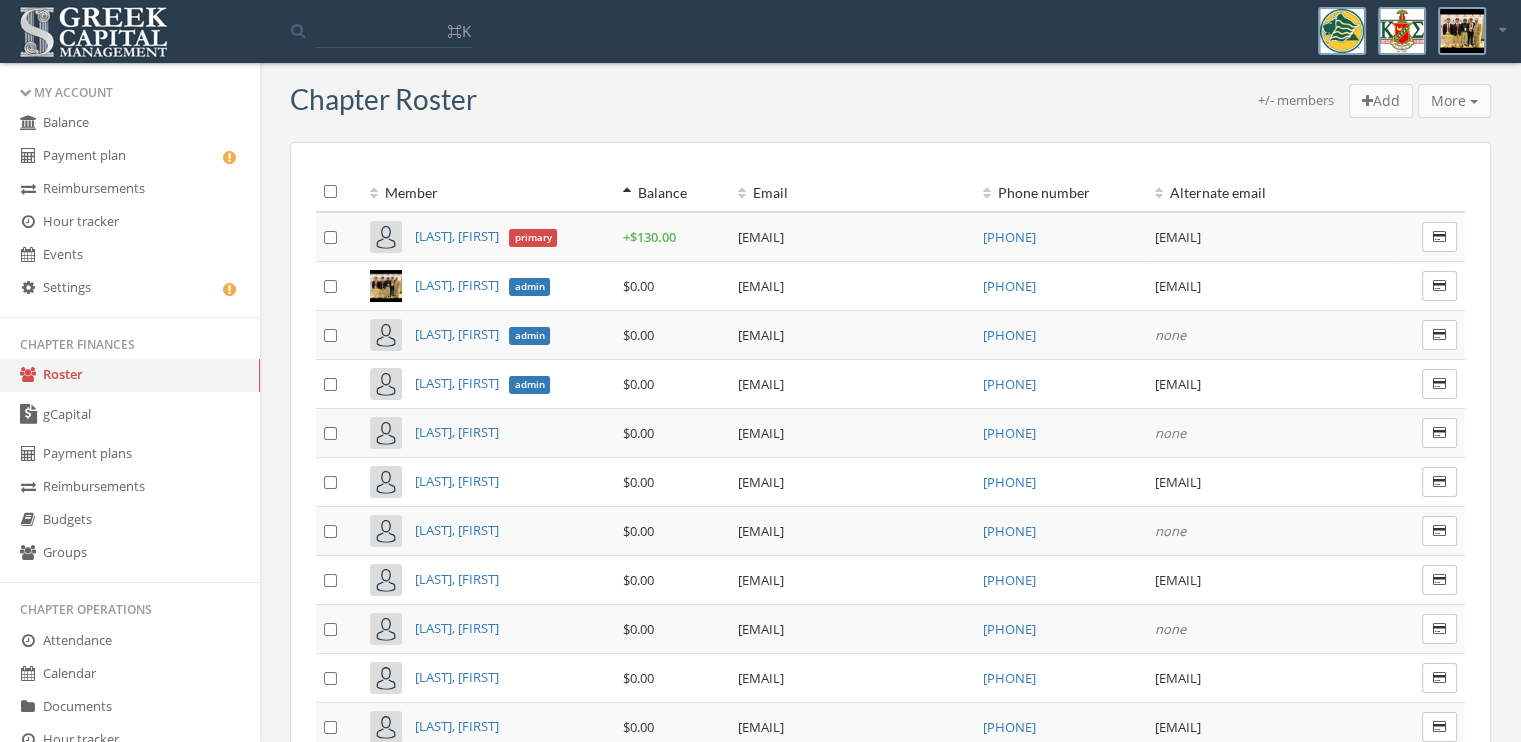 click on "Balance" at bounding box center (672, 192) 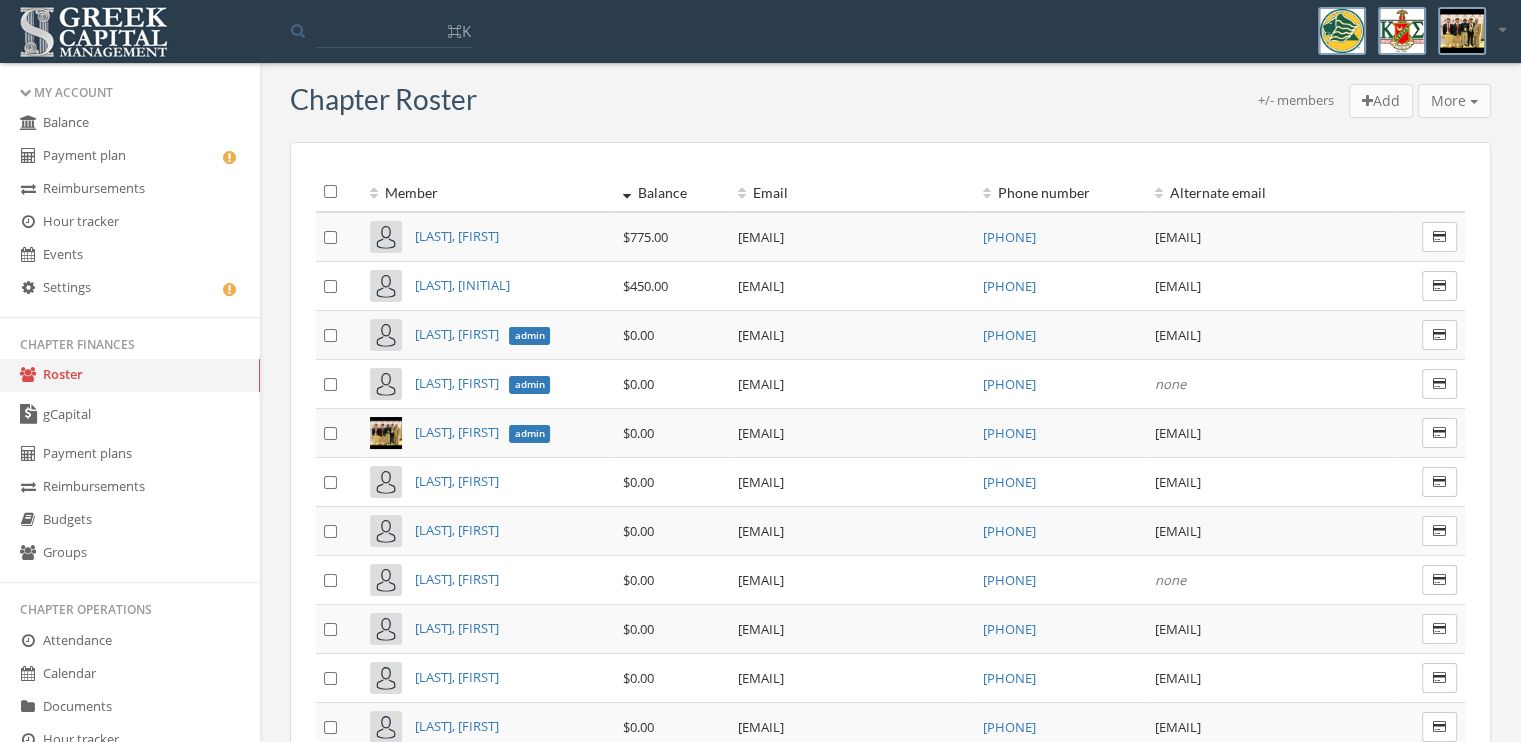 click on "Balance" at bounding box center [672, 192] 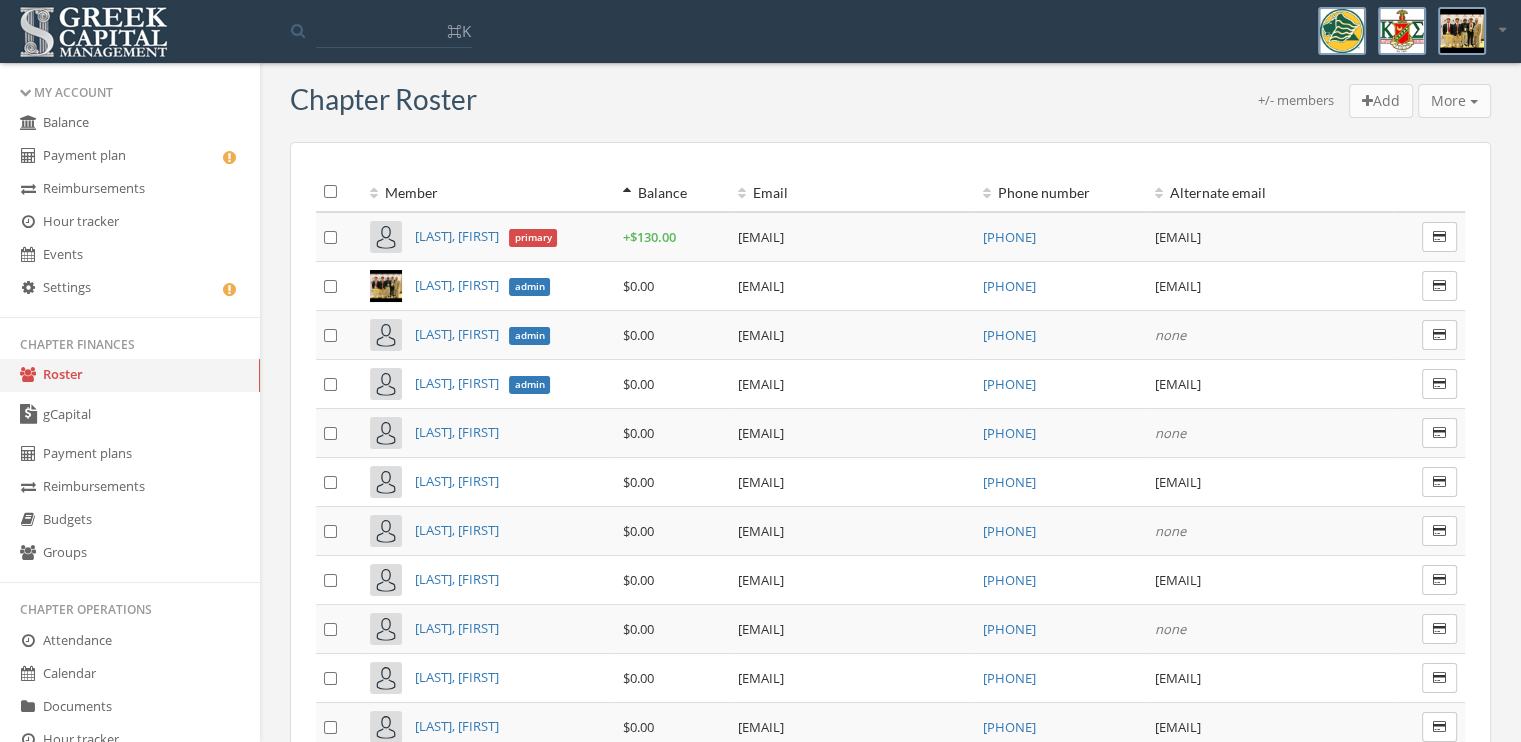 click on "Balance" at bounding box center (672, 192) 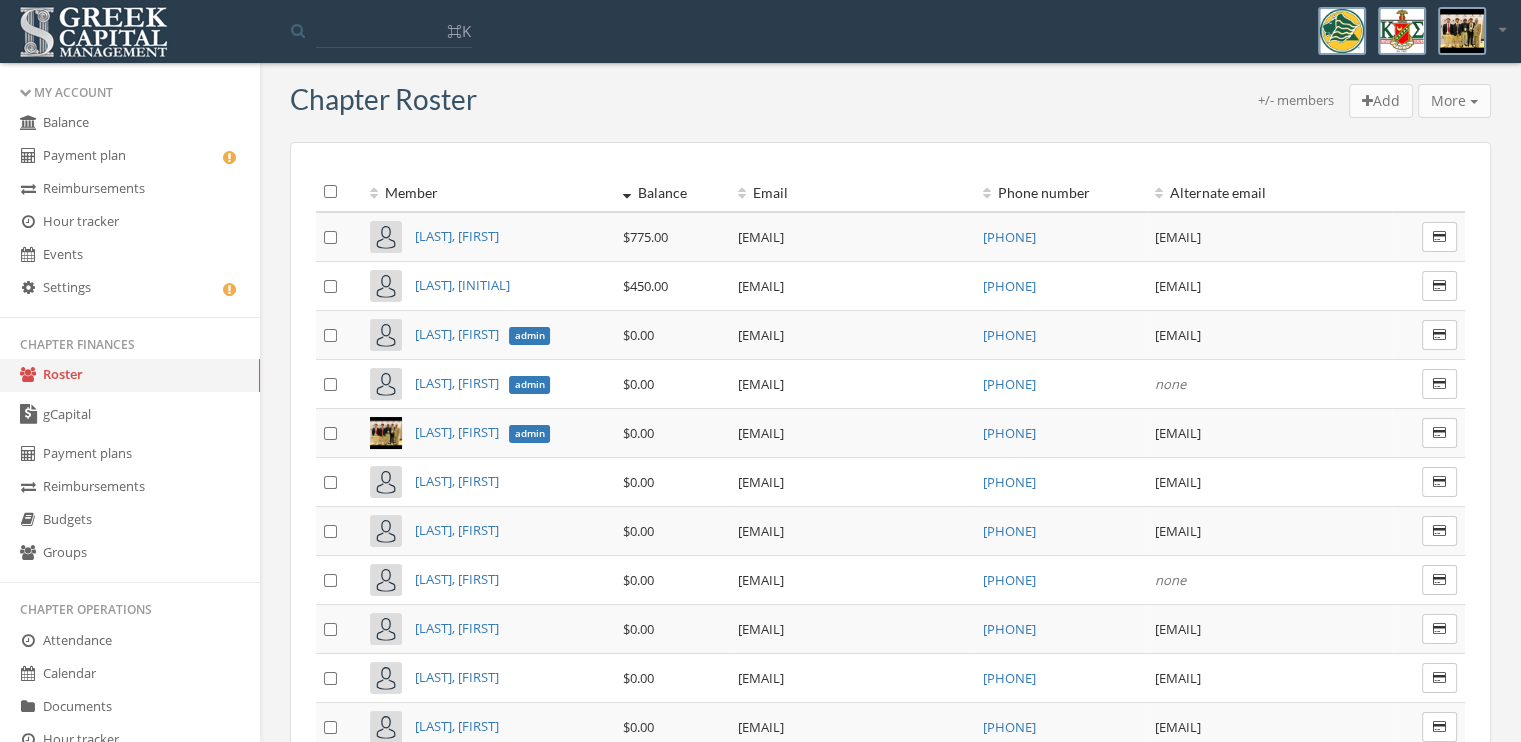 click on "Balance" at bounding box center [672, 192] 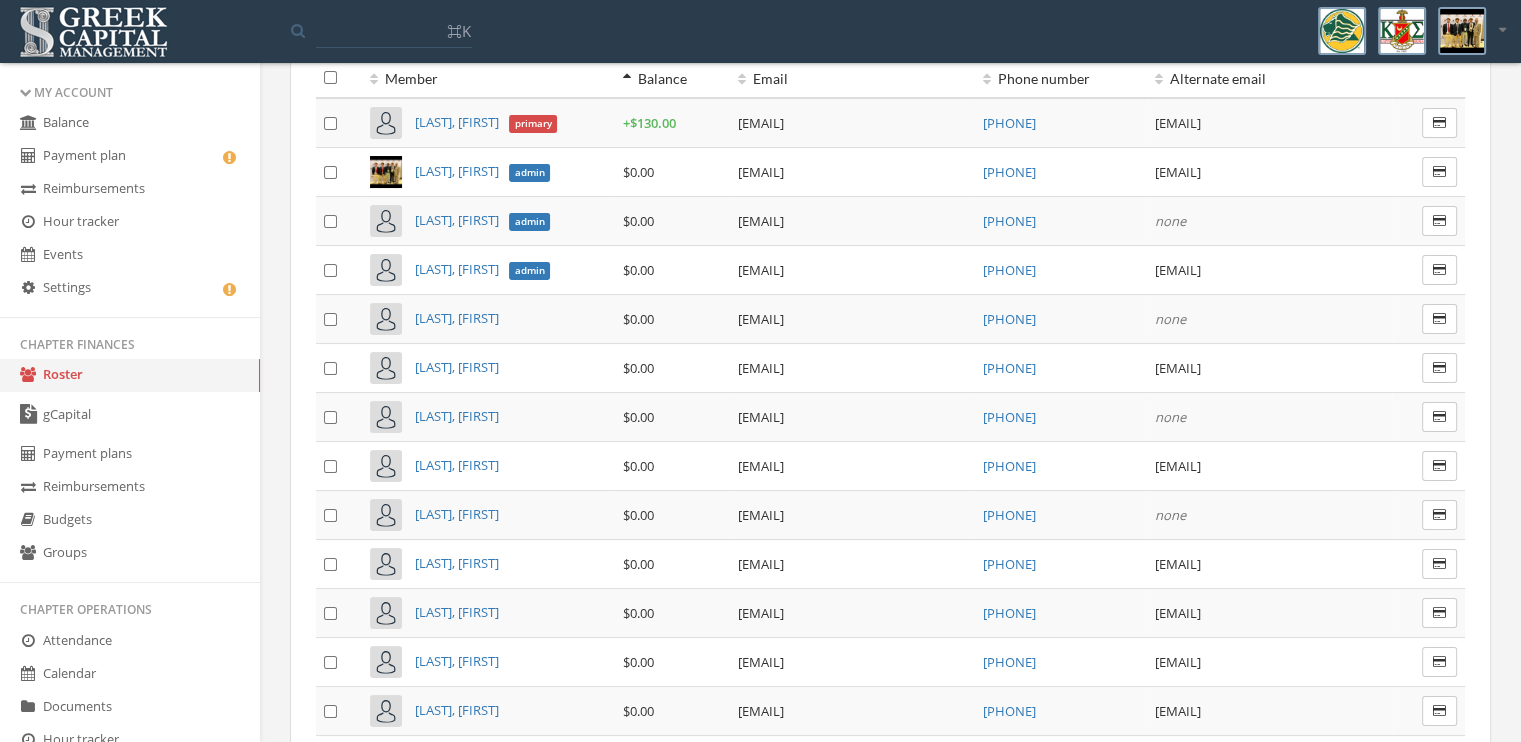 scroll, scrollTop: 121, scrollLeft: 0, axis: vertical 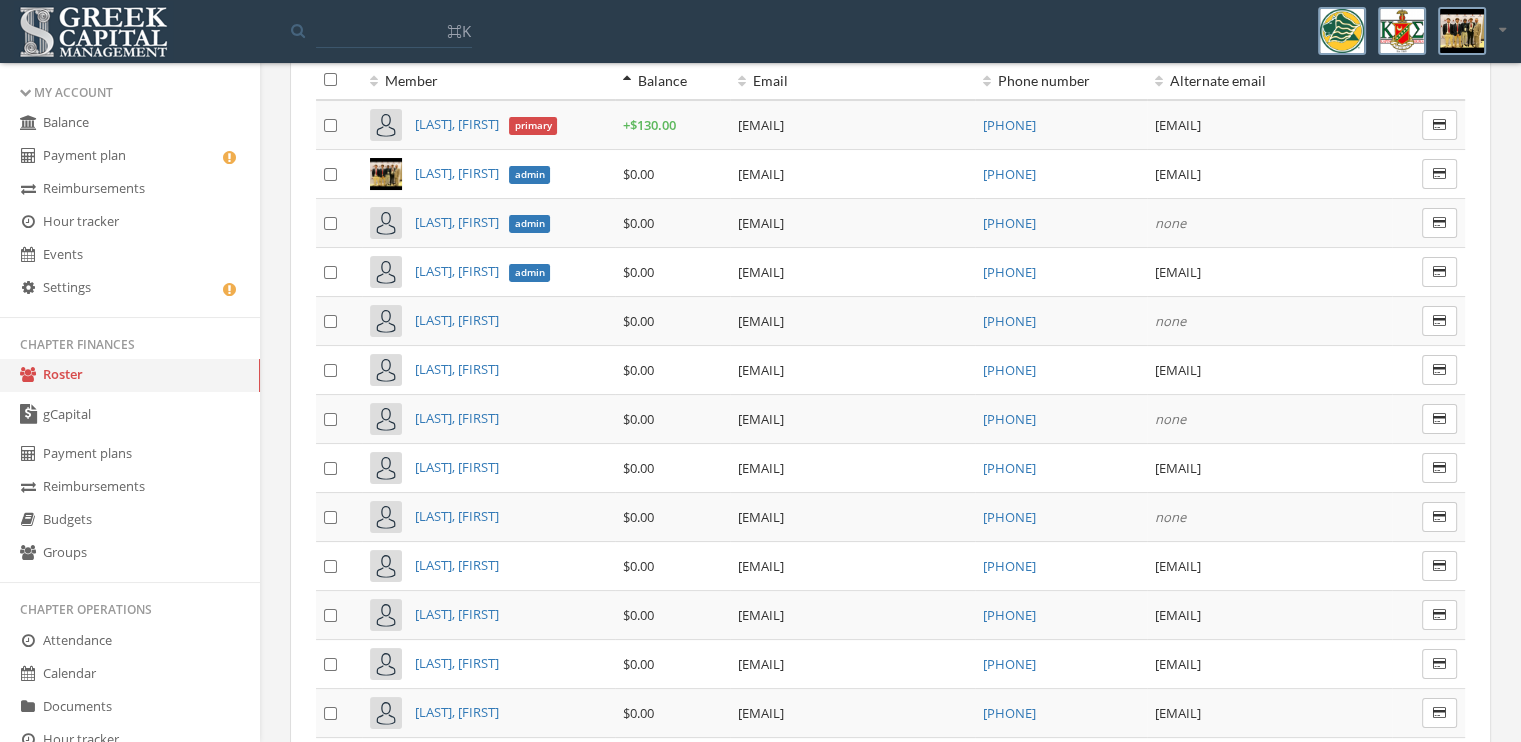 click on "[PHONE]" at bounding box center (1009, 321) 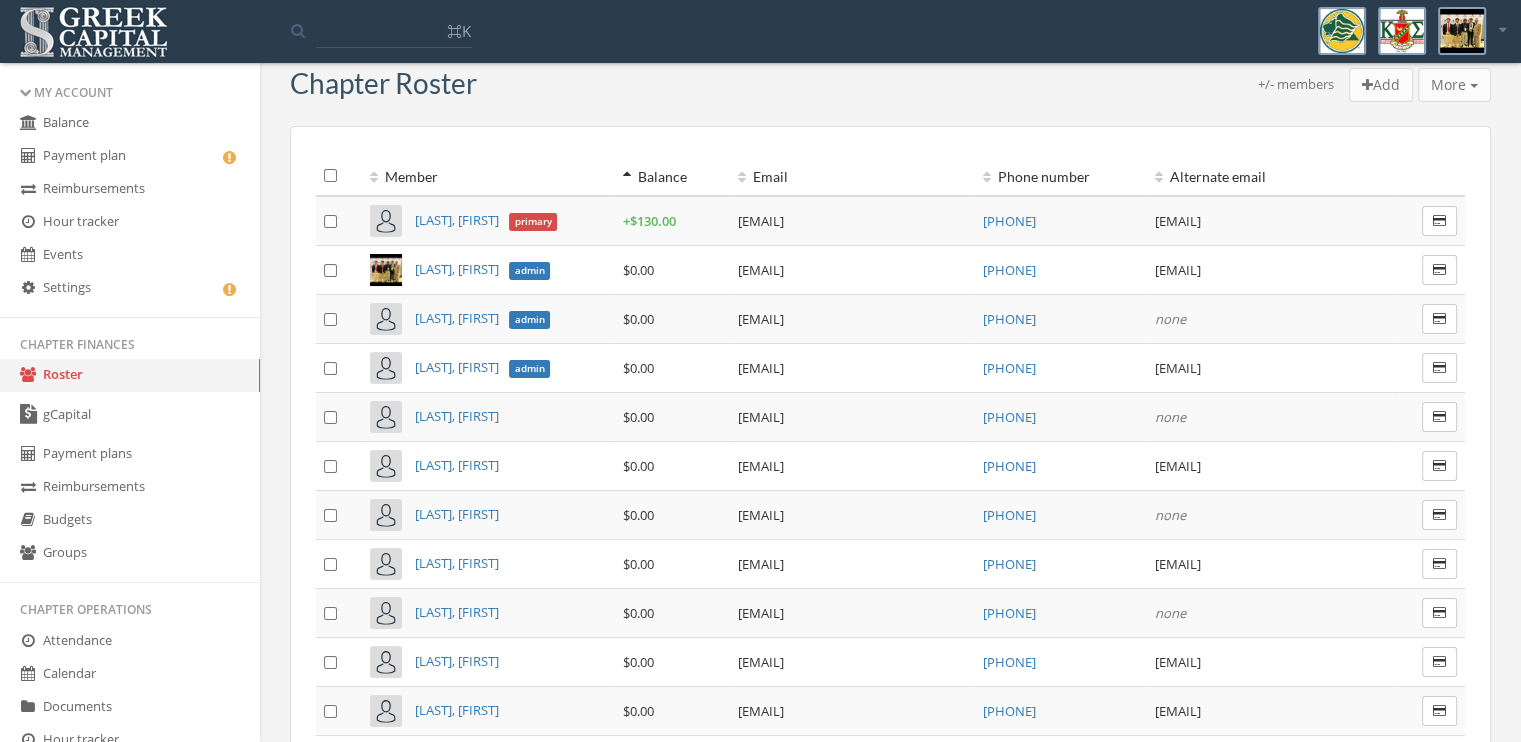 scroll, scrollTop: 0, scrollLeft: 0, axis: both 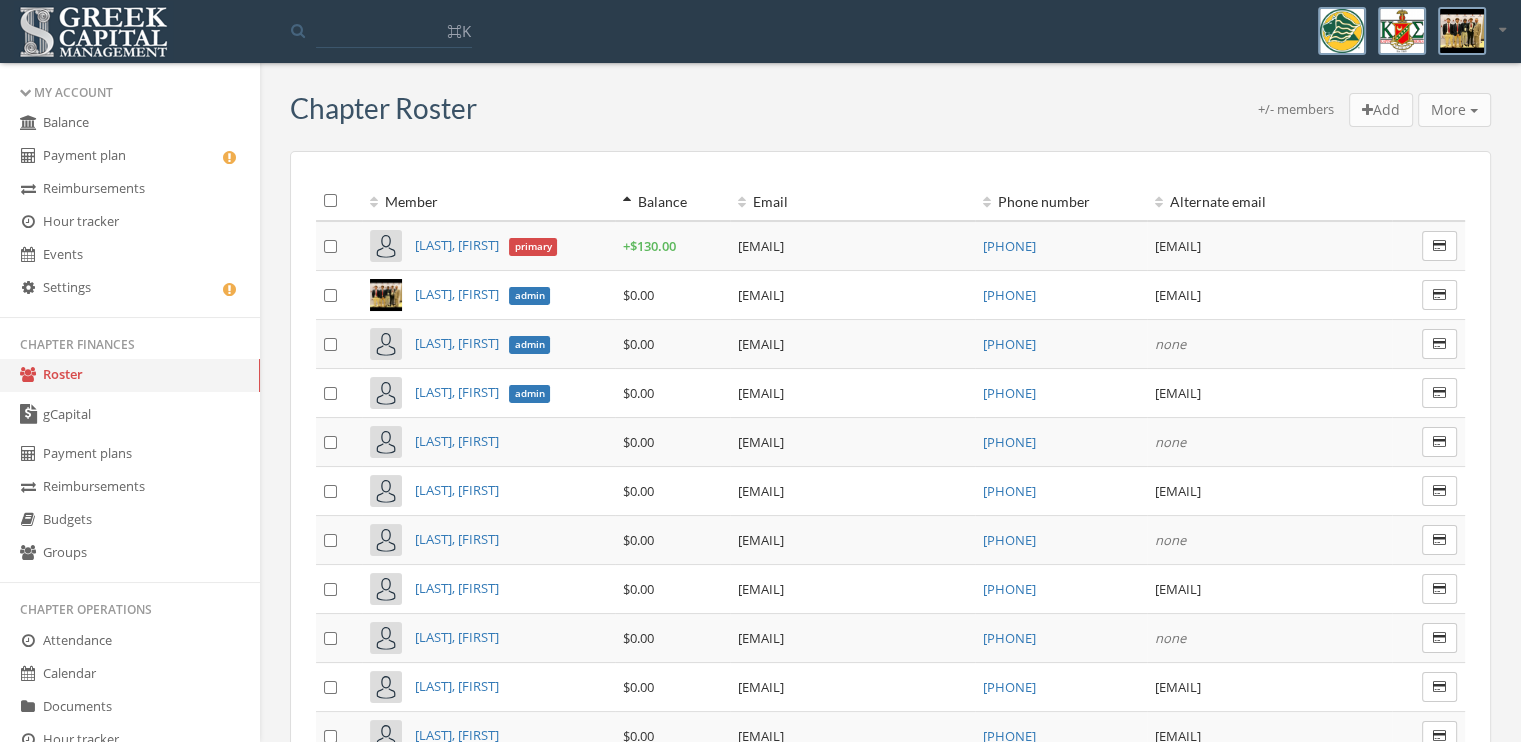 click on "Chapter Roster +/- members   Add More      Add transaction to selected  Email members  Email members & parents  Text members  Text members & parents  Create group  Create vote Member Balance Email Phone number Alternate email Schons, Alex primary + $130.00 alex.schons@saintleo.edu (708) 653-7043 alexschons@comcast.net Hendrix, Marshall admin $0.00 marshall.hendrix123@icloud.com (904) 923-3686 marshallhendrix2004@gmail.com Hubner, Chris admin $0.00 chubner@brighthouse.com (813) 727-7897 none Kunde, Kurt admin $0.00 kjhockey792@gmail.com (224) 733-3327 kjhockey792@gmail.com Adomaitis, Tomas $0.00 tomukas0603@gmail.com (708) 686-1183 none Burbach, Neil $0.00 neilburbach@gmail.com (219) 798-6795 neilburbach@gmail.com Gilot, Jaimes $0.00 jaimesgilot@gmail.com (516) 401-5155 none Hasapidis, Benjamin $0.00 benjamin.hasapidis@email.saintleo.edu 727-777-3409 benhasapidis@gmail.com Jerome, Zach $0.00 zachjerome@gmail.com (716) 544-0126 none Lacape, Jean-Luc $0.00 jean-luc.lacape@email.saintleo.edu $0.00 $0.00" at bounding box center (890, 651) 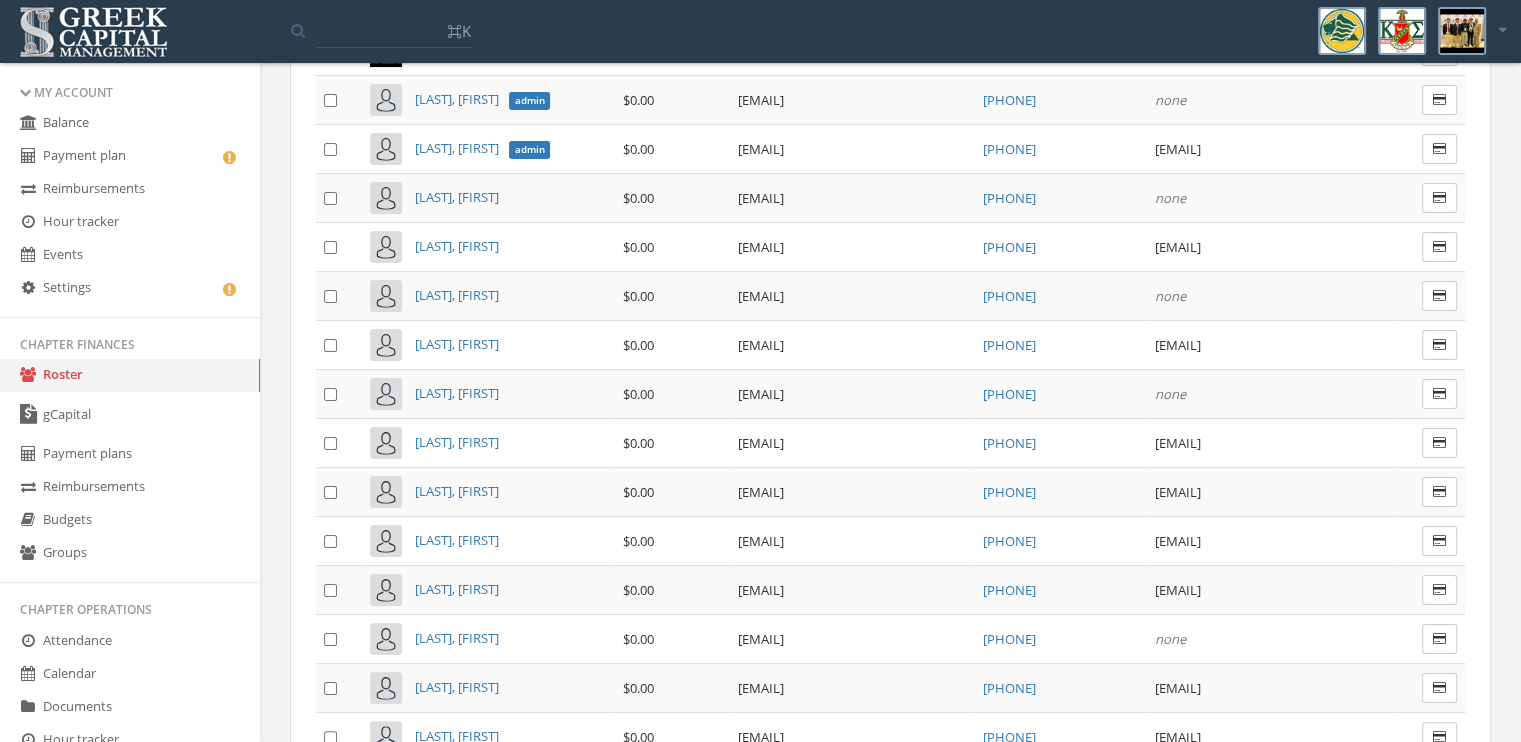 scroll, scrollTop: 251, scrollLeft: 0, axis: vertical 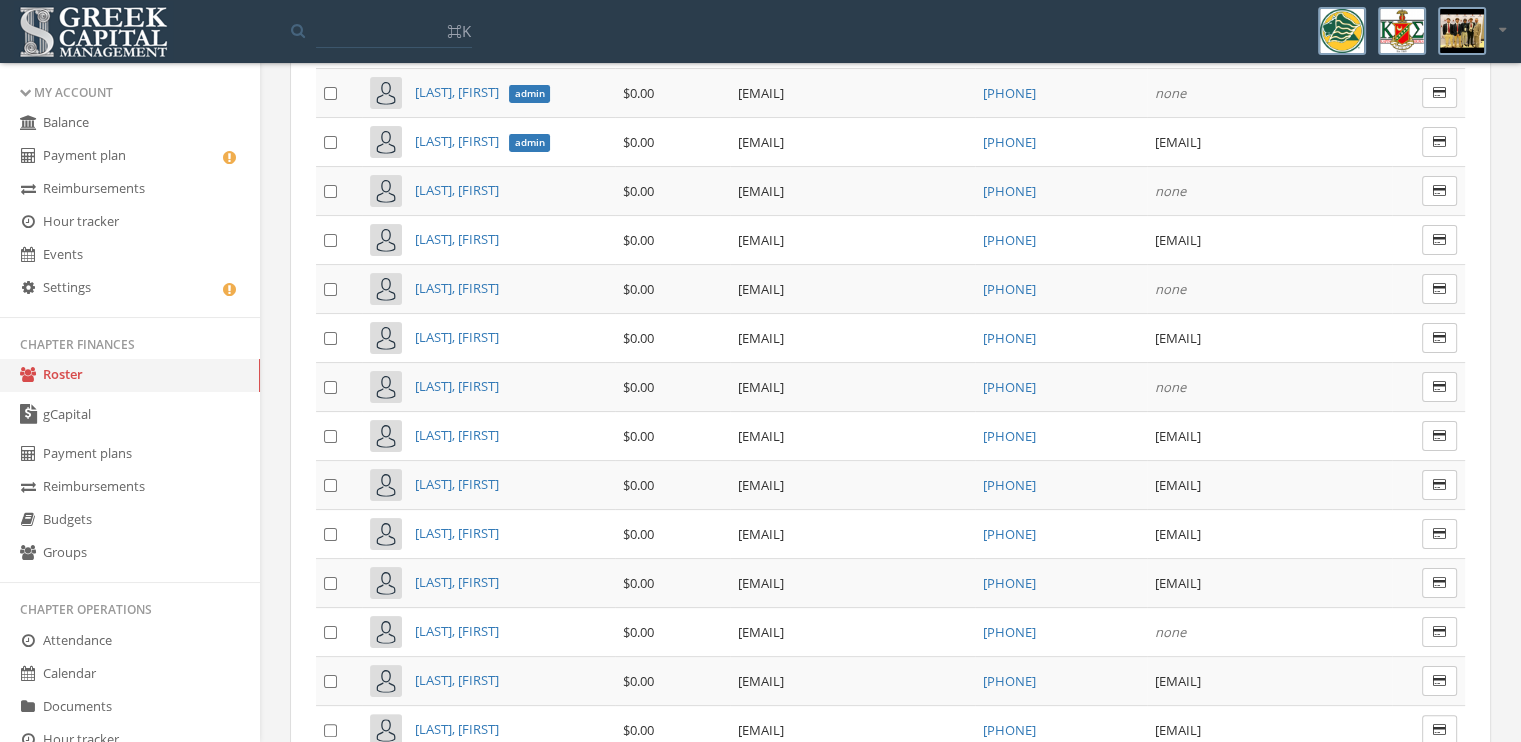 click on "Groups" at bounding box center [130, 553] 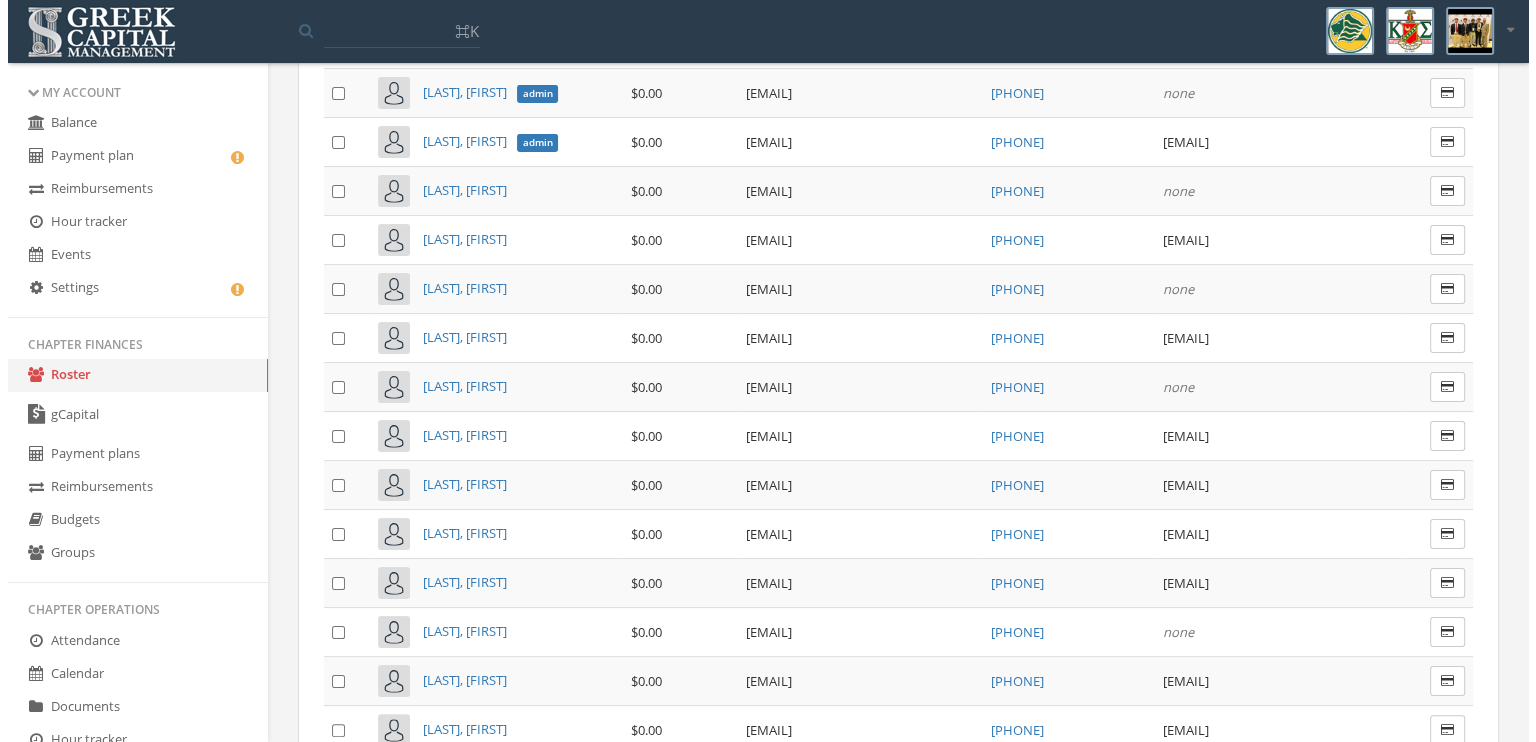 scroll, scrollTop: 0, scrollLeft: 0, axis: both 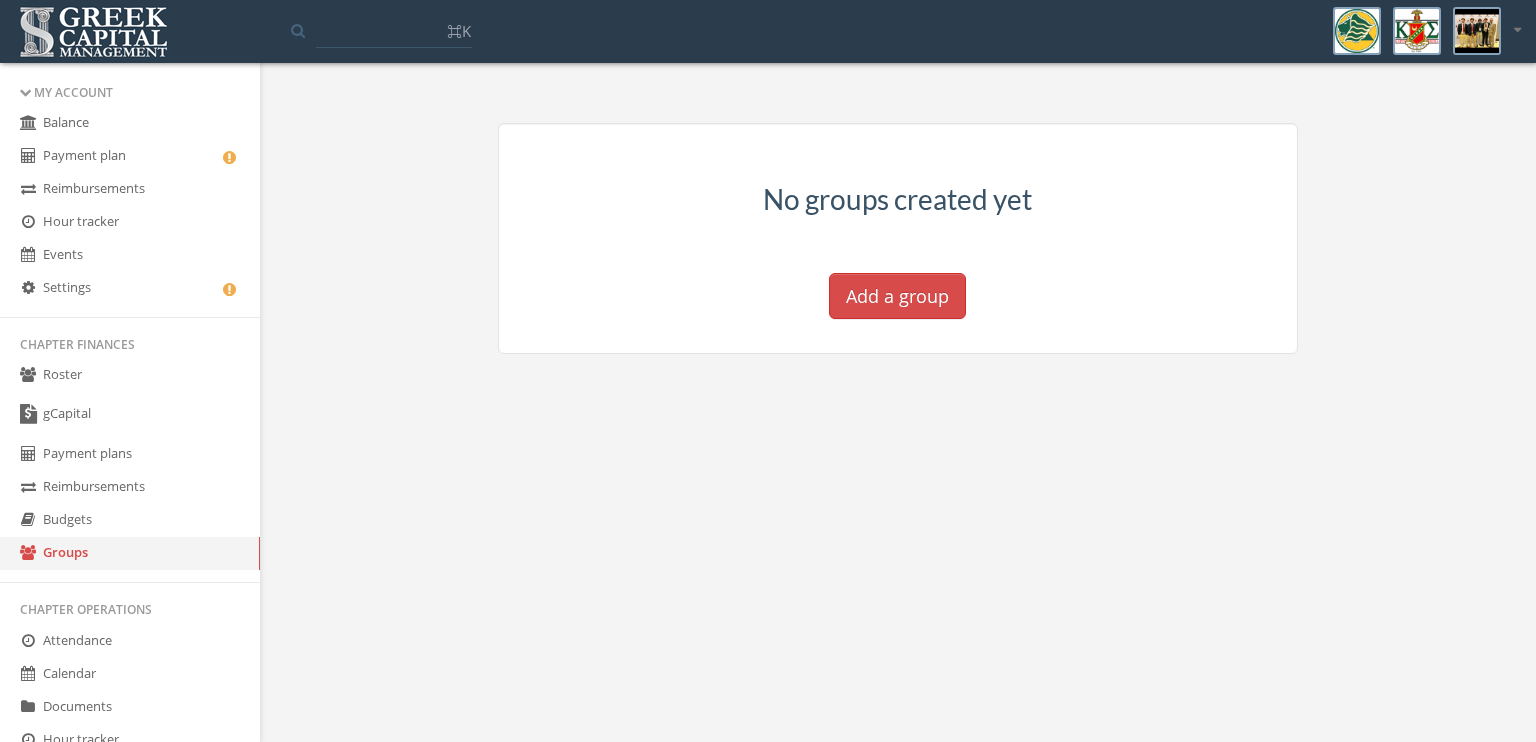 click on "Budgets" at bounding box center (130, 520) 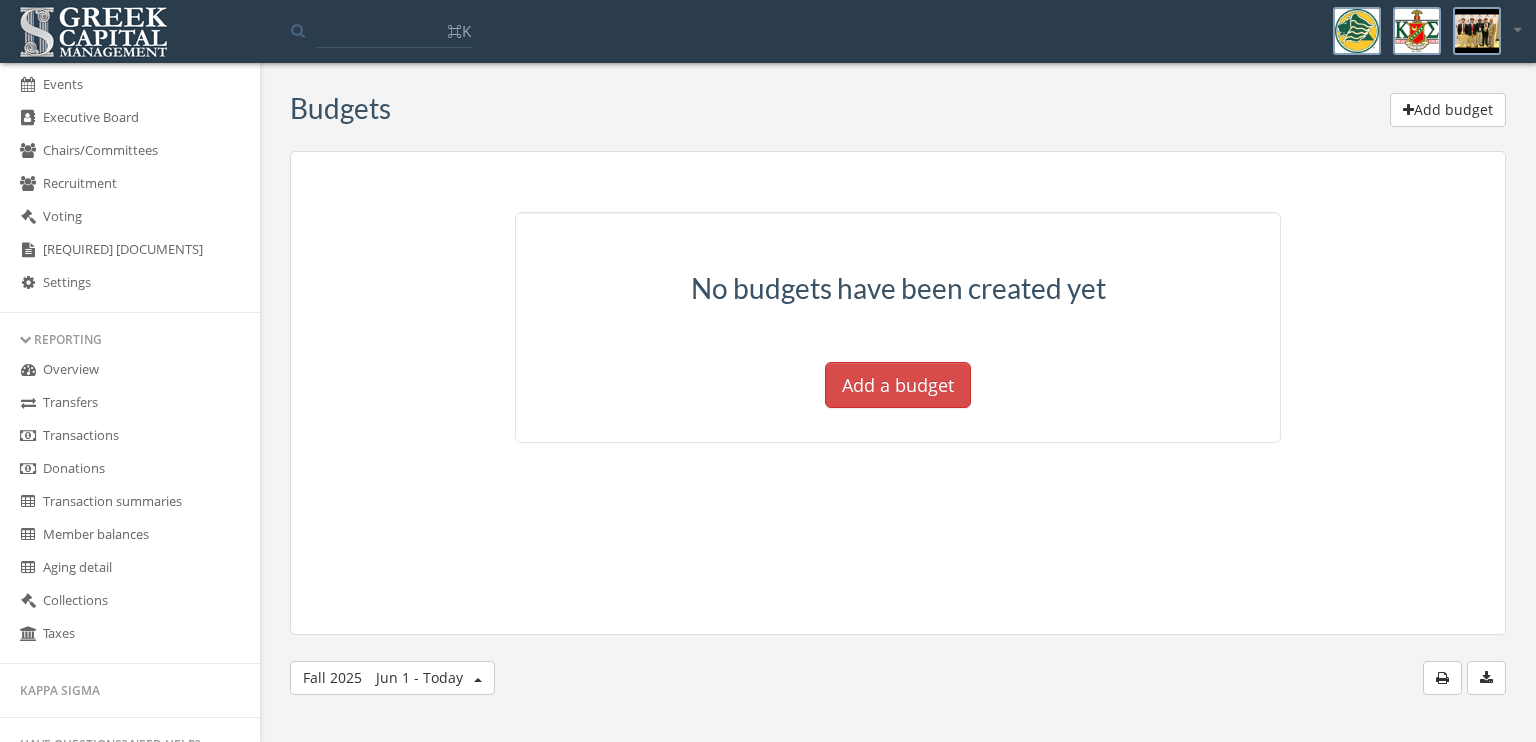 scroll, scrollTop: 762, scrollLeft: 0, axis: vertical 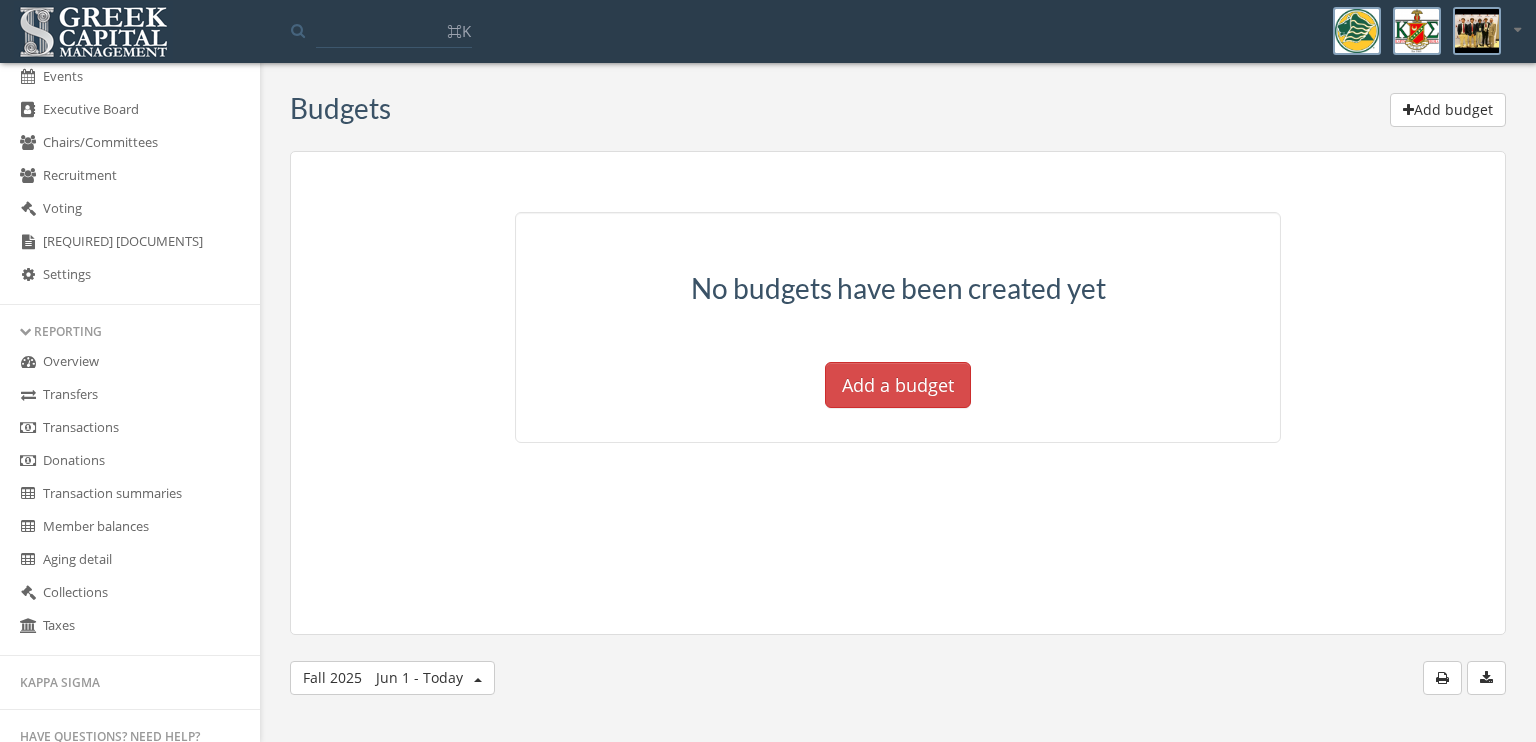 click on "Overview" at bounding box center [130, 362] 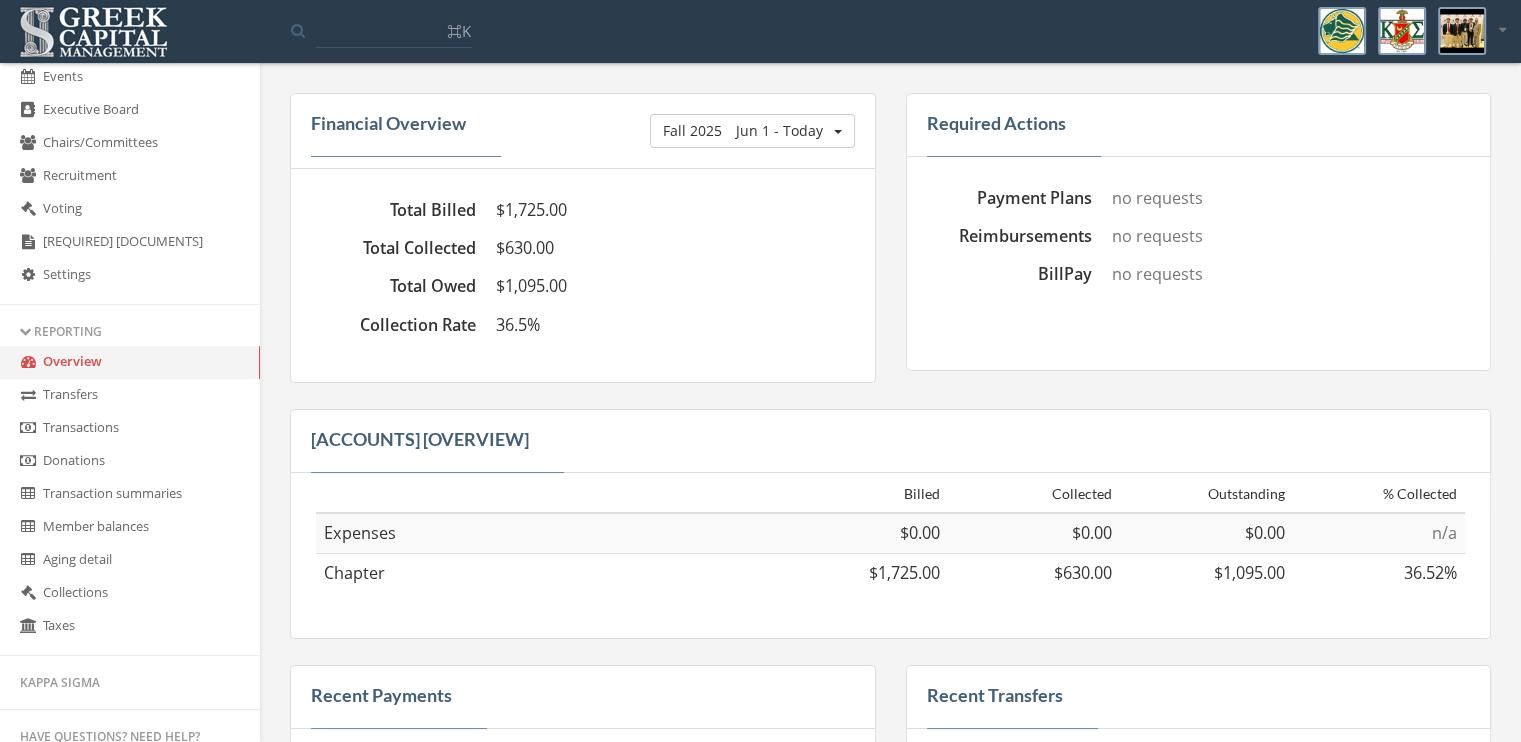 click on "Transactions" at bounding box center (130, 428) 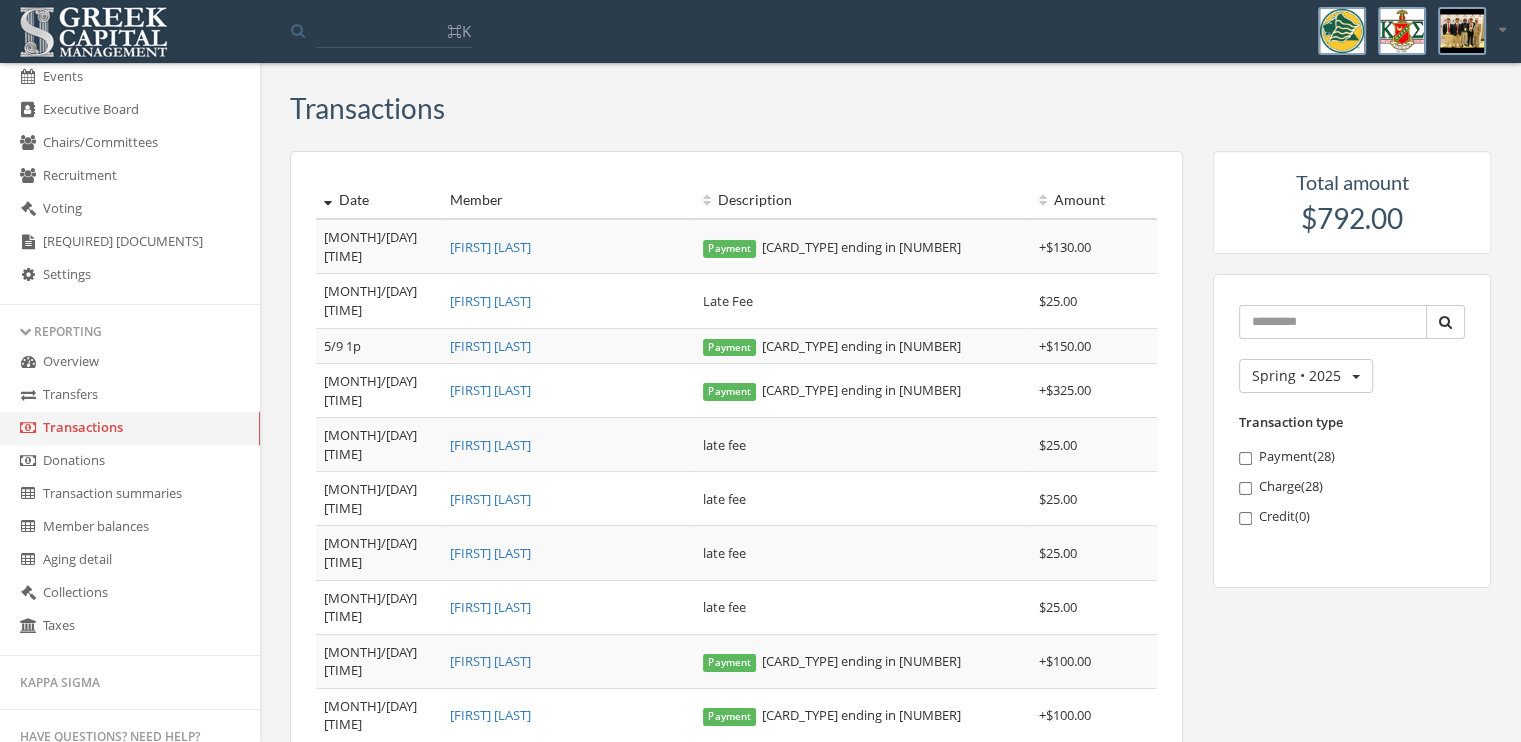 click on "Donations" at bounding box center [130, 461] 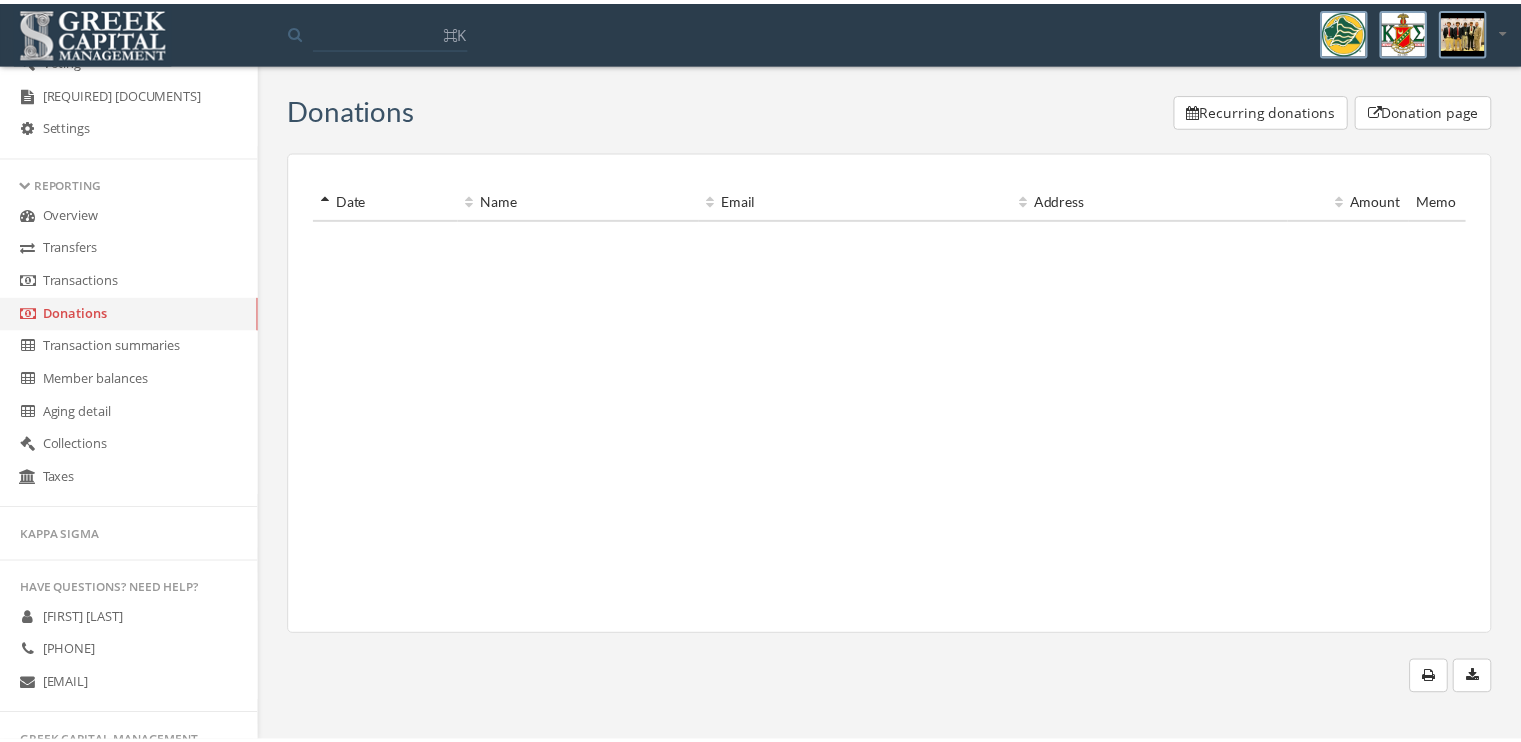 scroll, scrollTop: 915, scrollLeft: 0, axis: vertical 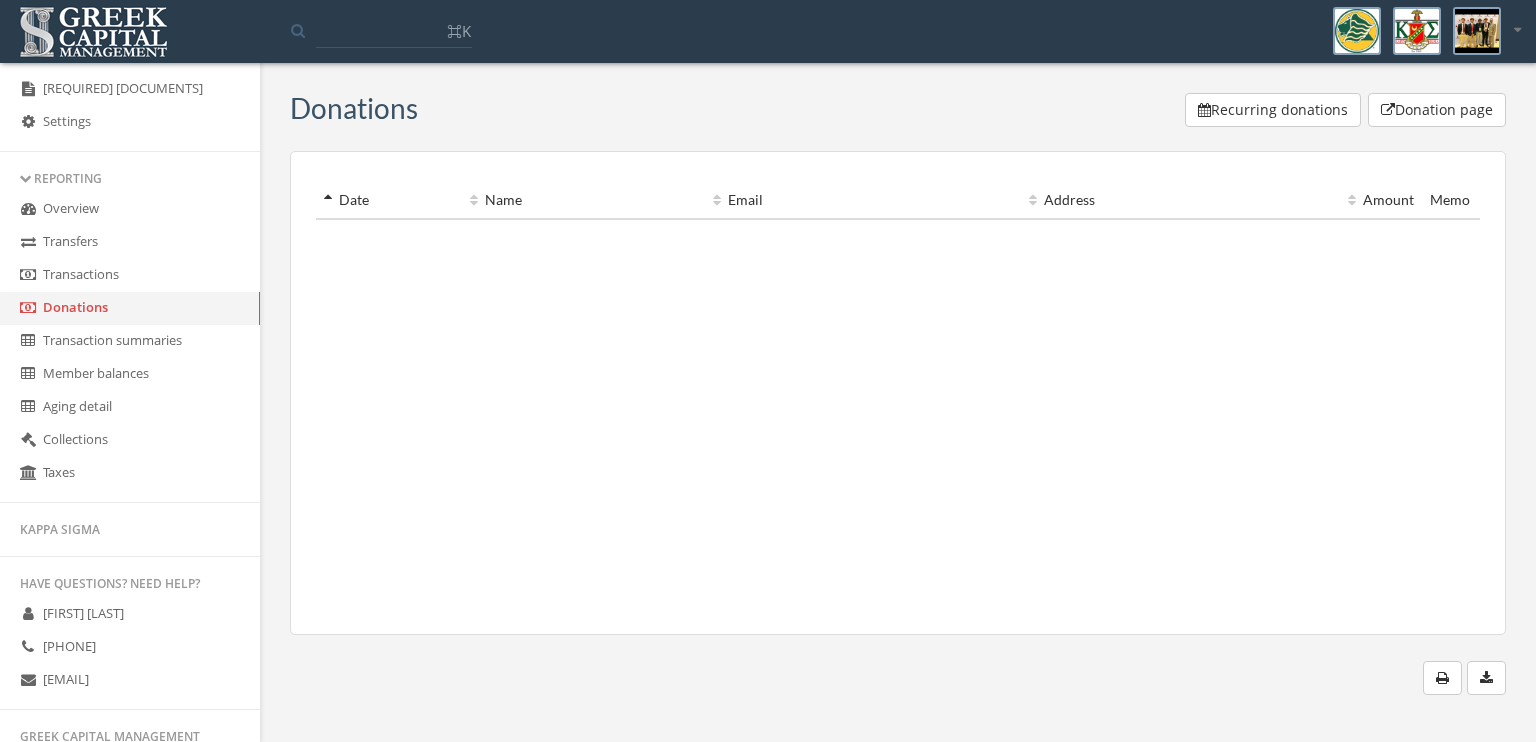 click on "Transaction summaries" at bounding box center [130, 341] 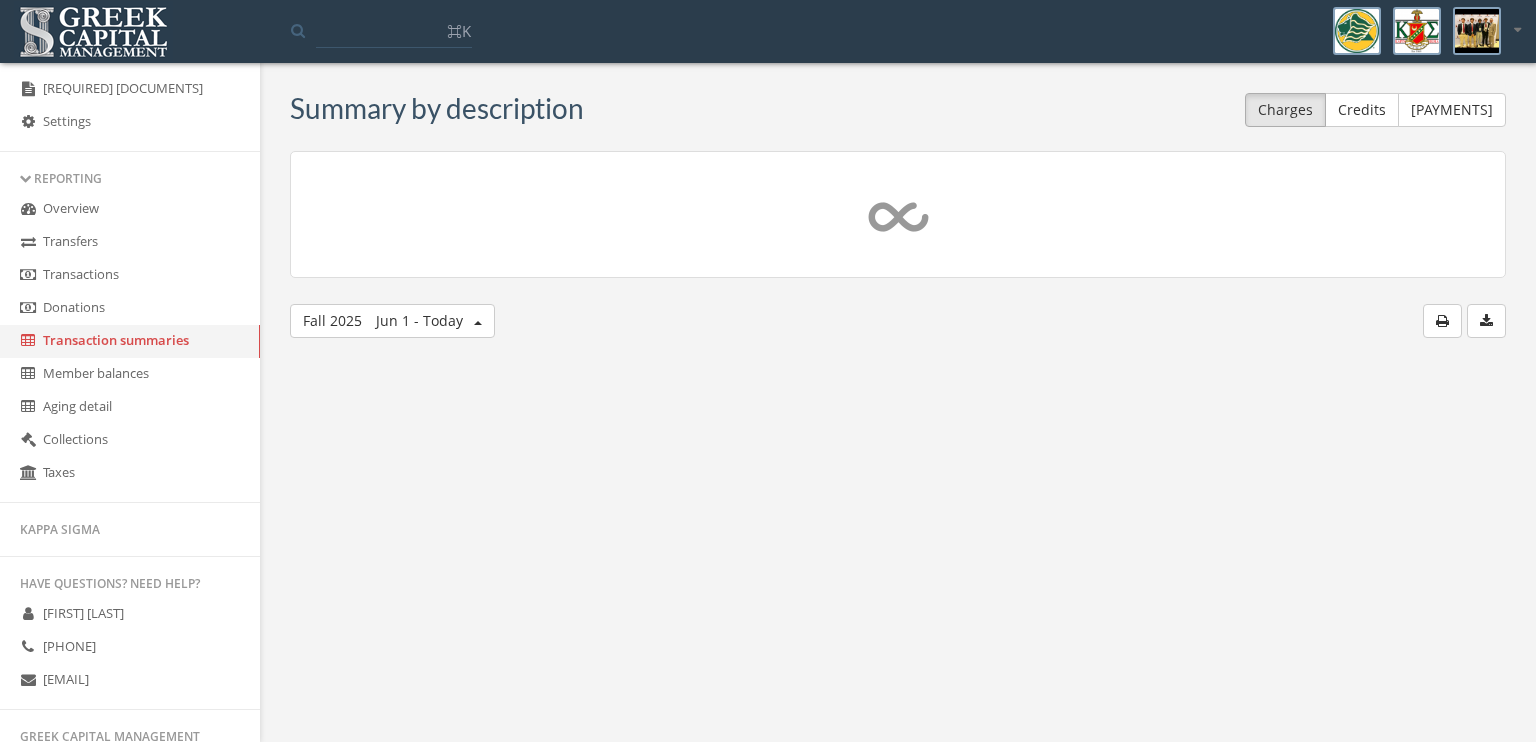 click on "Member balances" at bounding box center (130, 374) 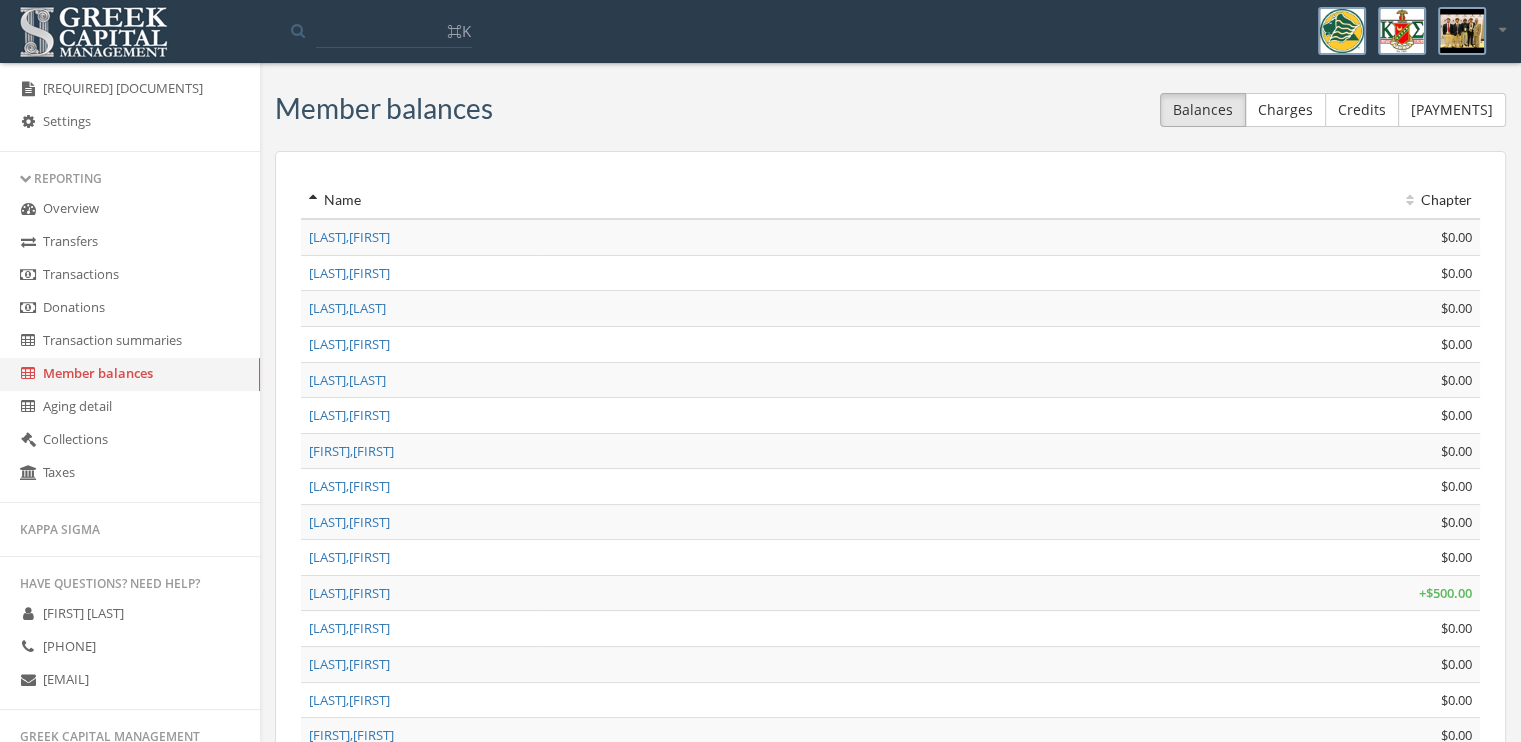 click on "Aging detail" at bounding box center (130, 407) 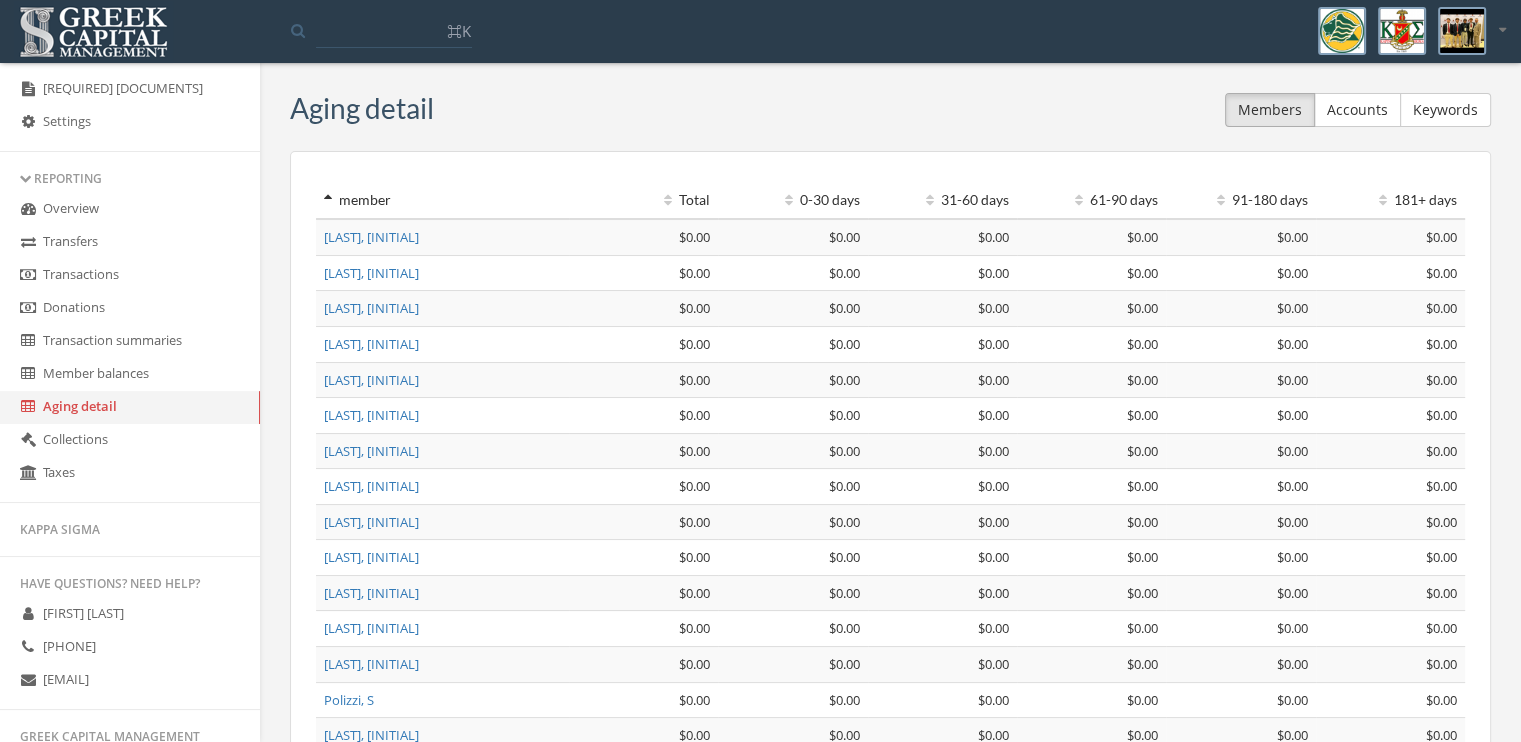 scroll, scrollTop: 254, scrollLeft: 0, axis: vertical 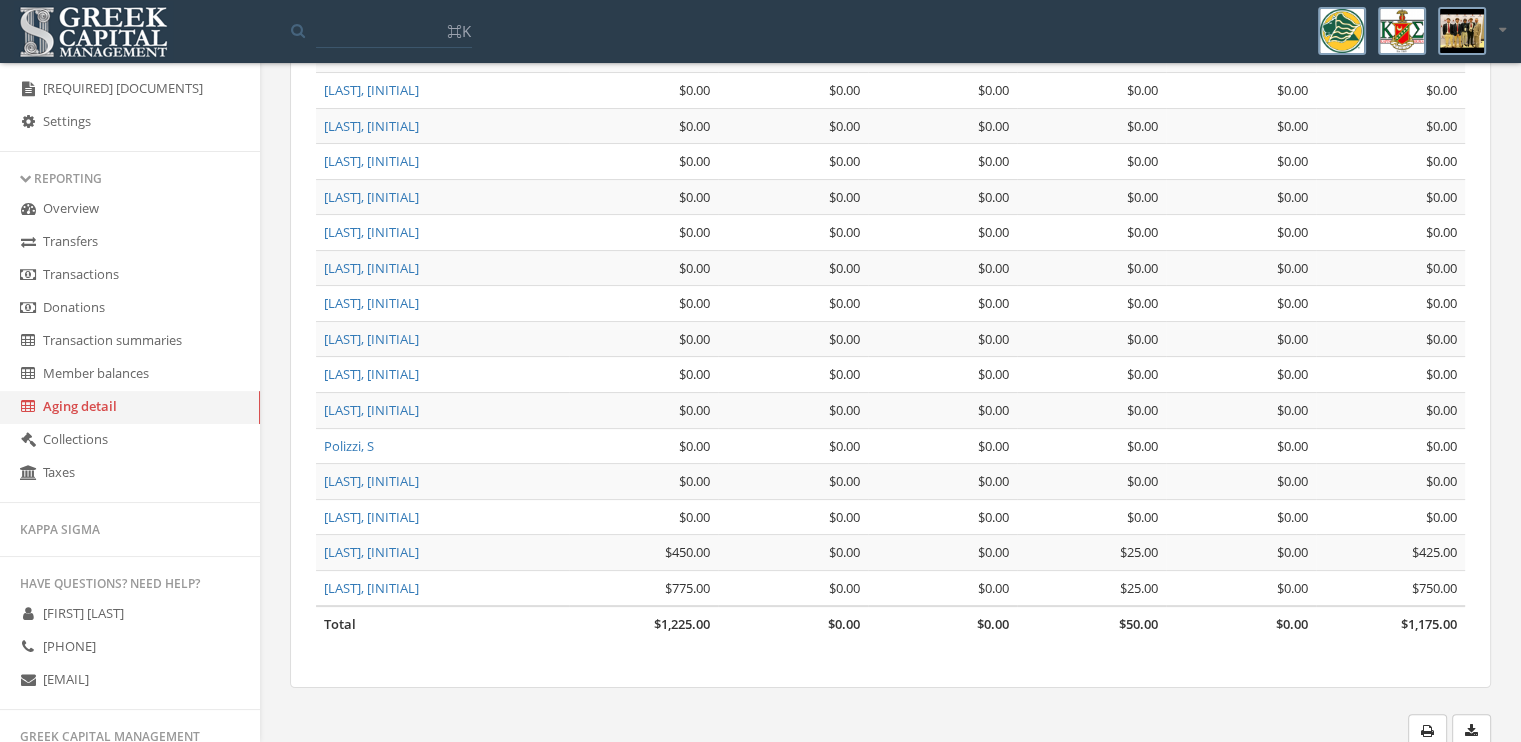 click on "Member balances" at bounding box center [130, 374] 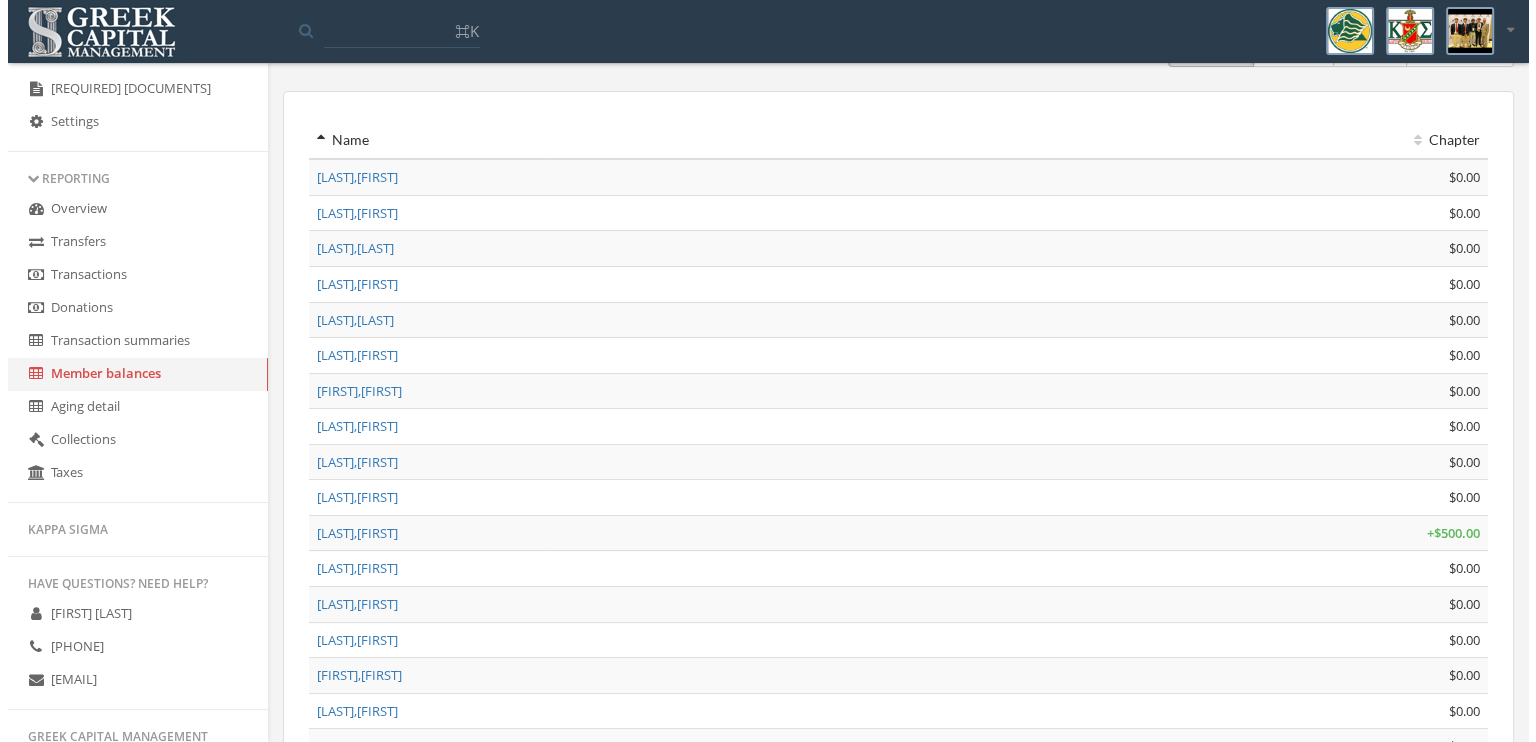 scroll, scrollTop: 0, scrollLeft: 0, axis: both 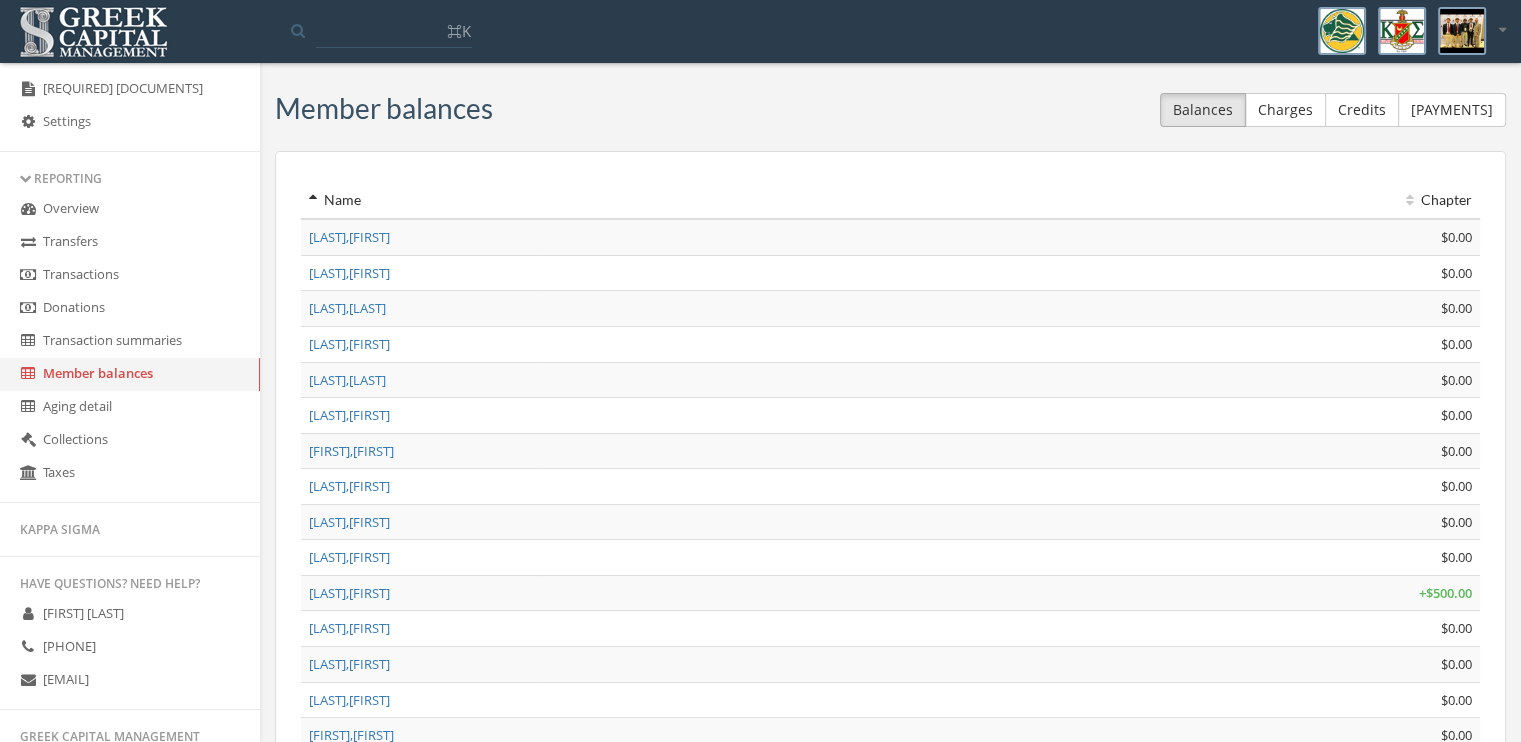 click on "Donations" at bounding box center [130, 308] 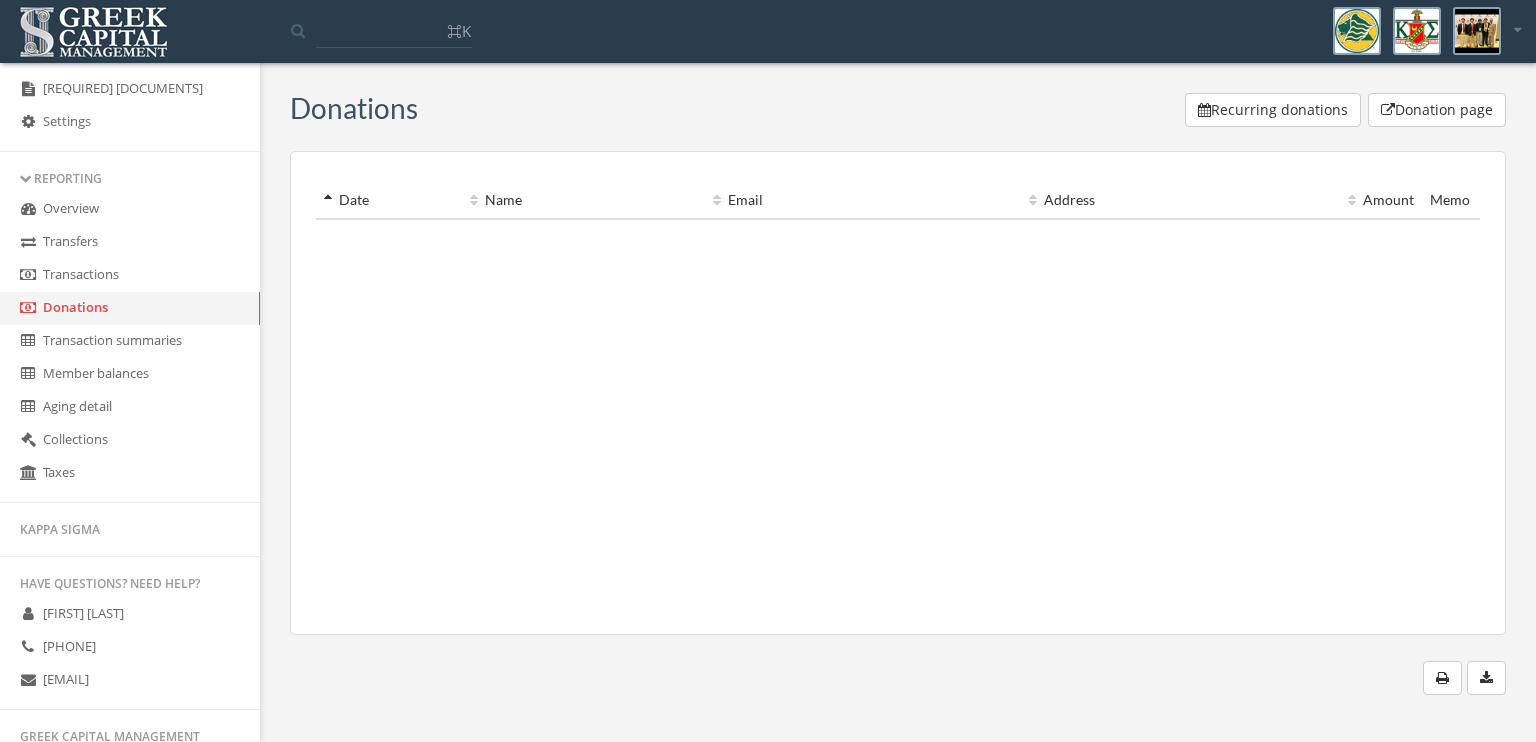 click on "Taxes" at bounding box center (130, 473) 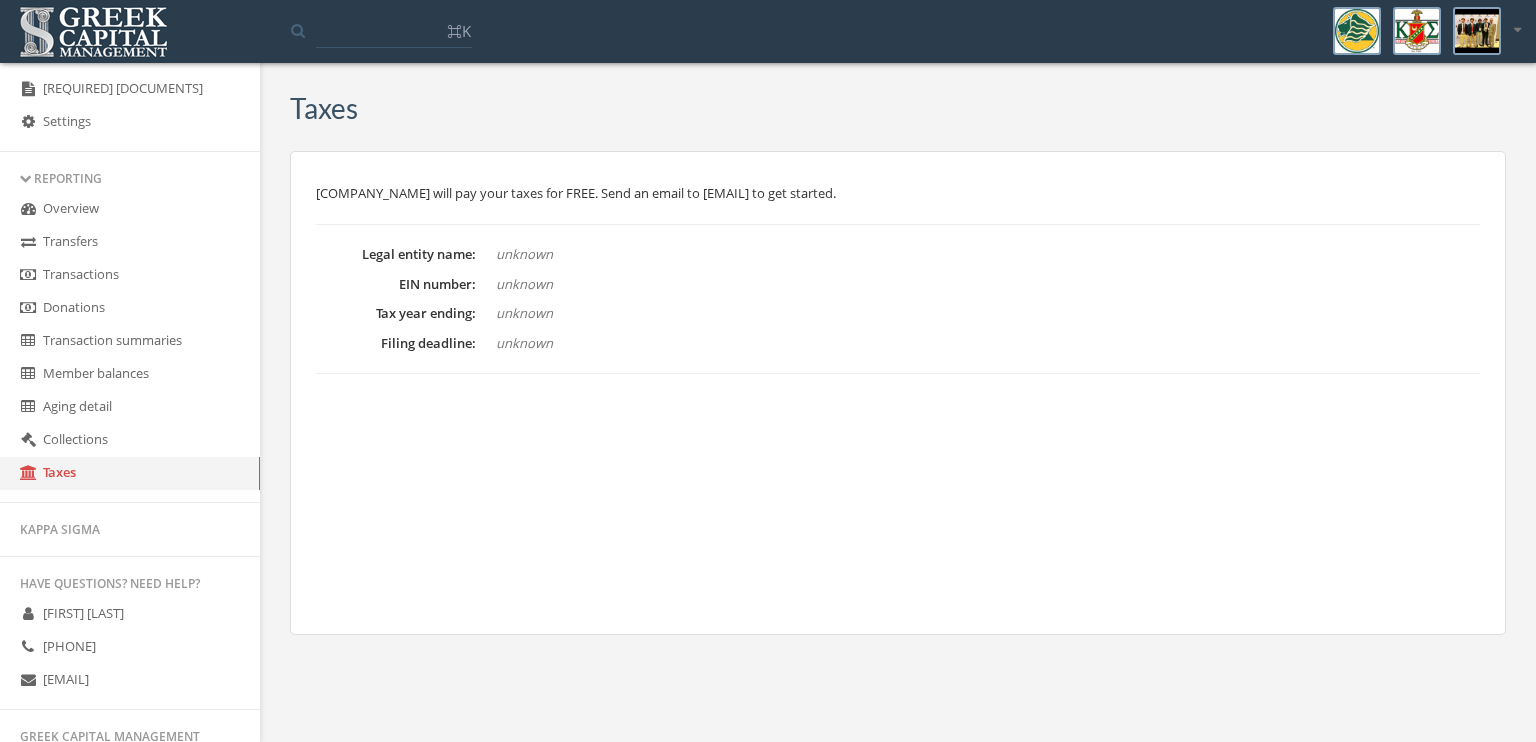 click on "Collections" at bounding box center (130, 440) 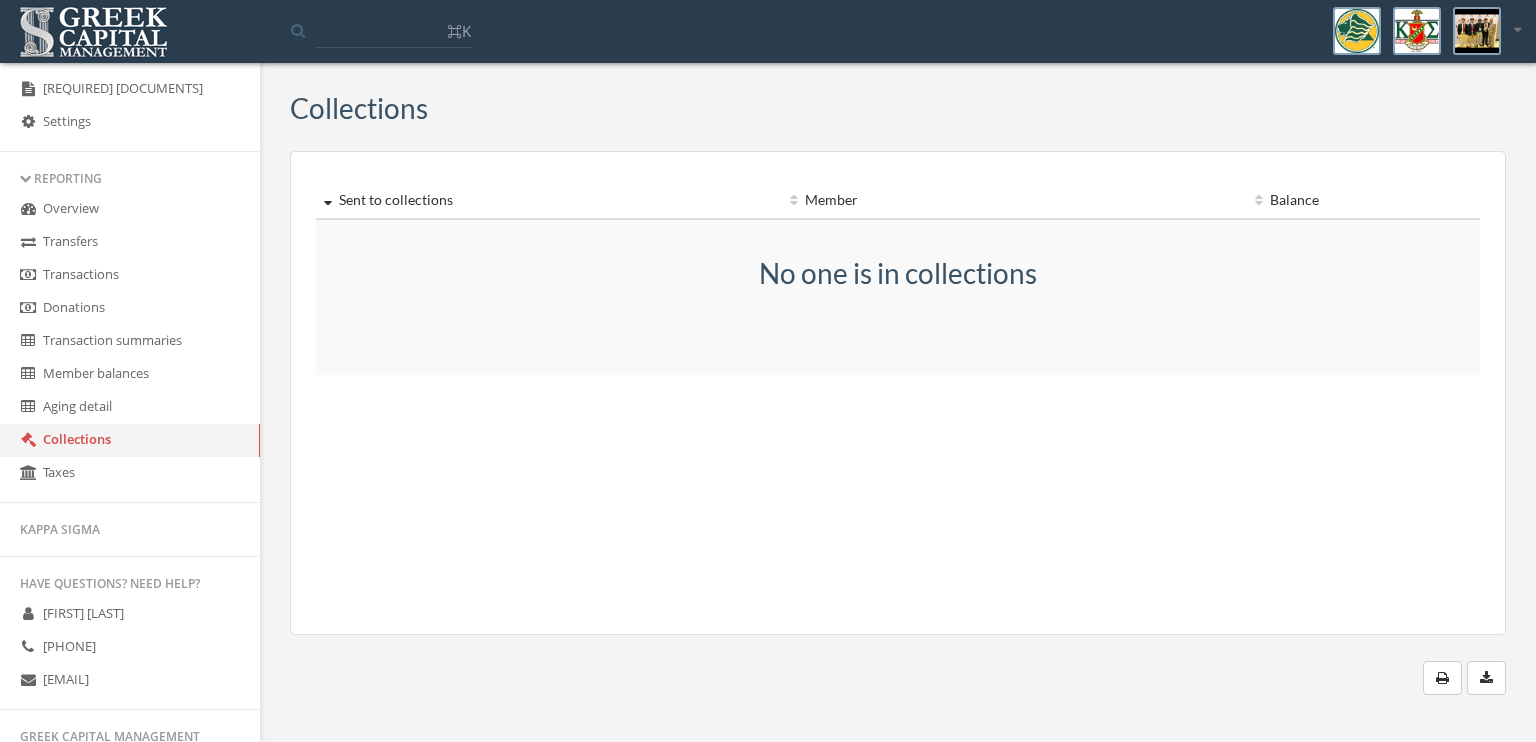 scroll, scrollTop: 1115, scrollLeft: 0, axis: vertical 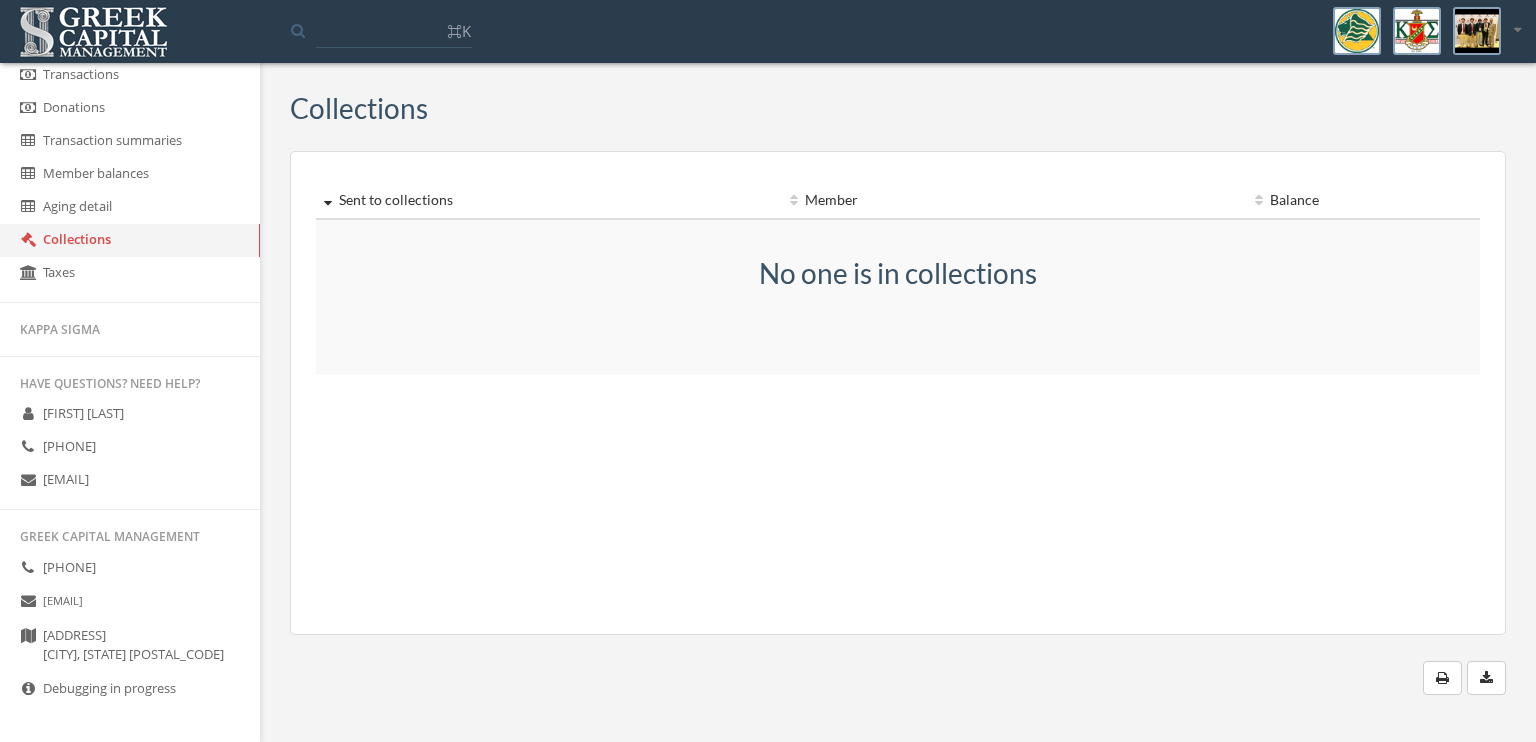 click on "[PHONE]" at bounding box center [130, 568] 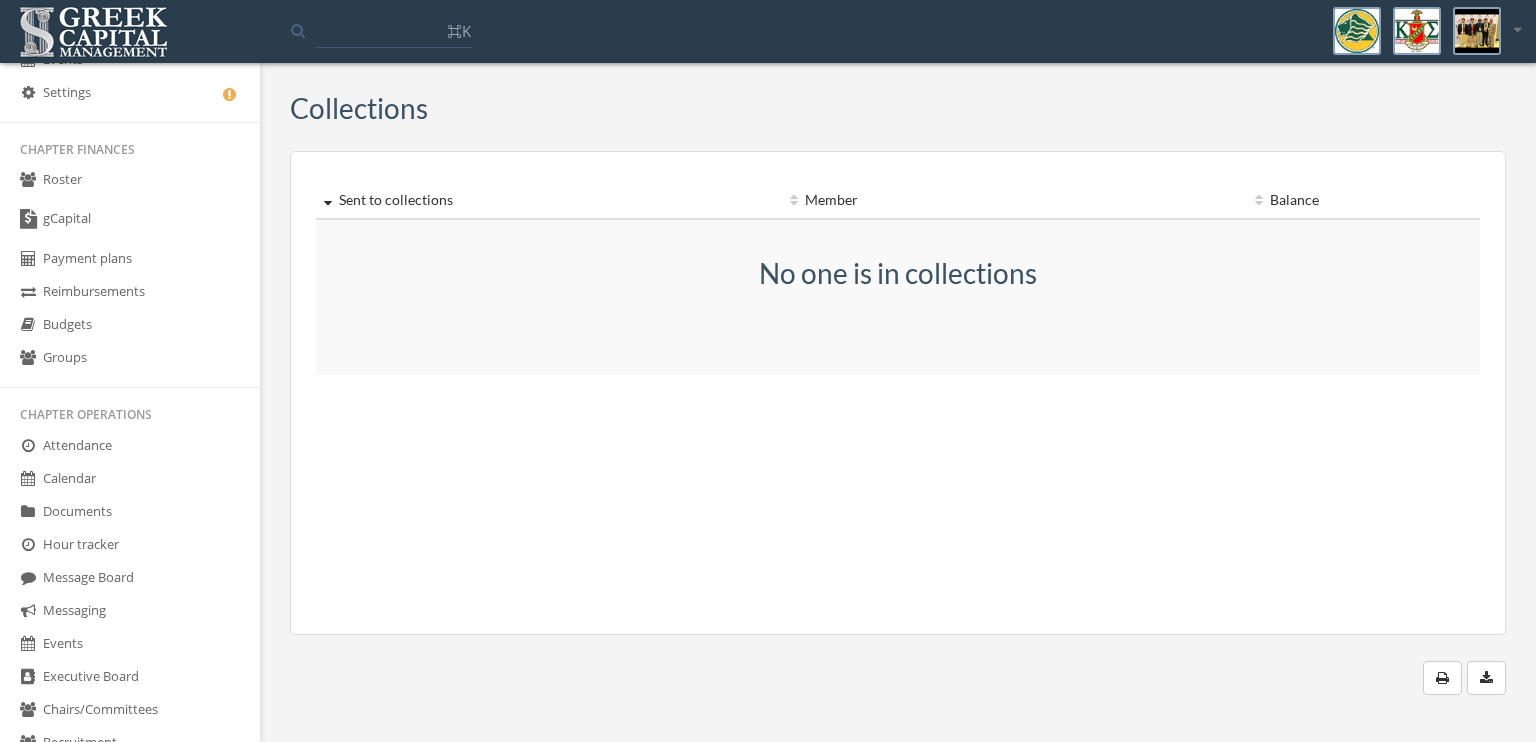 scroll, scrollTop: 0, scrollLeft: 0, axis: both 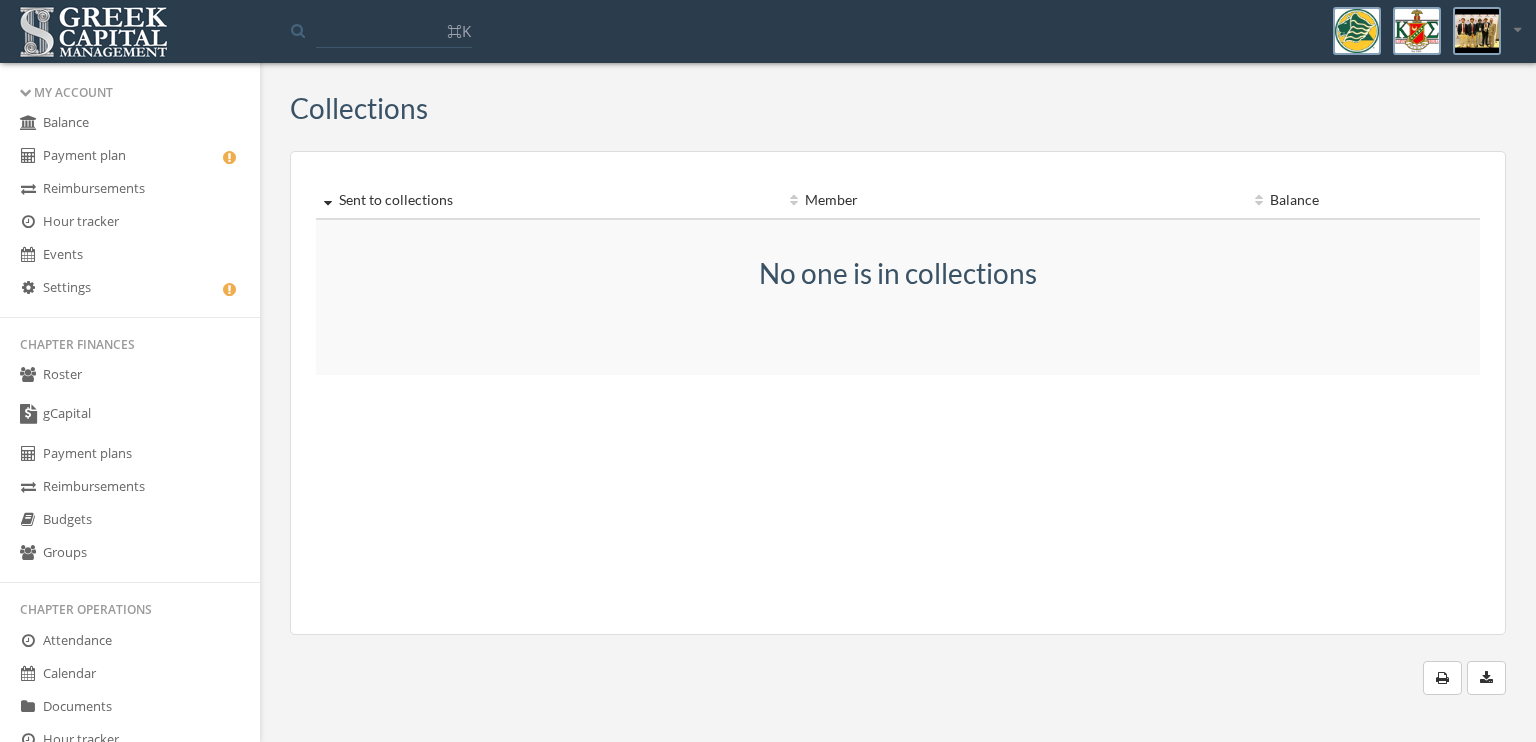 click on "Sent to collections Member Balance No one is in collections" at bounding box center [898, 393] 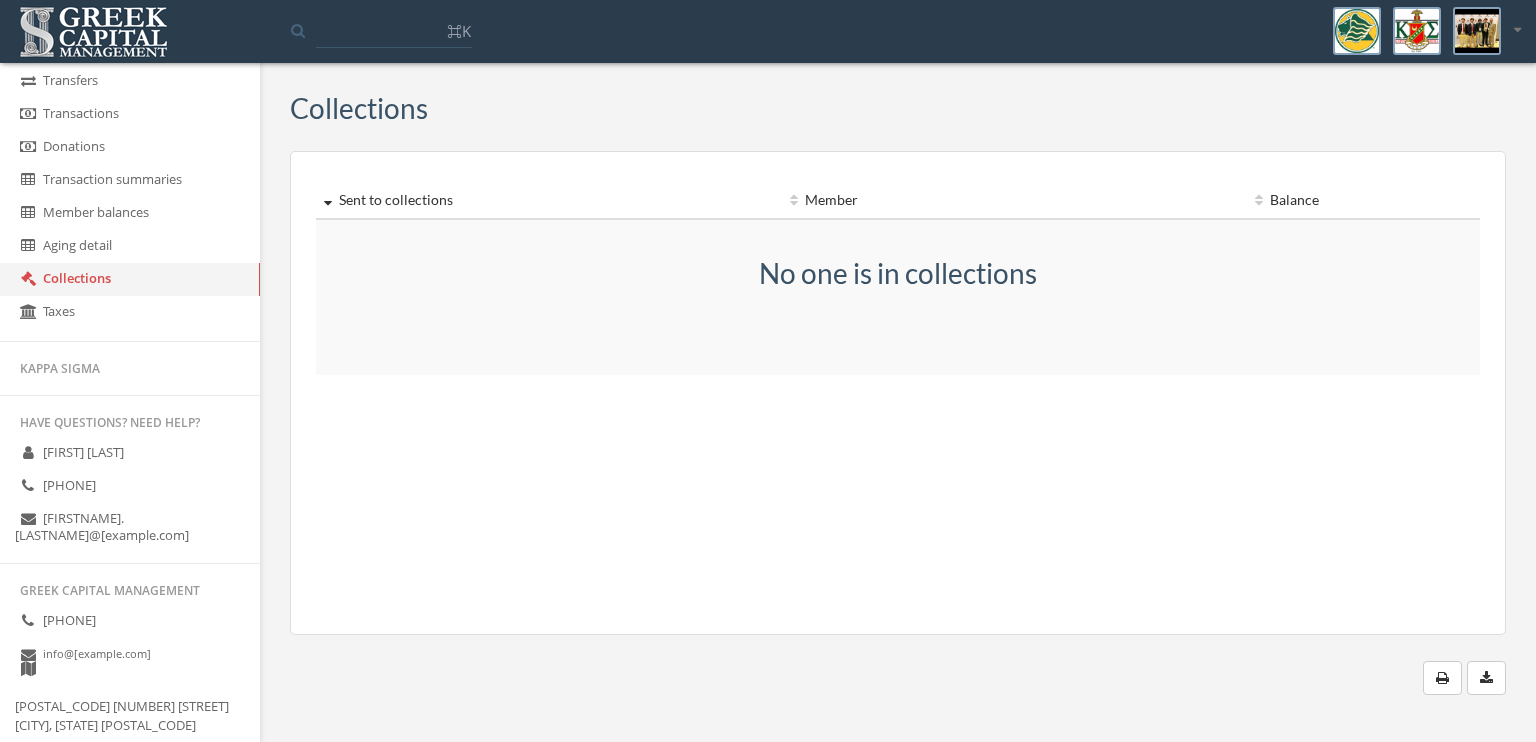 scroll, scrollTop: 1115, scrollLeft: 0, axis: vertical 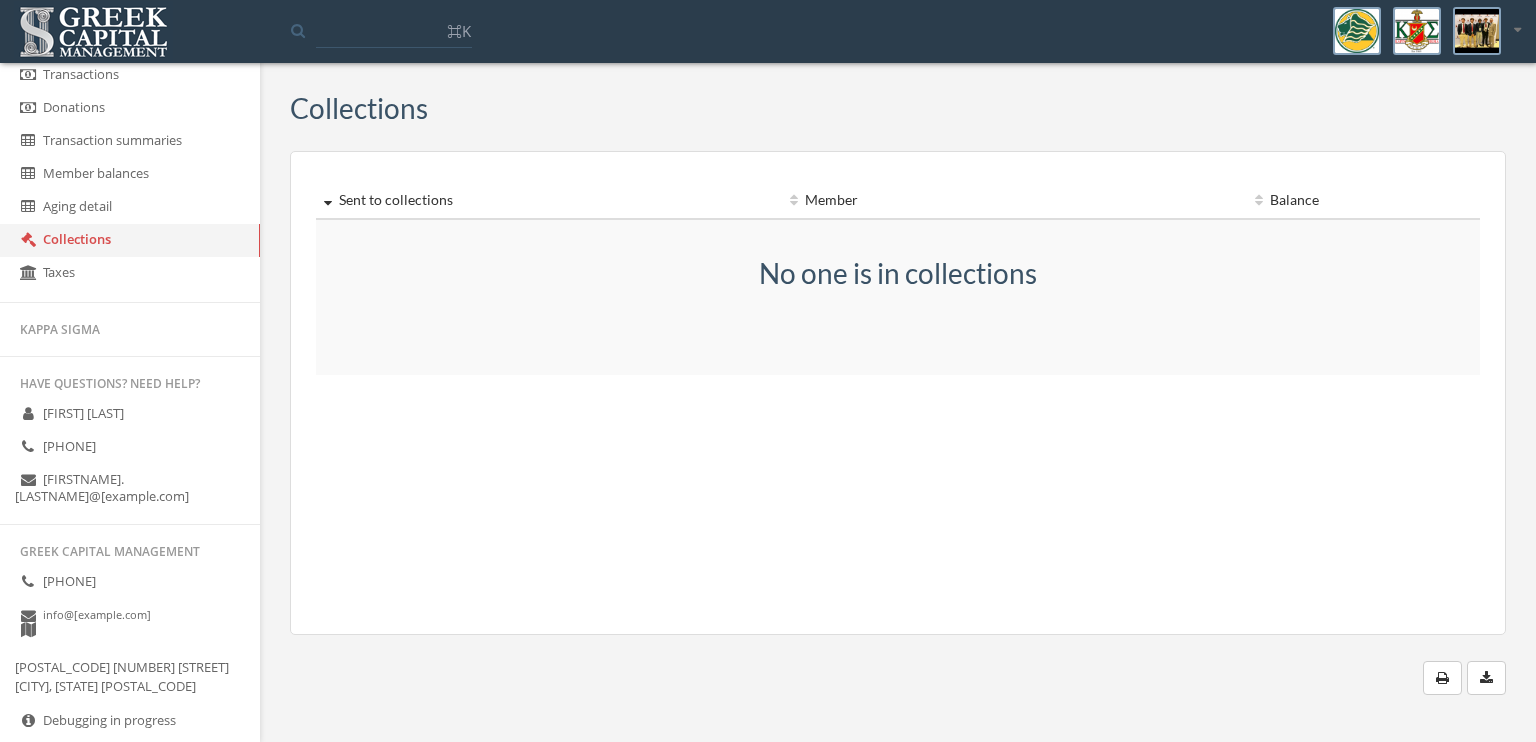 click at bounding box center (28, 720) 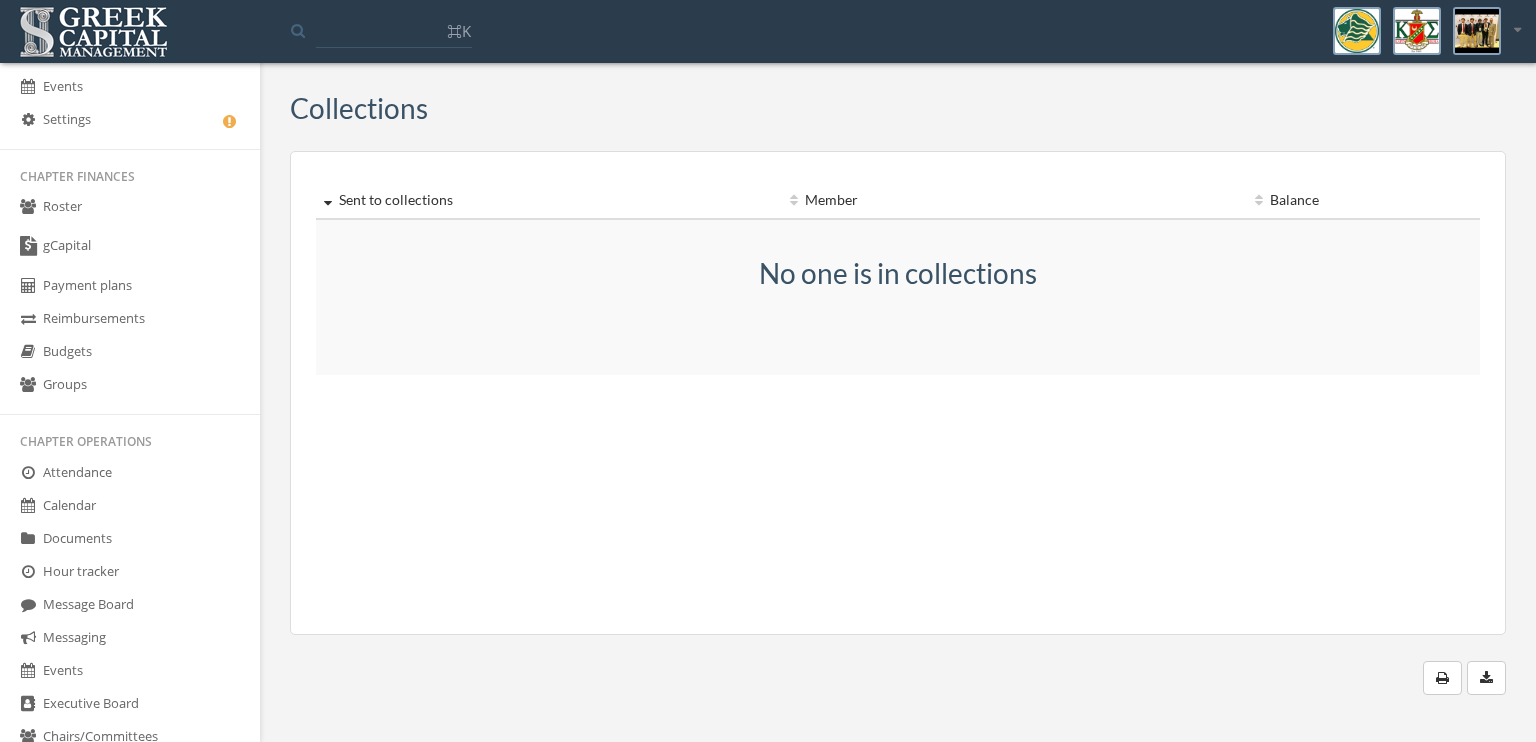 scroll, scrollTop: 0, scrollLeft: 0, axis: both 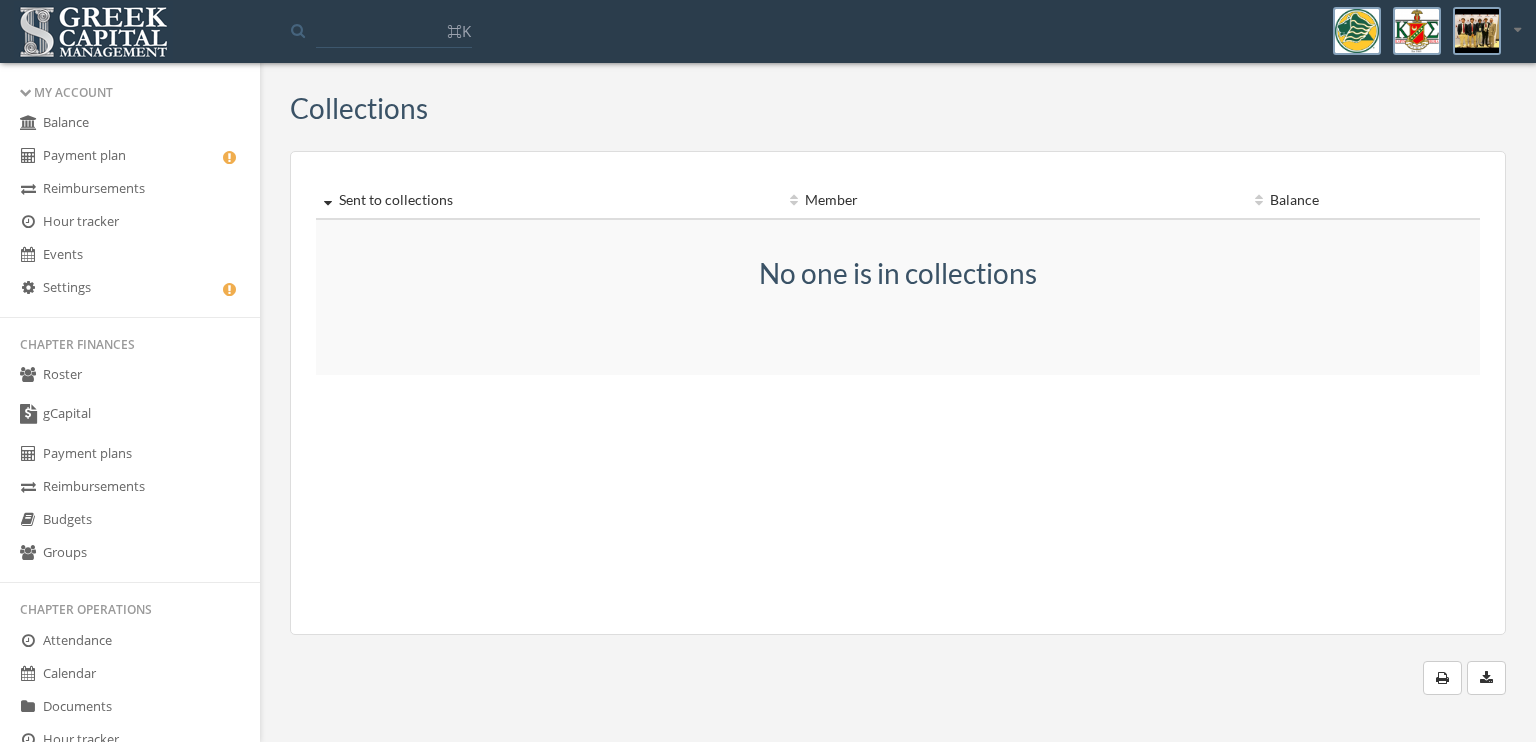 click on "Payment plan" at bounding box center (130, 156) 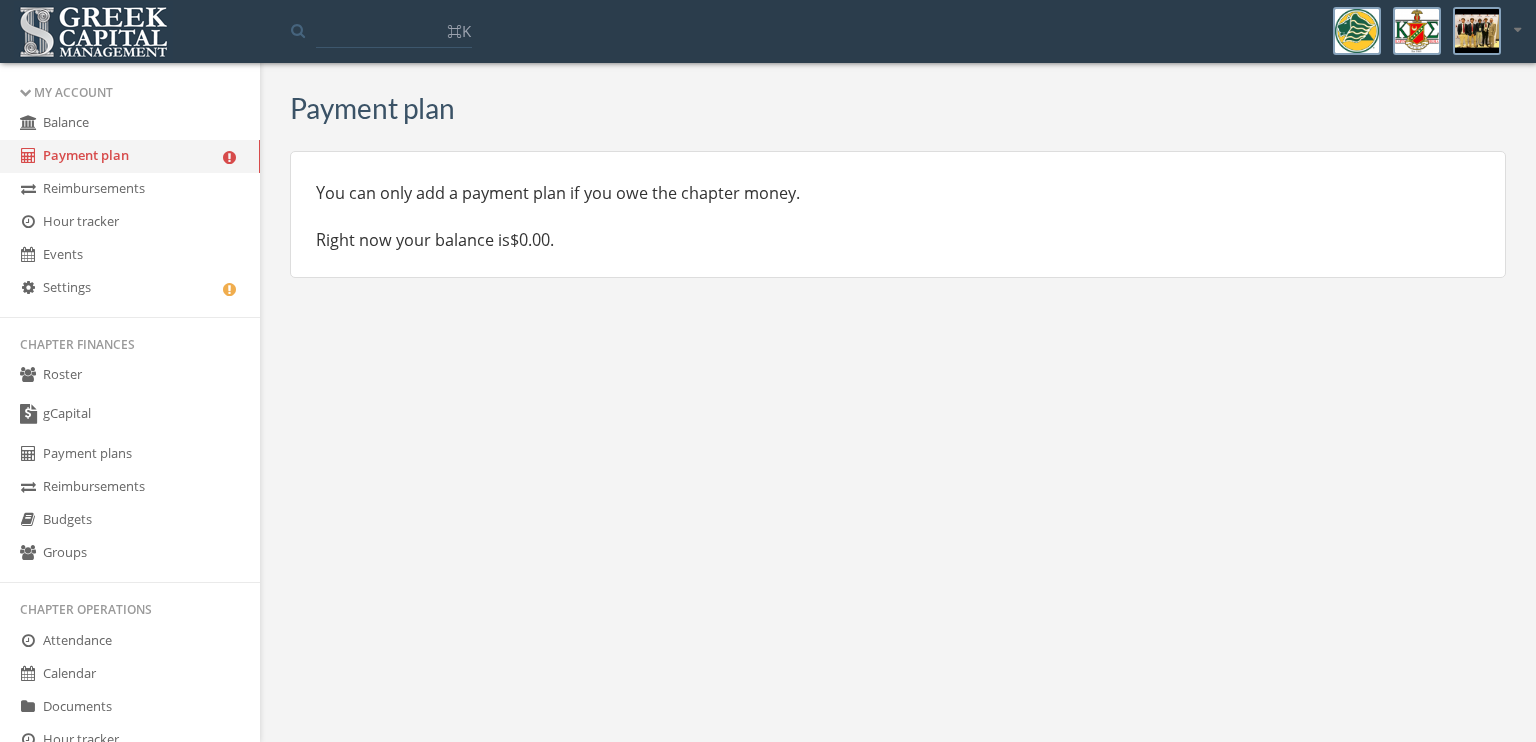 scroll, scrollTop: 0, scrollLeft: 0, axis: both 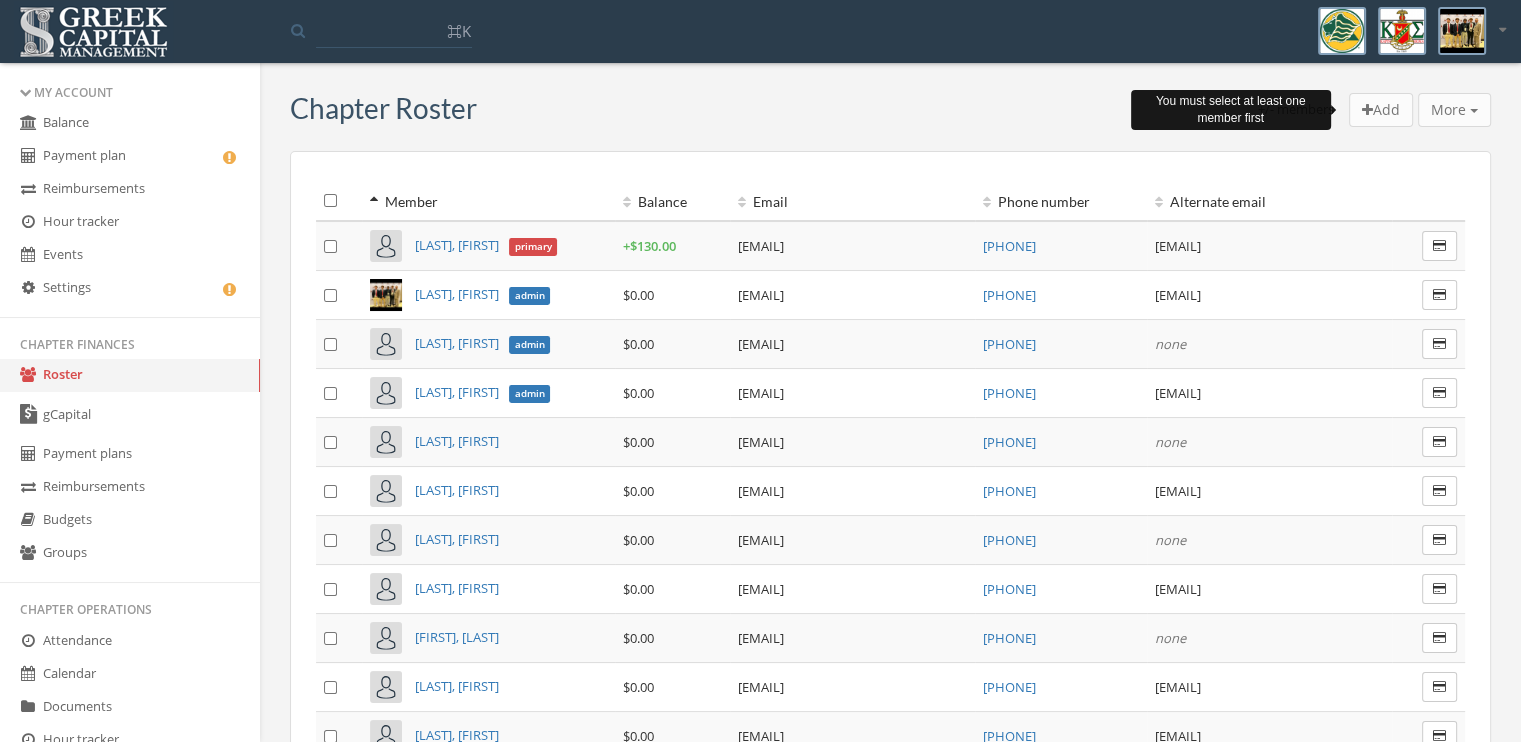 click on "Add More      Add transaction to selected  Email members  Email members & parents  Text members  Text members & parents  Create group  Create vote" at bounding box center [1416, 110] 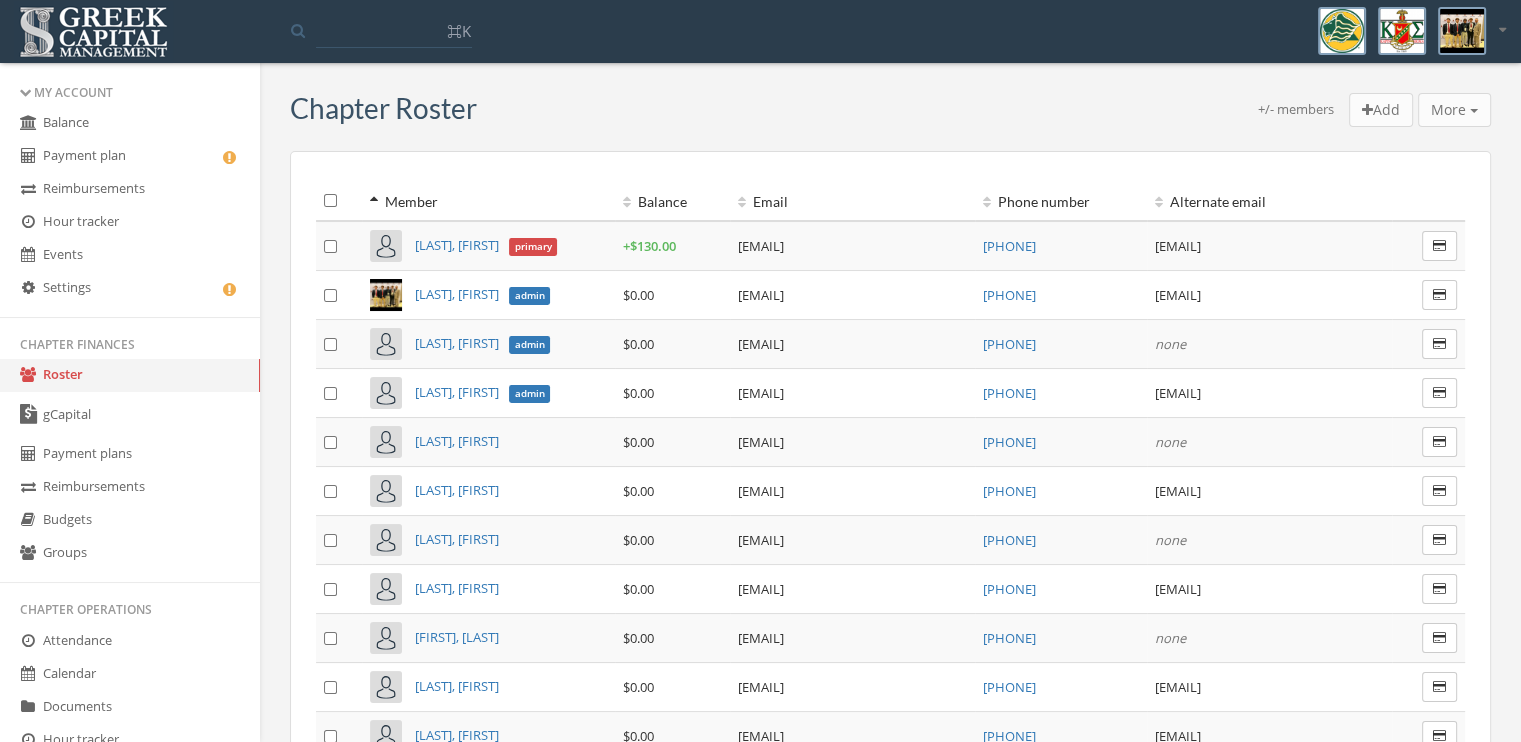 click on "Reimbursements" at bounding box center (130, 189) 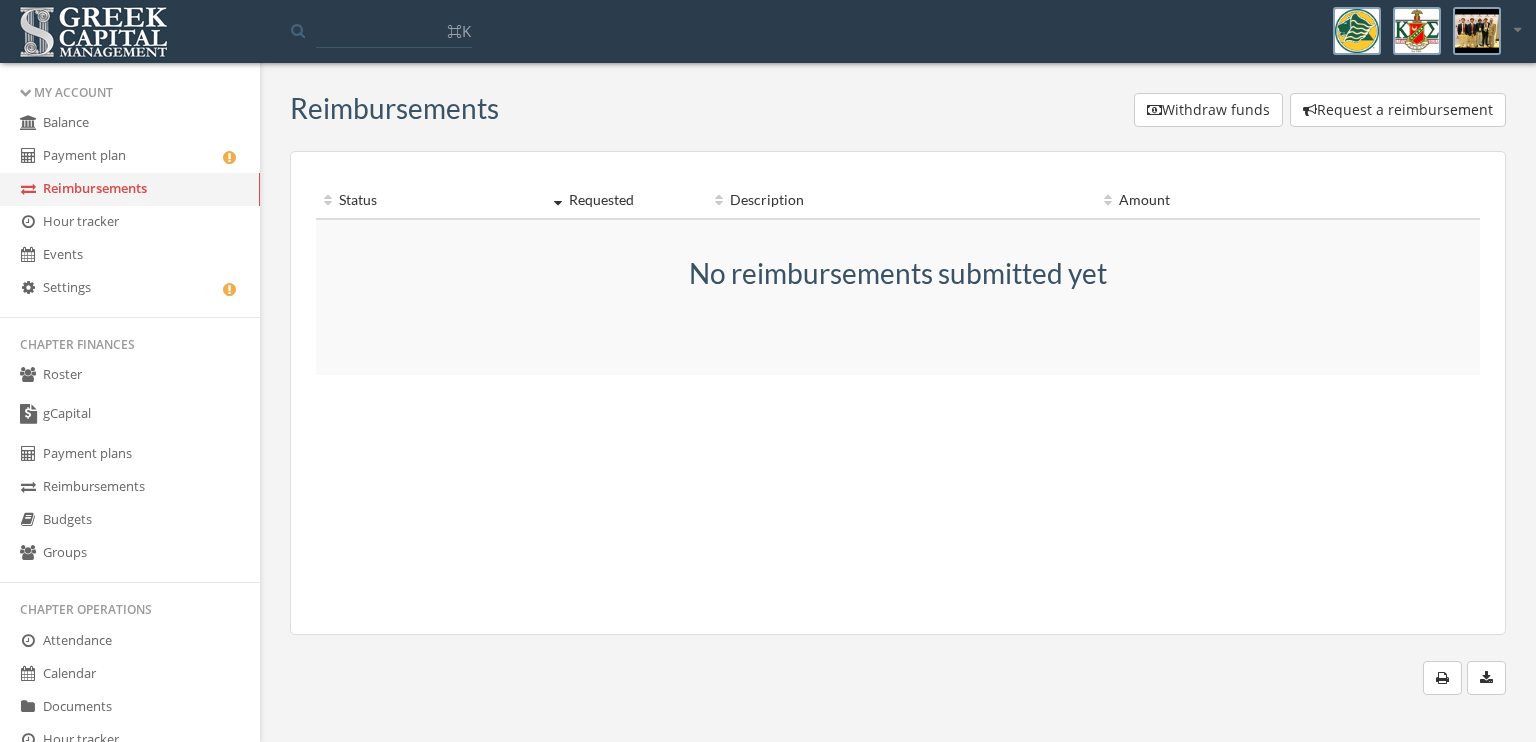 click on "Hour tracker" at bounding box center (130, 222) 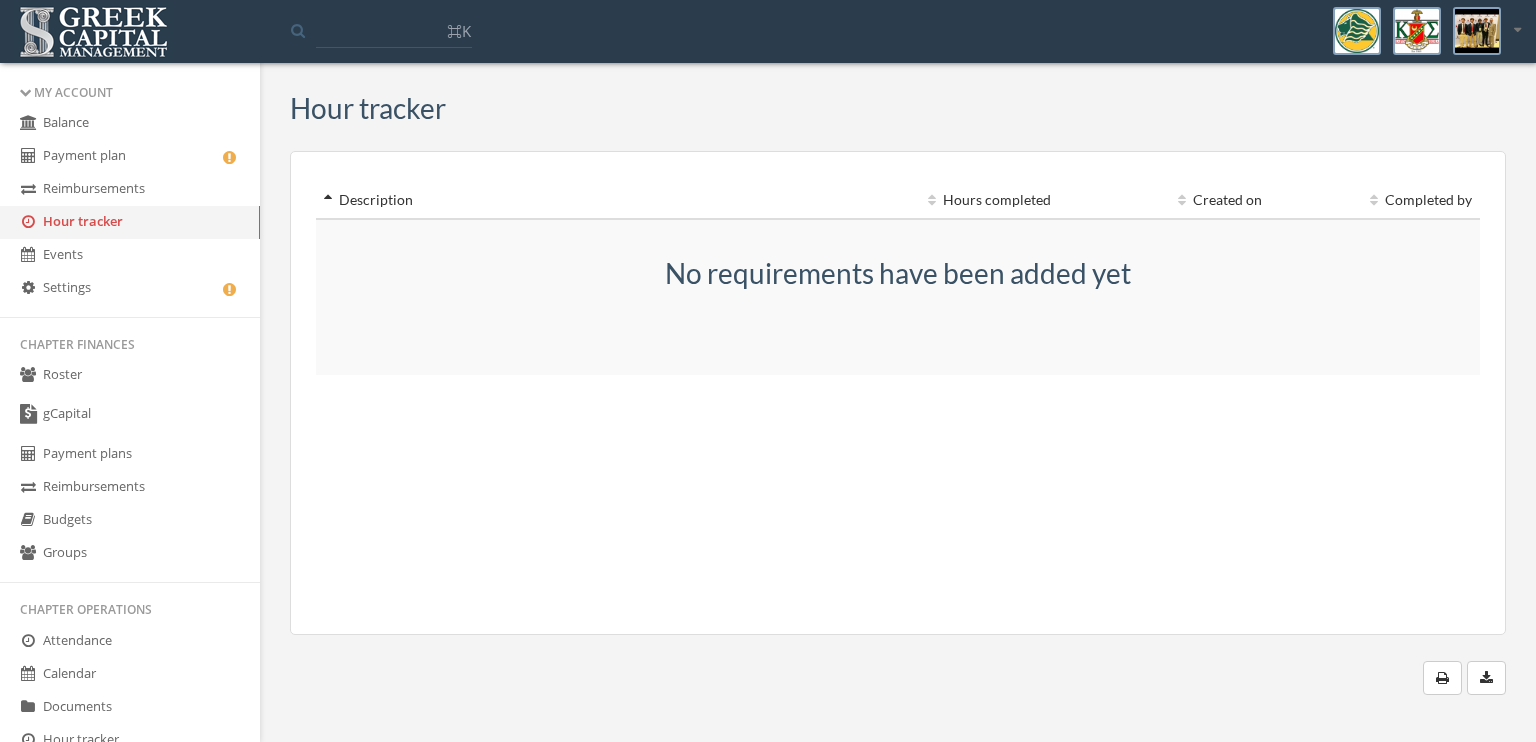 click on "Payment plan" at bounding box center [130, 156] 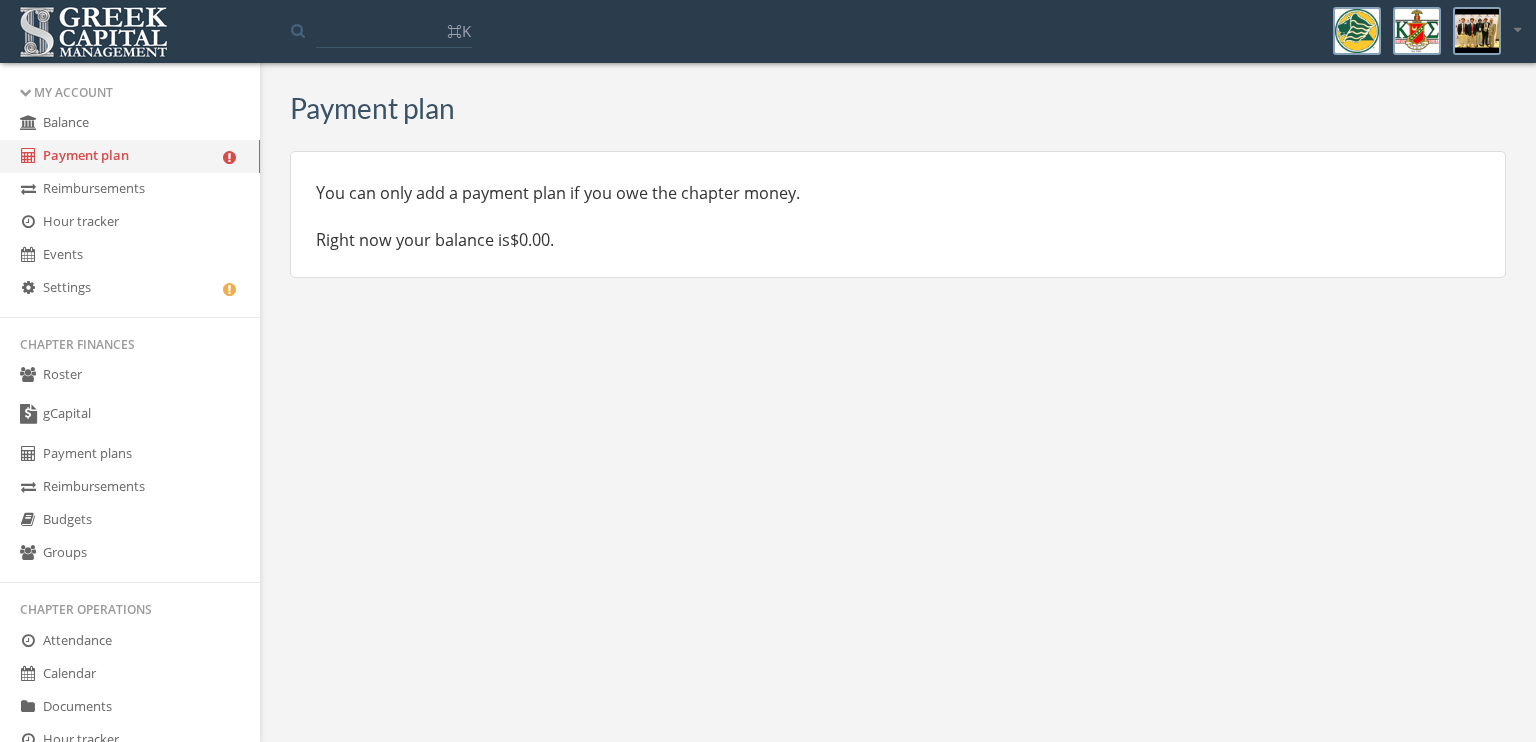 click on "Reimbursements" at bounding box center [130, 189] 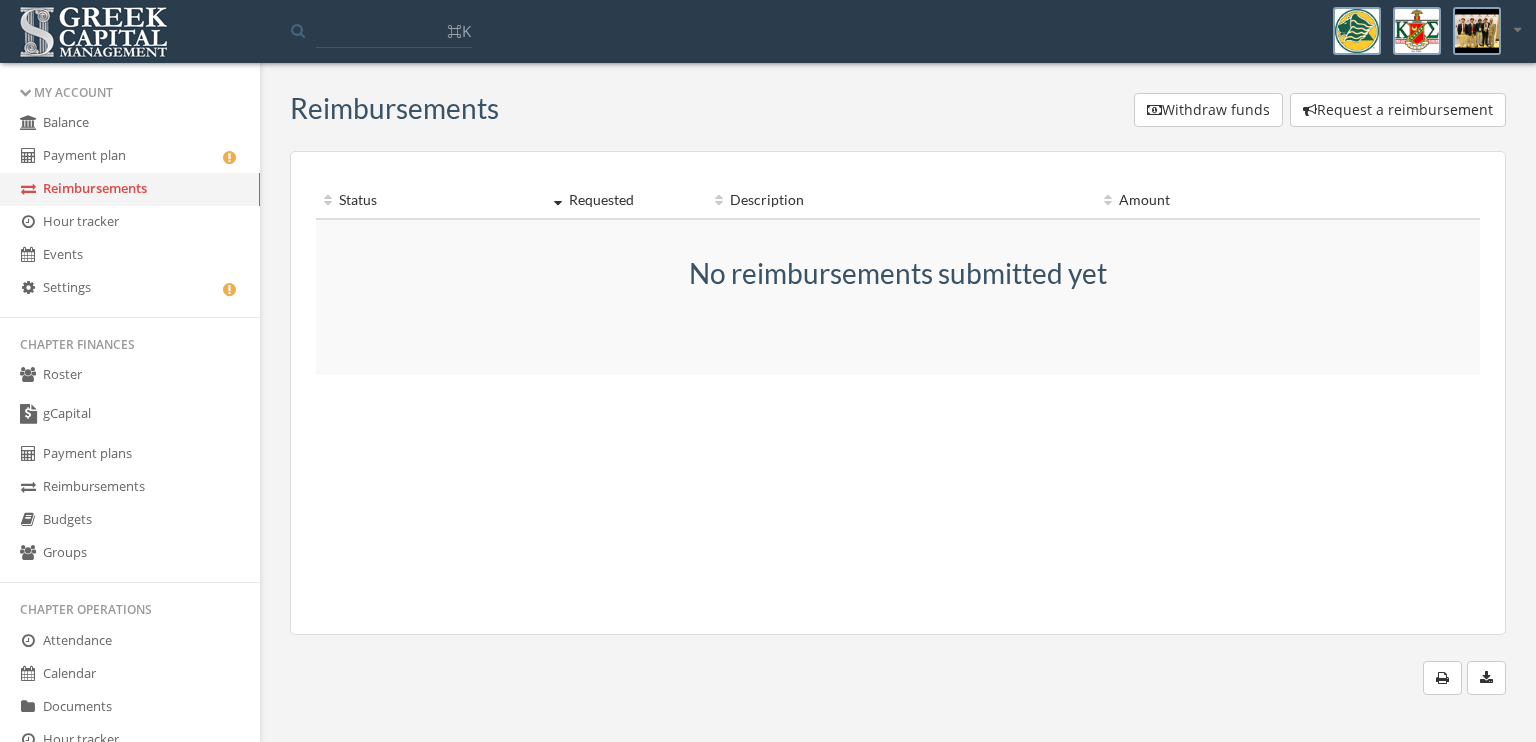 click on "No reimbursements submitted yet" at bounding box center (898, 297) 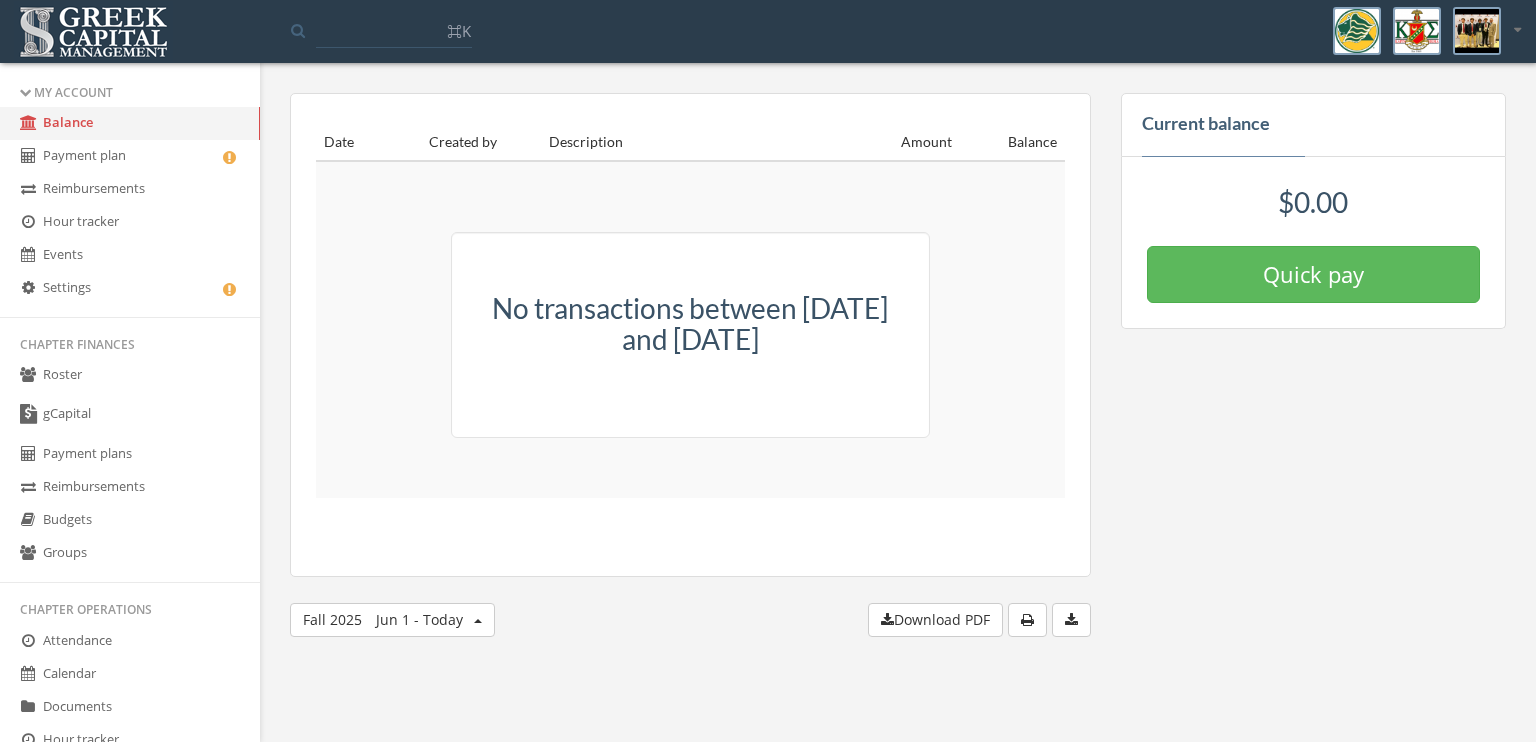 click on "Quick pay" at bounding box center [1313, 274] 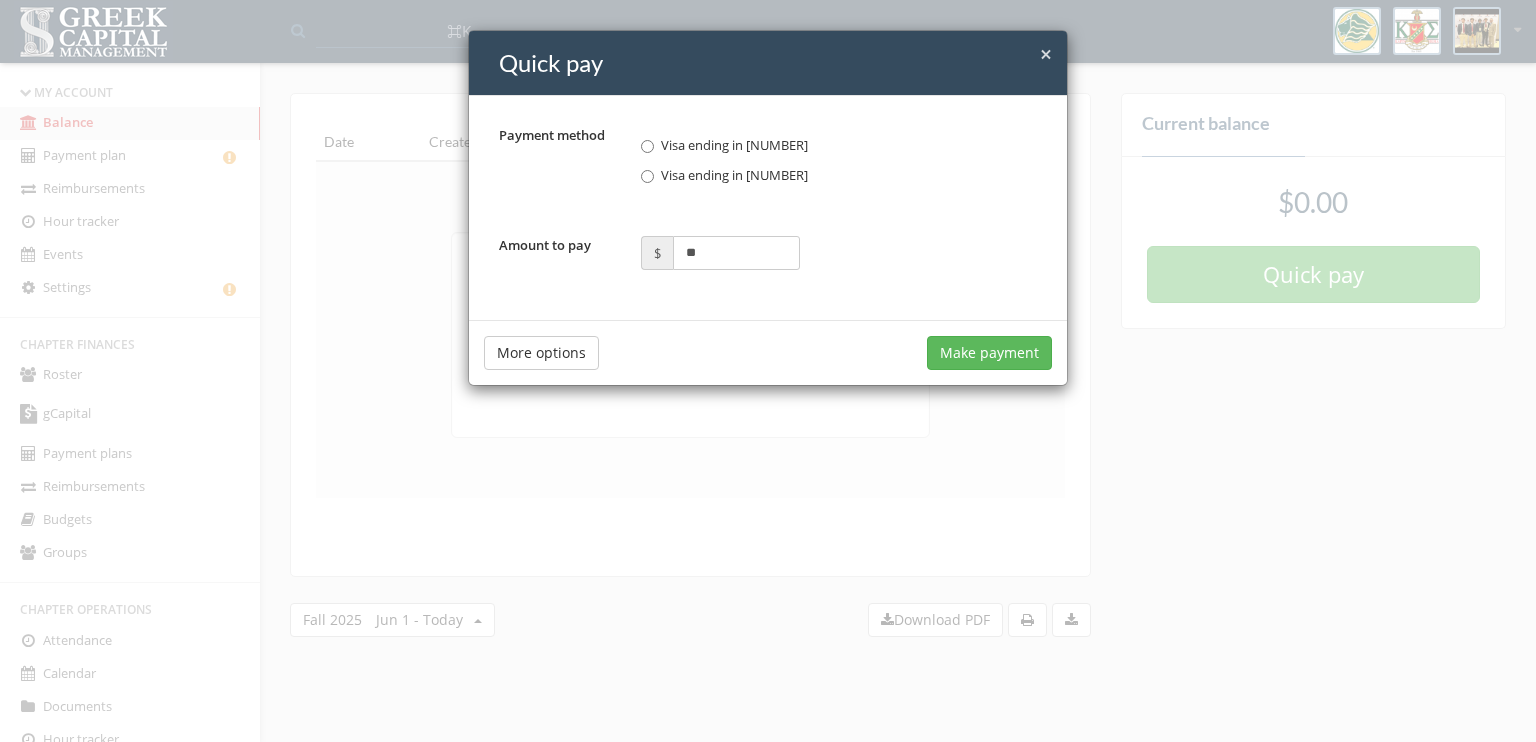 type on "*" 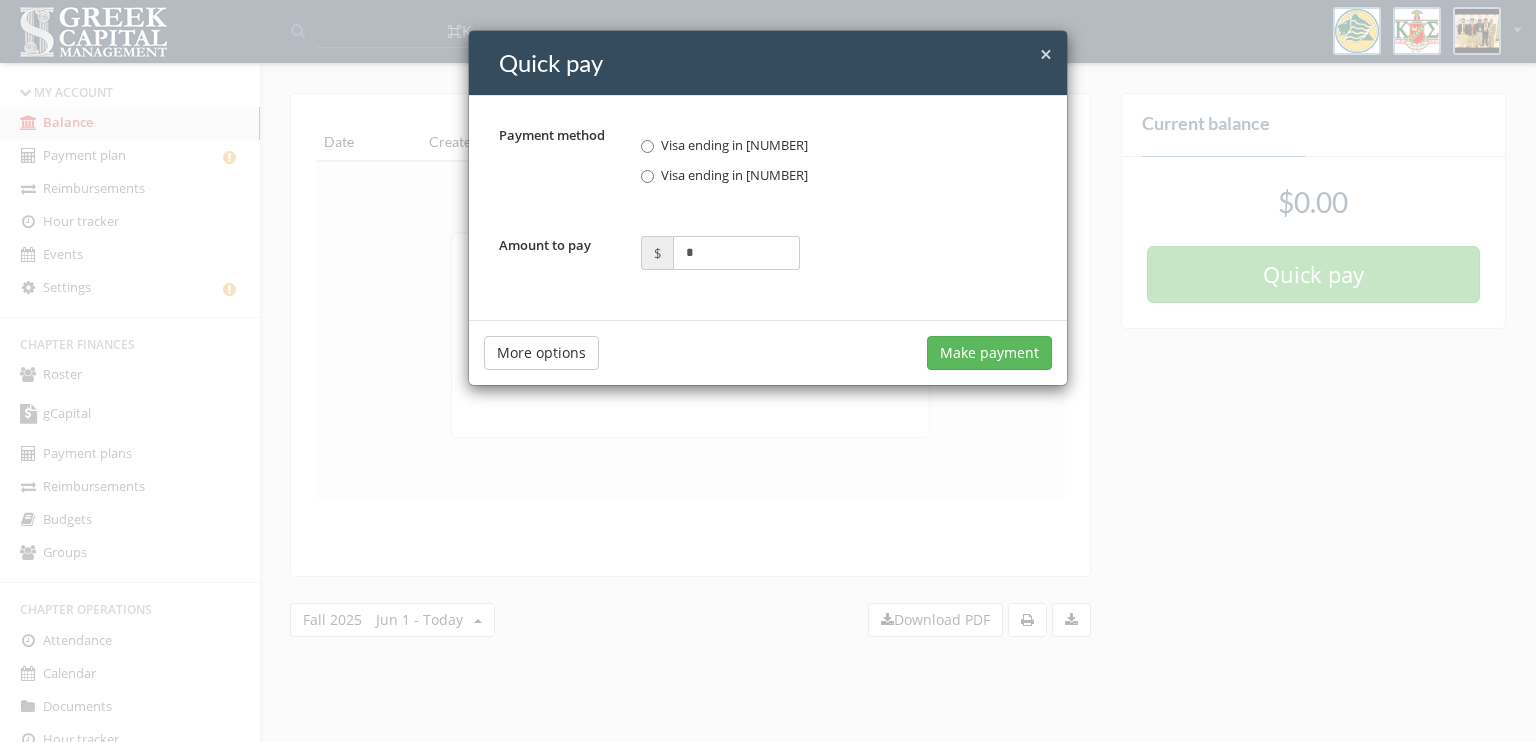 type 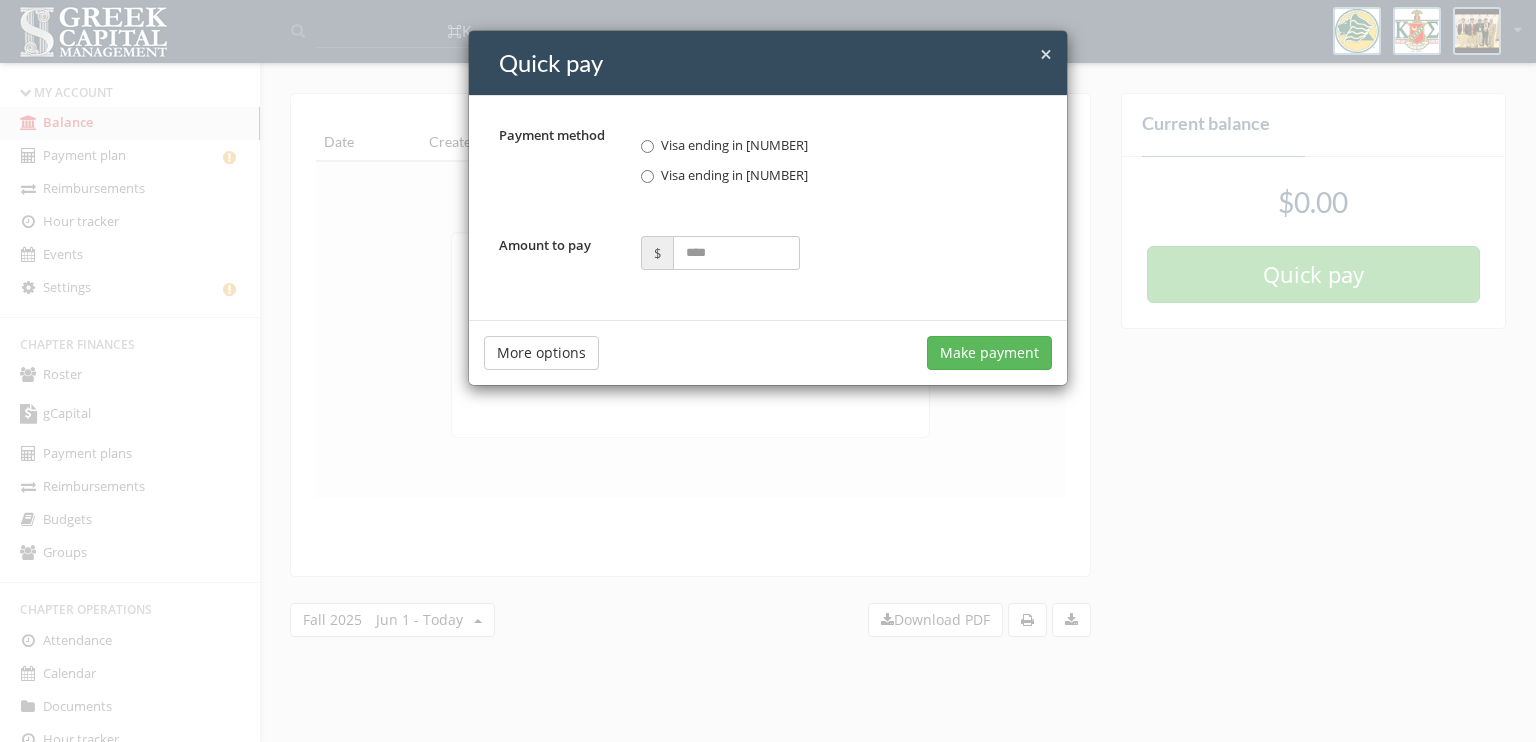 click on "×" at bounding box center (1046, 54) 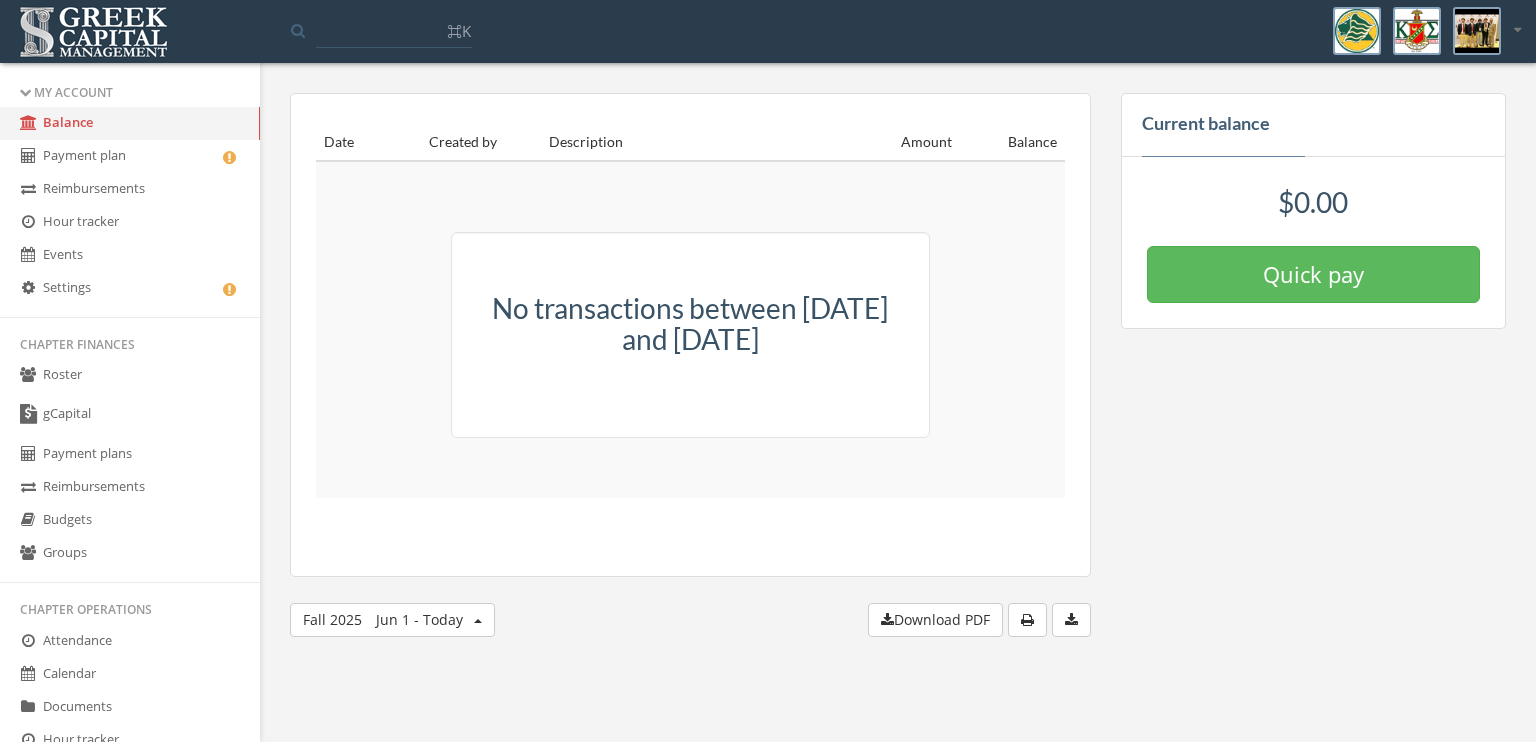 click on "Date Created by Description Amount Balance No transactions between [DATE] and [DATE] [SEMESTER] [DATE] - [DATE] [SEMESTER] [SEMESTER] [SEMESTER] All Transactions Custom date range   Download PDF Current balance $0.00 Quick pay" at bounding box center (898, 360) 